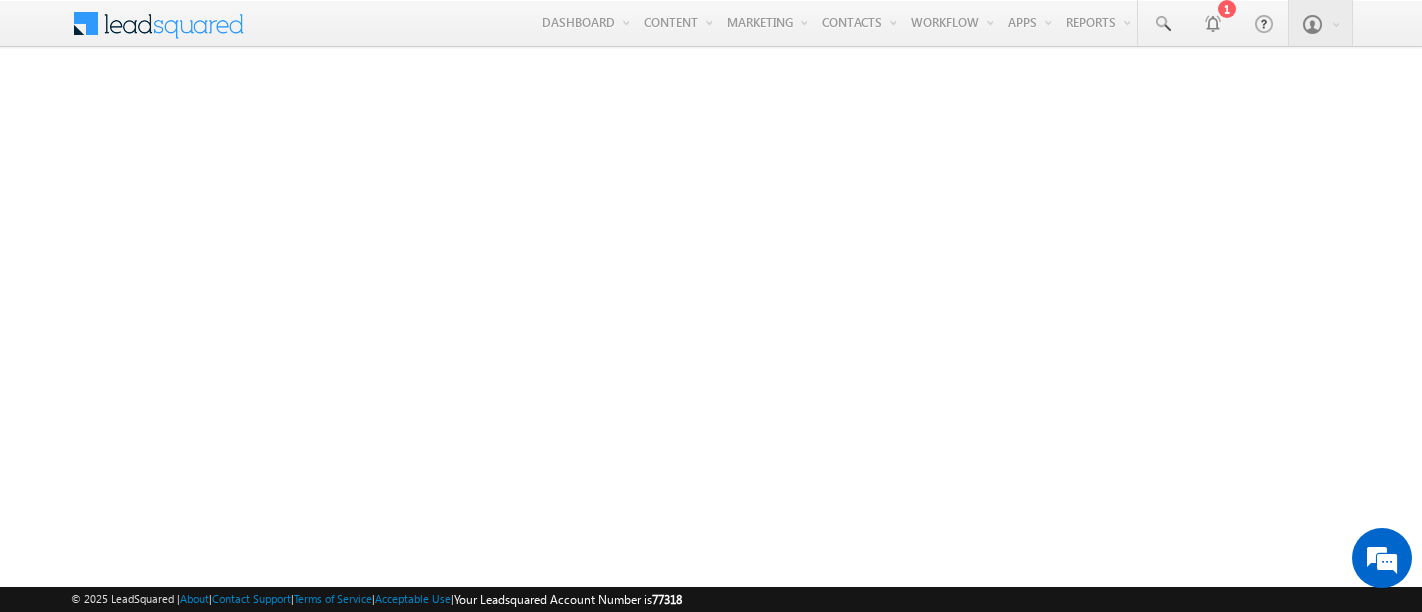 scroll, scrollTop: 0, scrollLeft: 0, axis: both 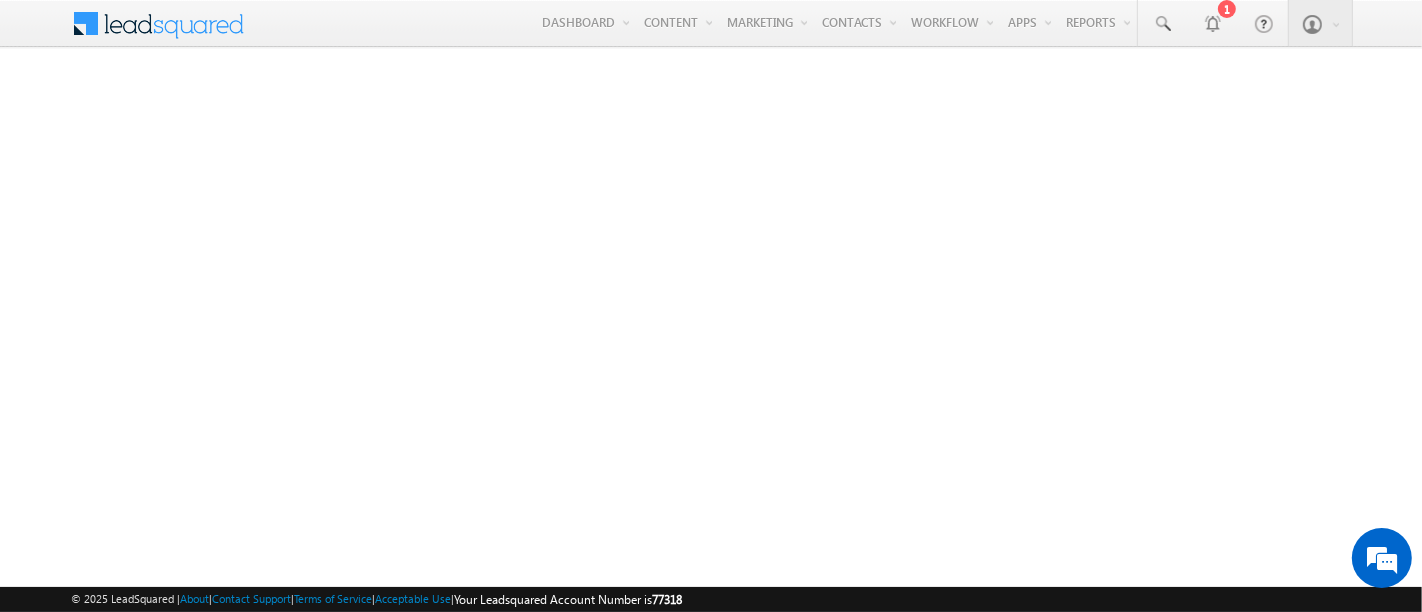 click on "© 2025 LeadSquared |  About  |  Contact Support
|
Terms of Service  |
Acceptable Use  |
Your Leadsquared Account Number is   77318" at bounding box center (711, 599) 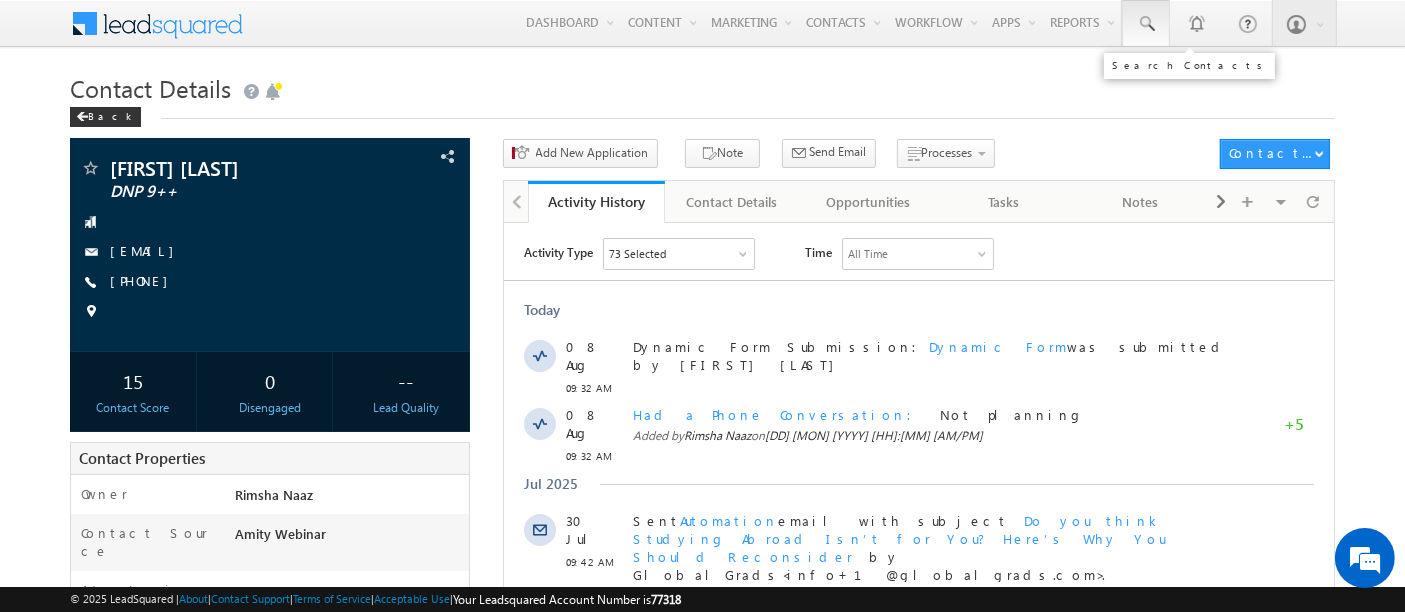 scroll, scrollTop: 0, scrollLeft: 0, axis: both 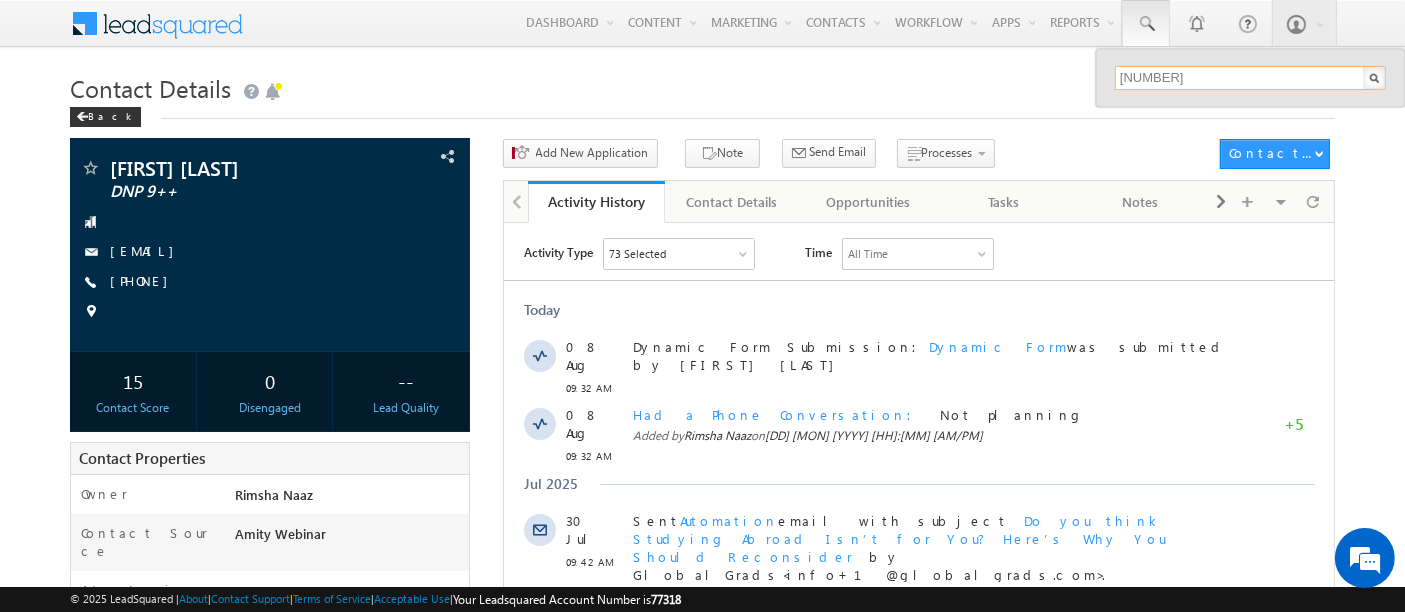 type on "8100134546" 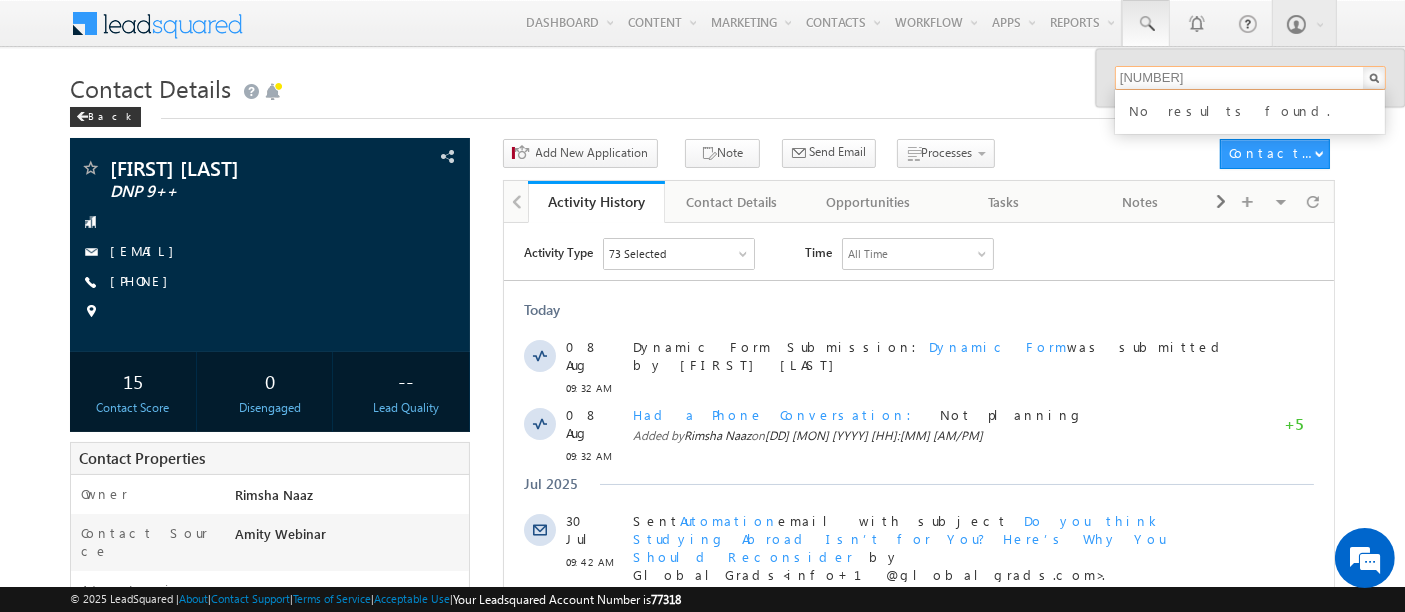 click on "8100134546" at bounding box center (1250, 78) 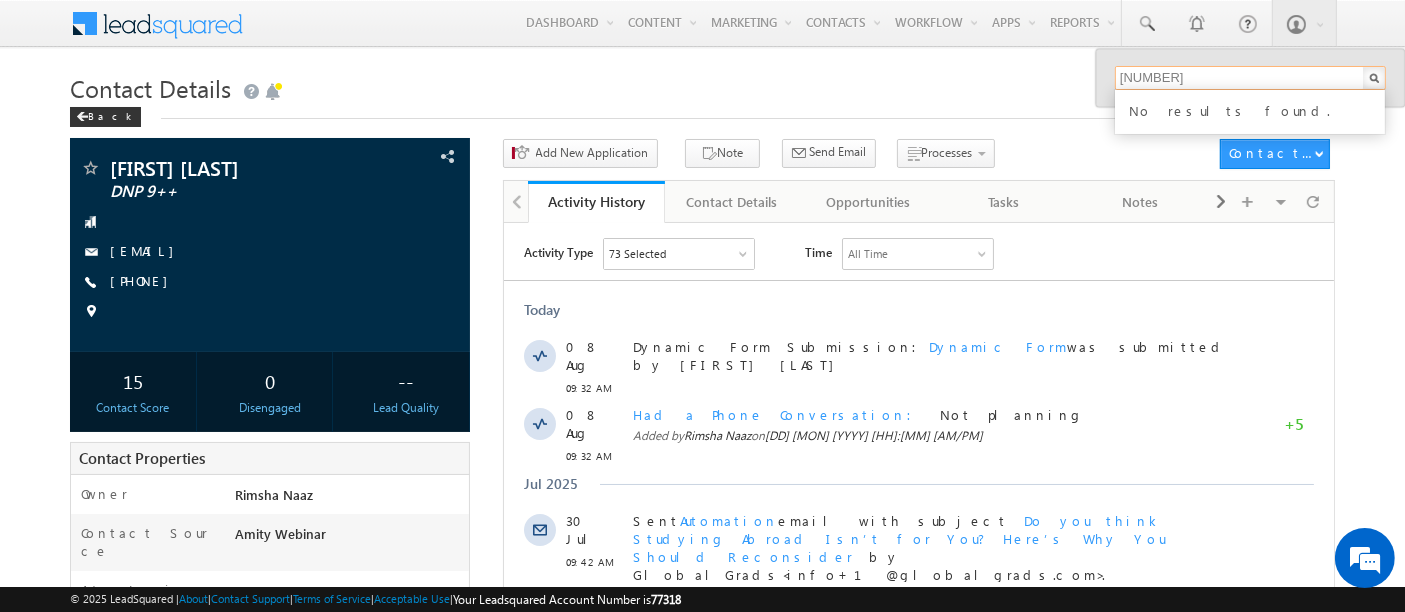 click on "8100134546" at bounding box center [1250, 78] 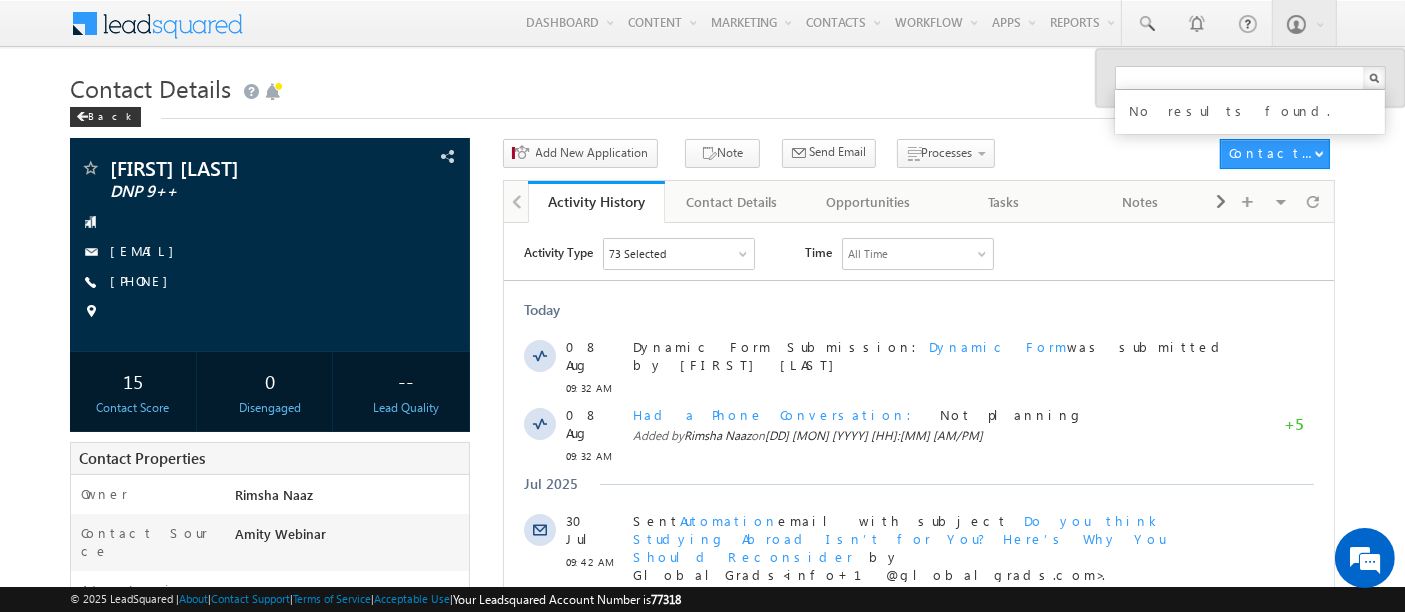 click on "Contact Details" at bounding box center (702, 86) 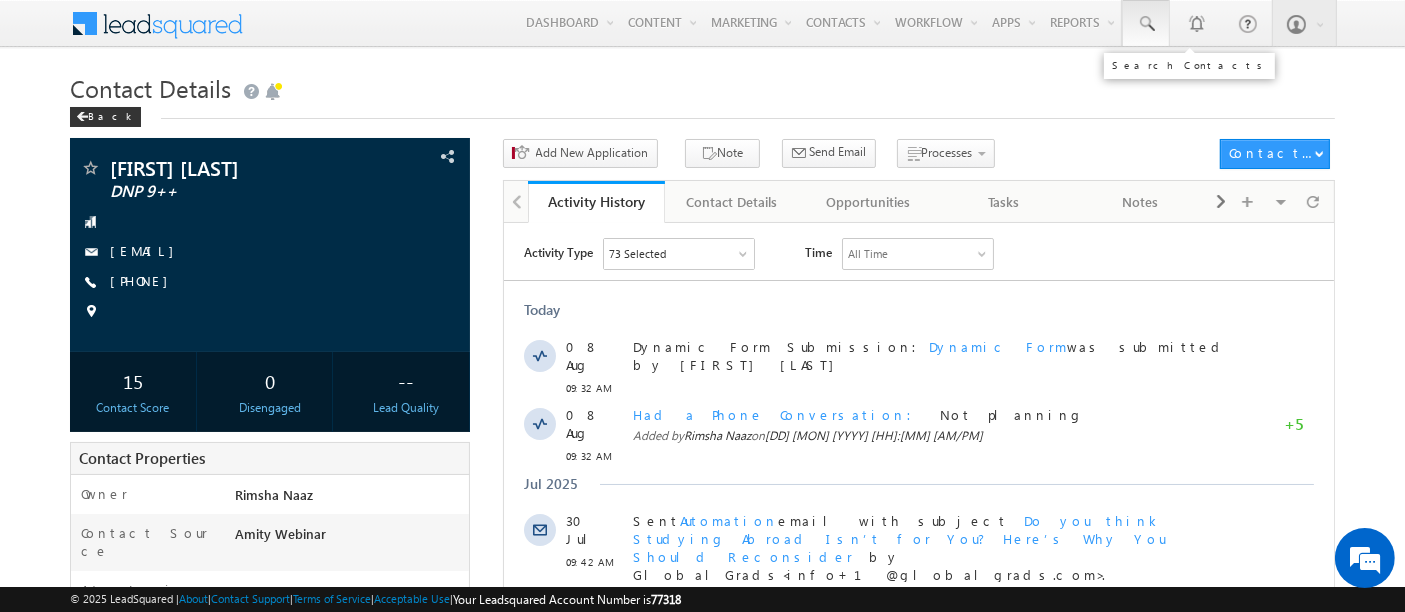 click at bounding box center (1146, 24) 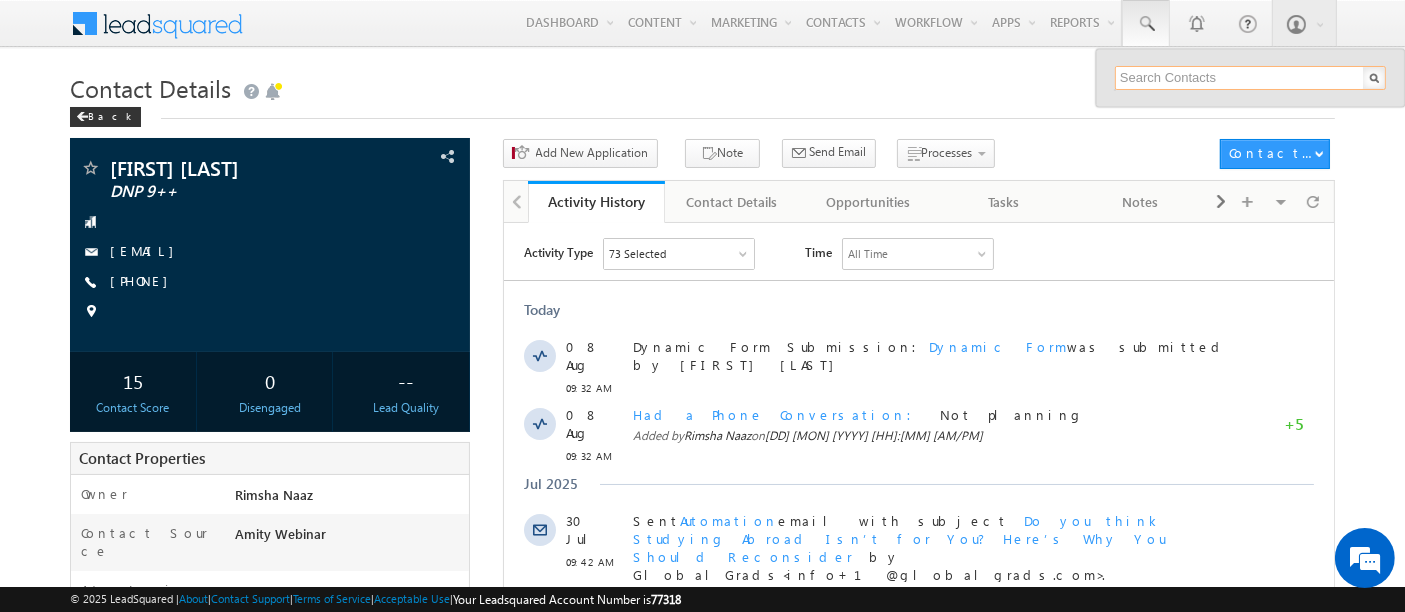 paste on "9560614635-" 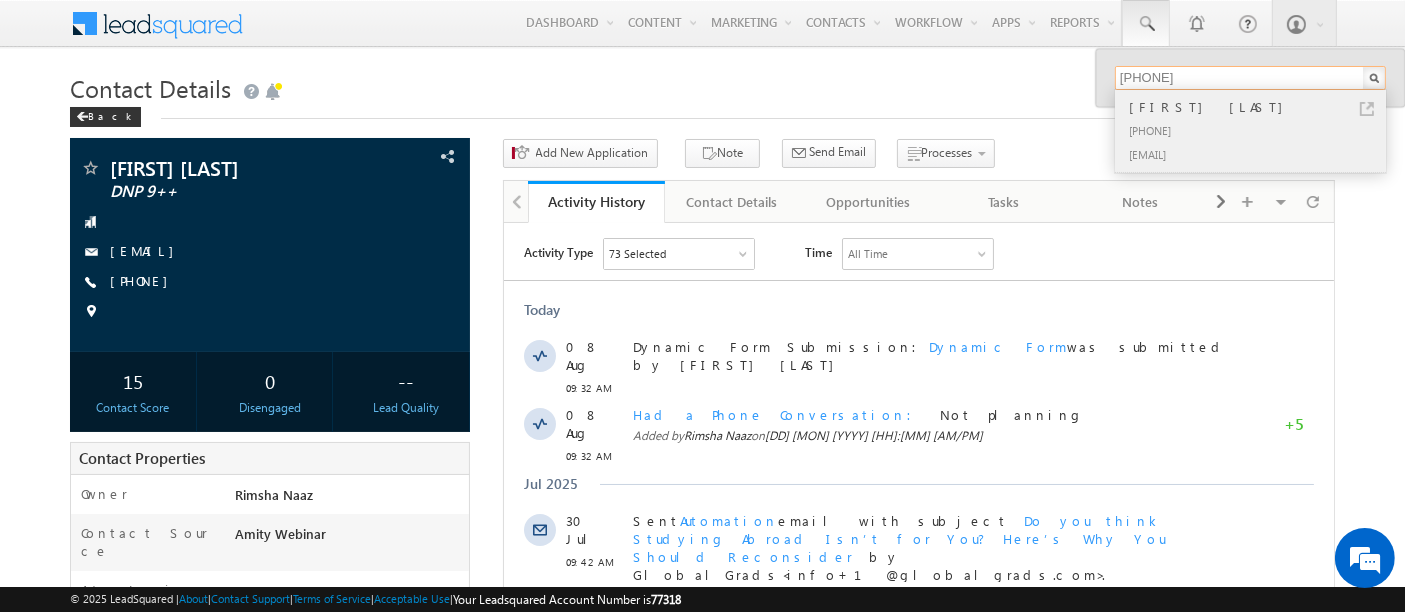 type on "9560614635" 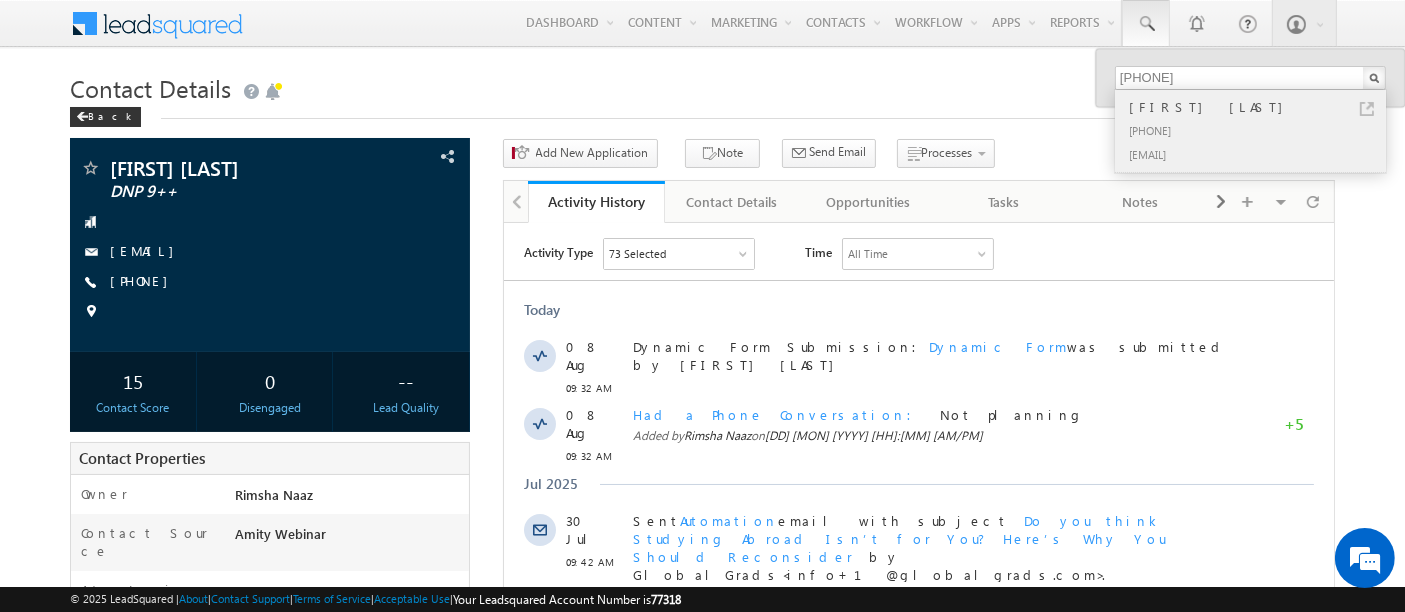 click on "+91-9560614635" at bounding box center [1259, 130] 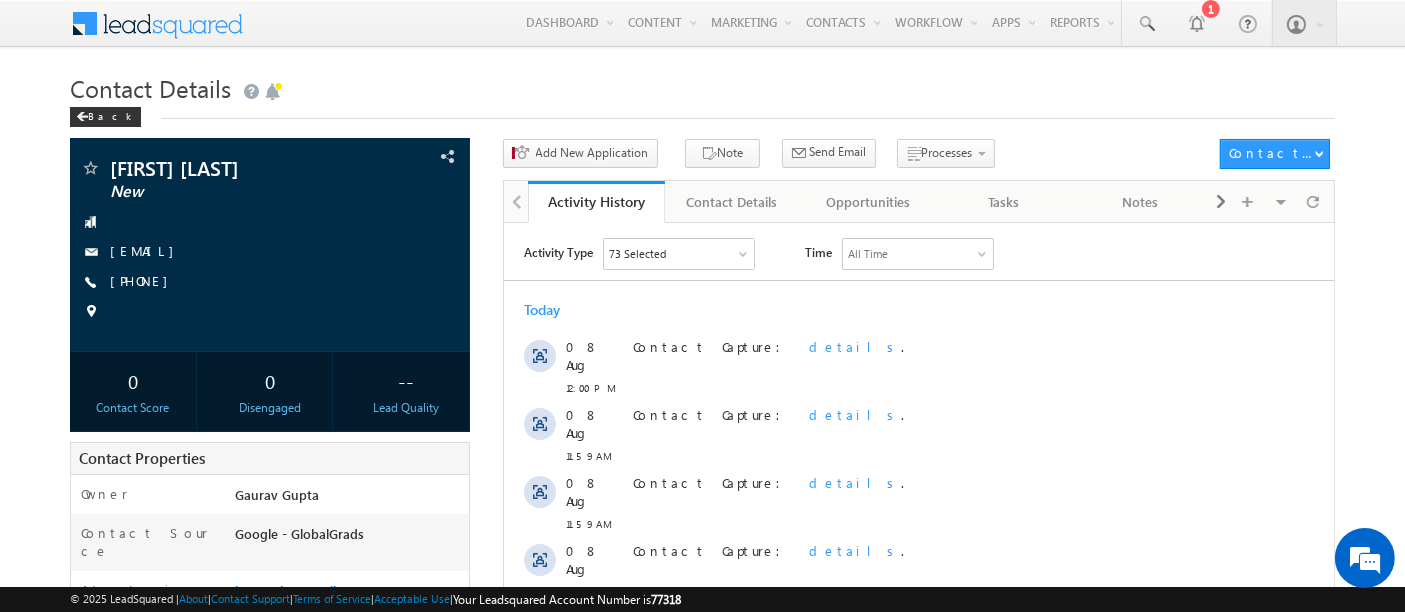 scroll, scrollTop: 0, scrollLeft: 0, axis: both 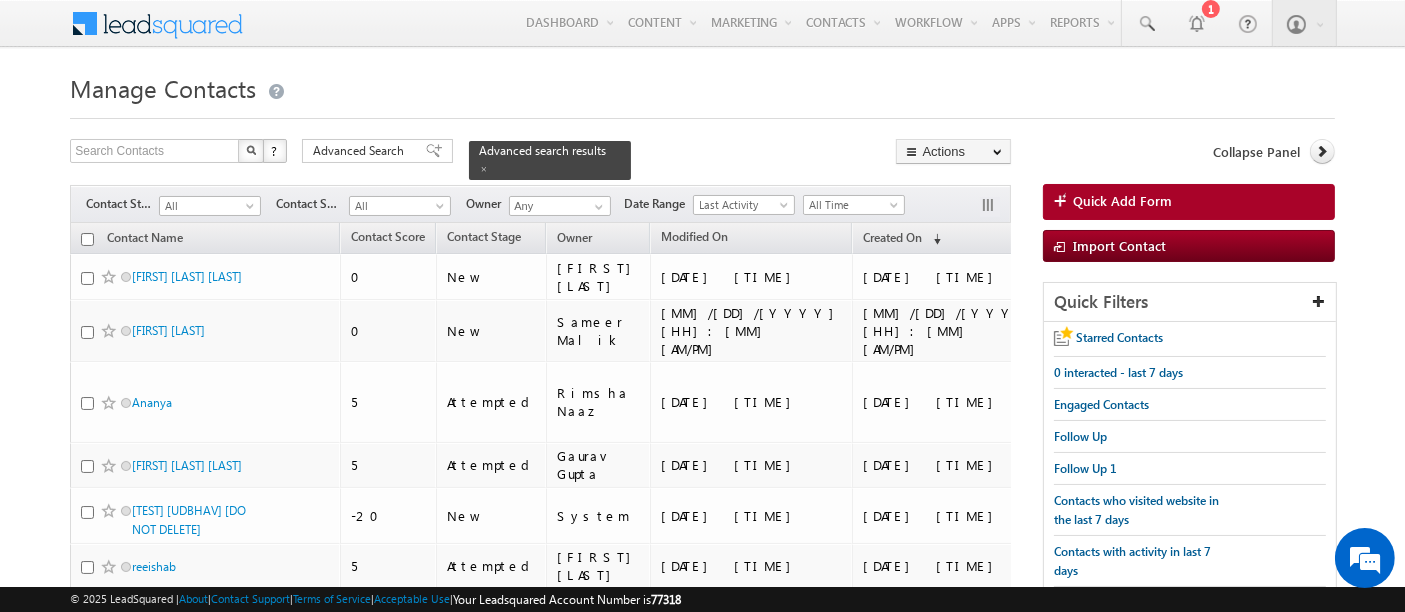 drag, startPoint x: 366, startPoint y: 139, endPoint x: 397, endPoint y: 307, distance: 170.83618 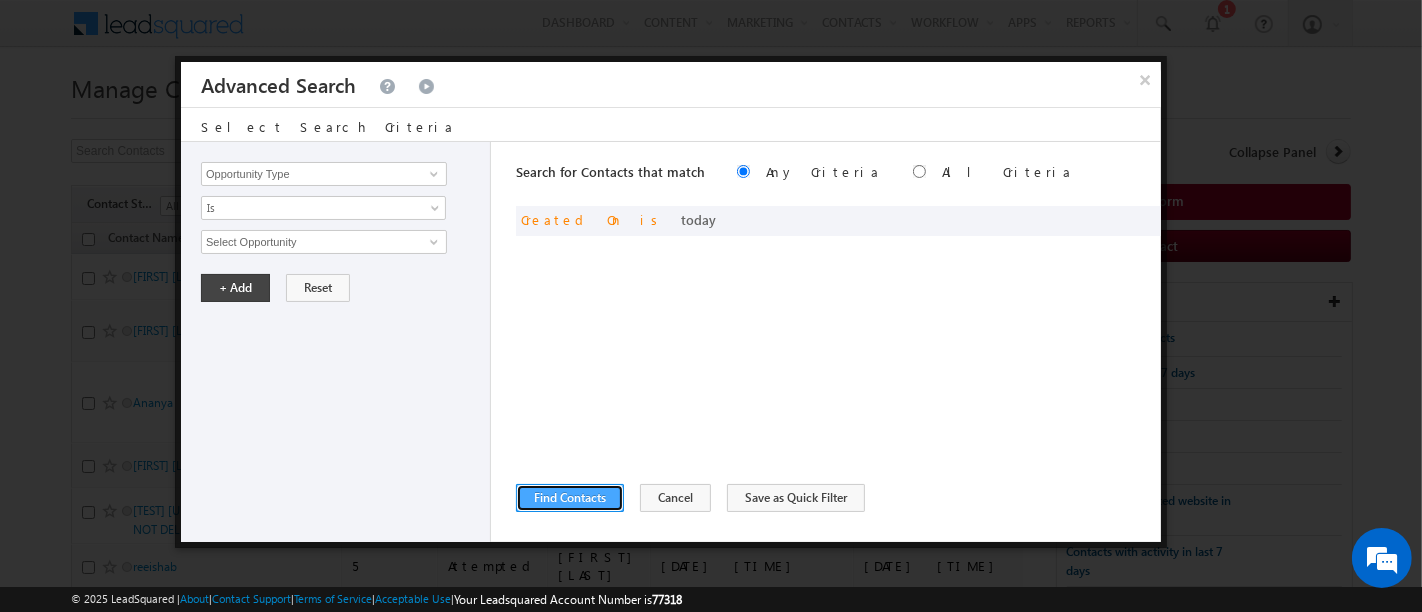 click on "Find Contacts" at bounding box center [570, 498] 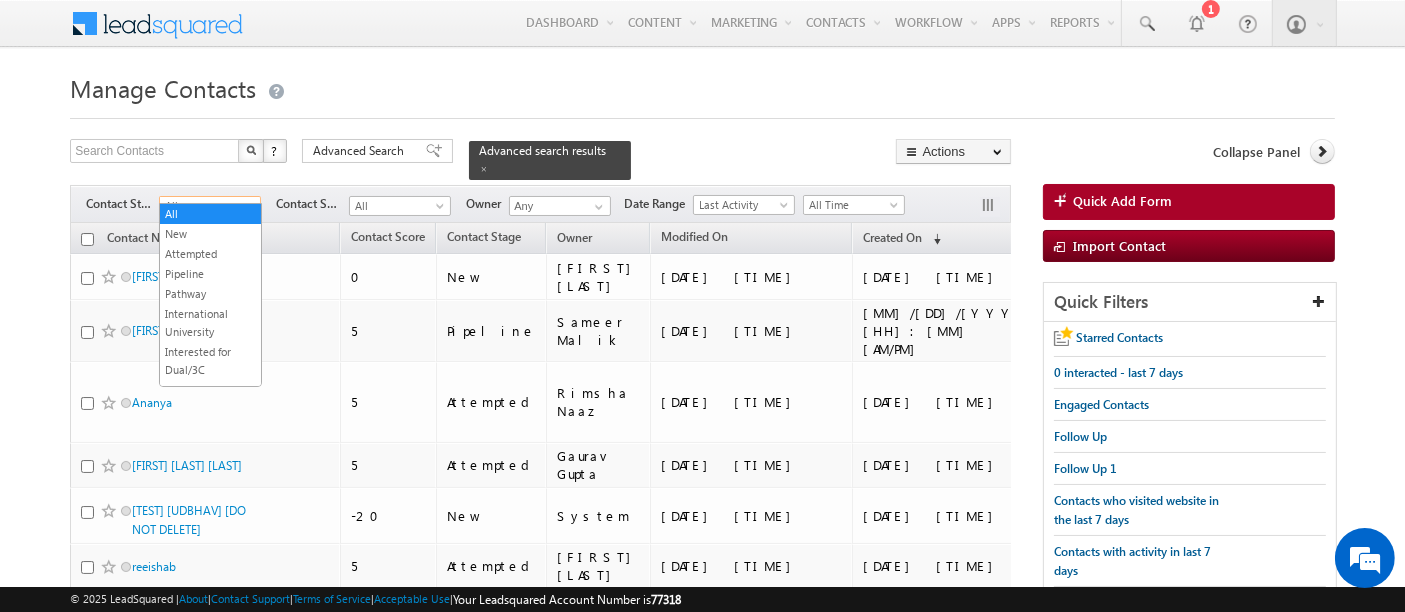 click on "All" at bounding box center (207, 206) 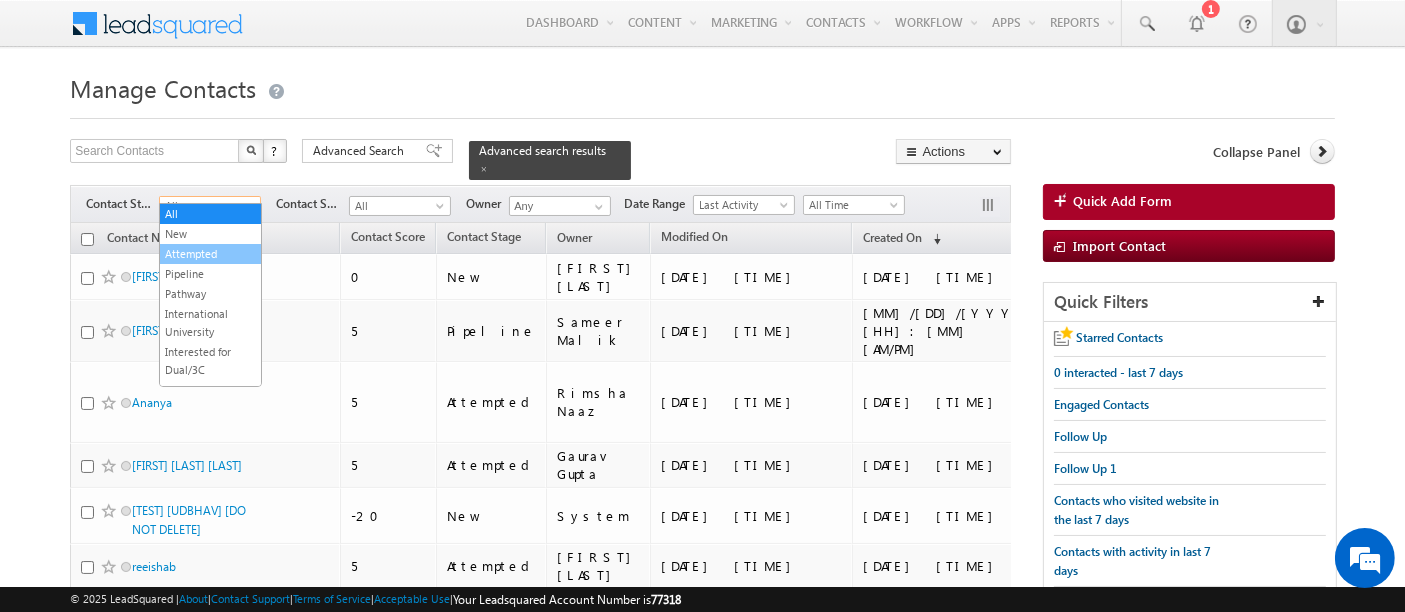 drag, startPoint x: 196, startPoint y: 221, endPoint x: 194, endPoint y: 241, distance: 20.09975 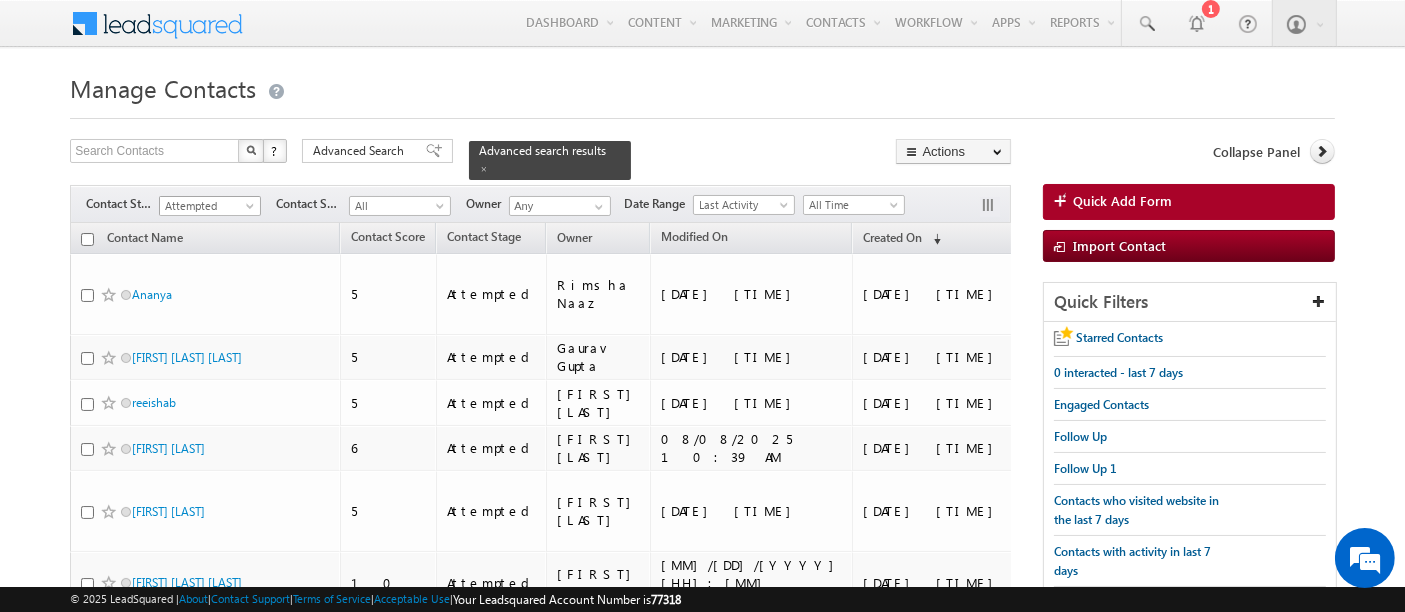 click on "Attempted" at bounding box center (207, 206) 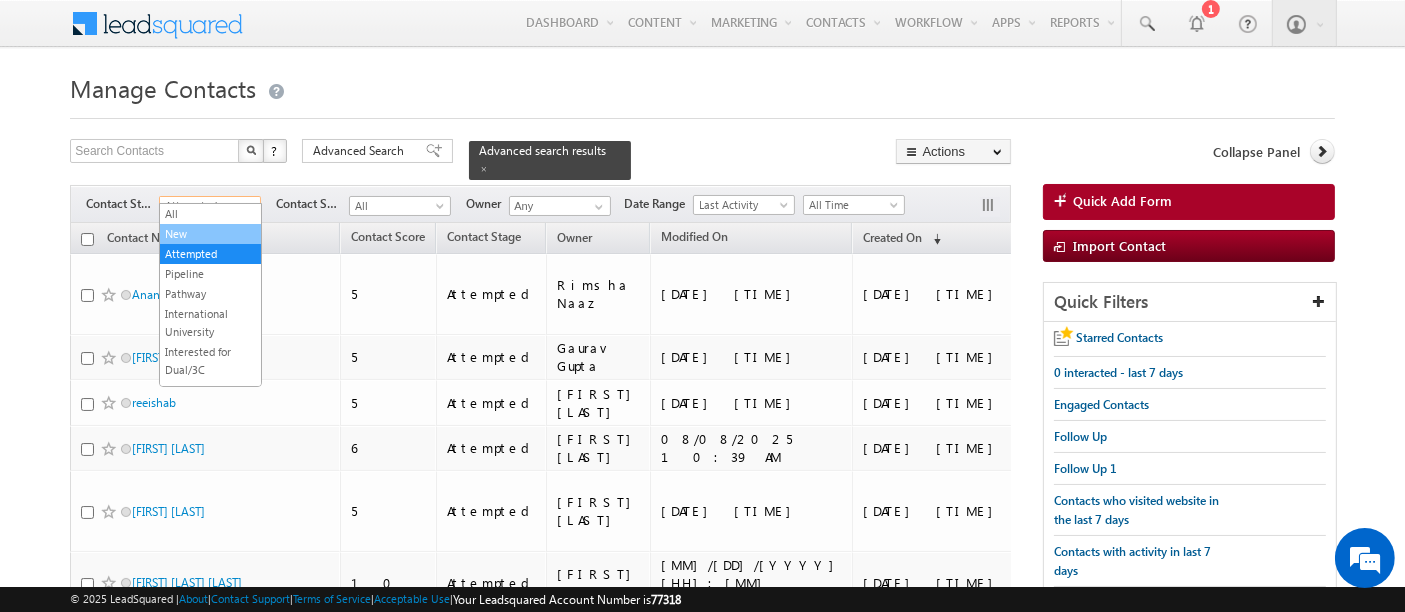click on "New" at bounding box center (210, 234) 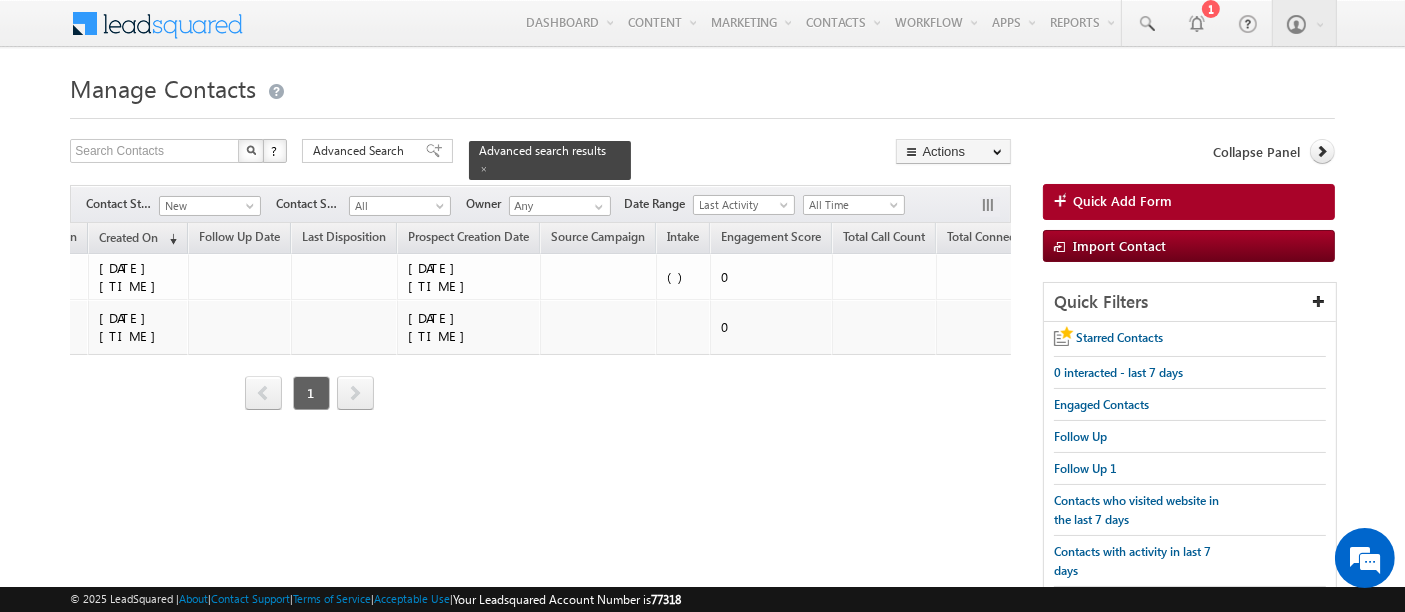 scroll, scrollTop: 0, scrollLeft: 0, axis: both 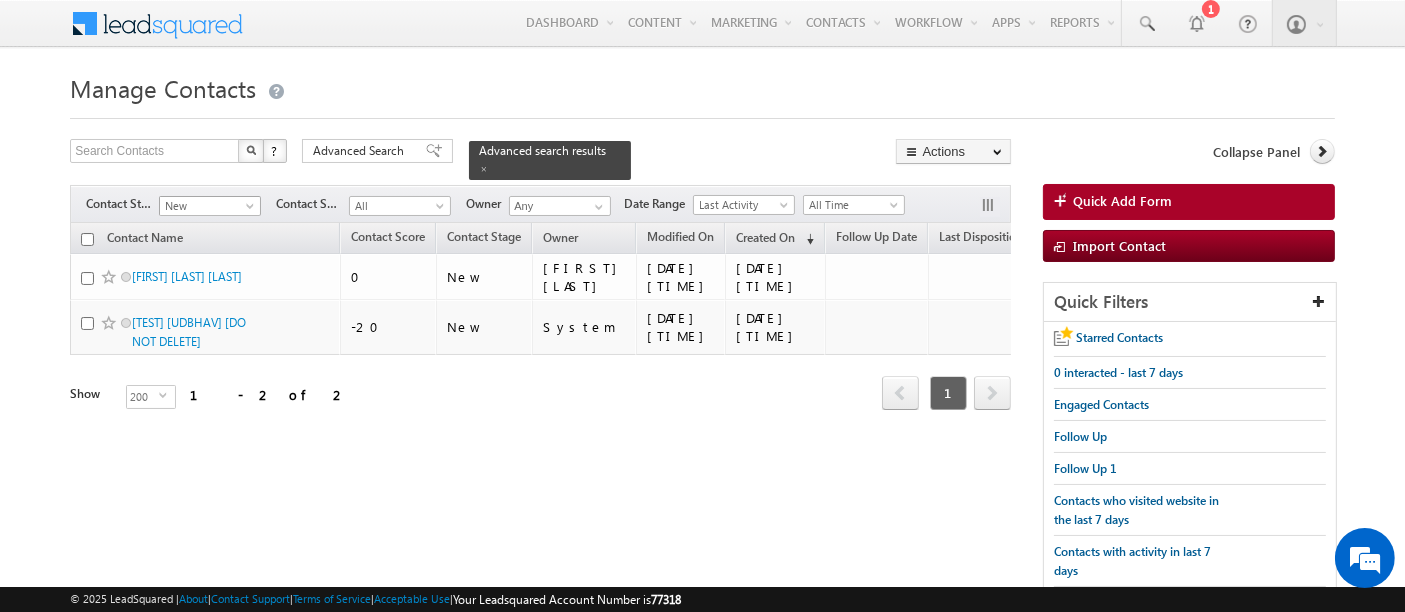 click on "New" at bounding box center [207, 206] 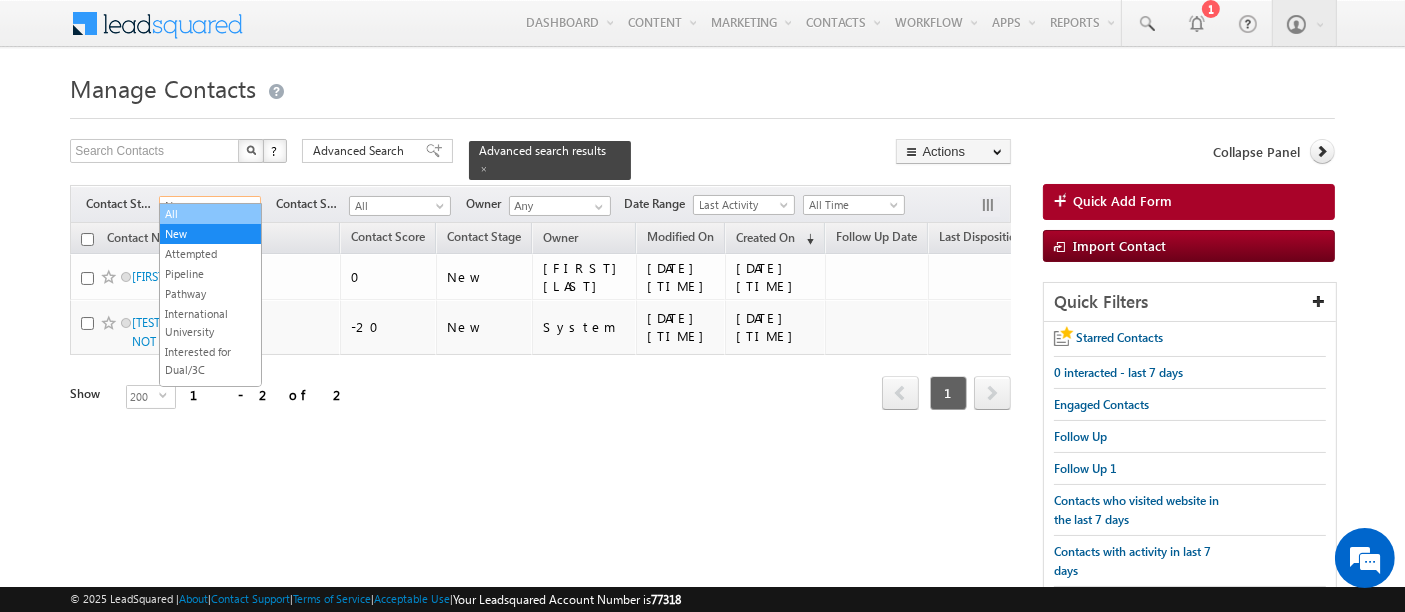 click on "All" at bounding box center [210, 214] 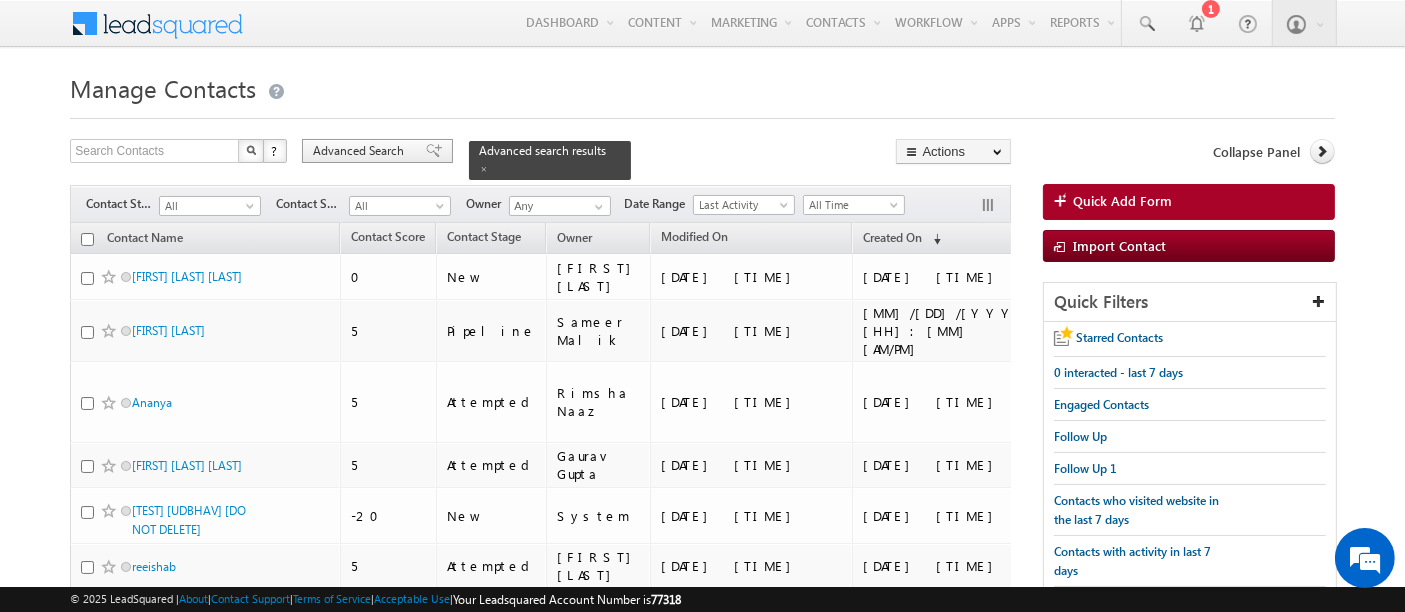 click on "Advanced Search" at bounding box center (361, 151) 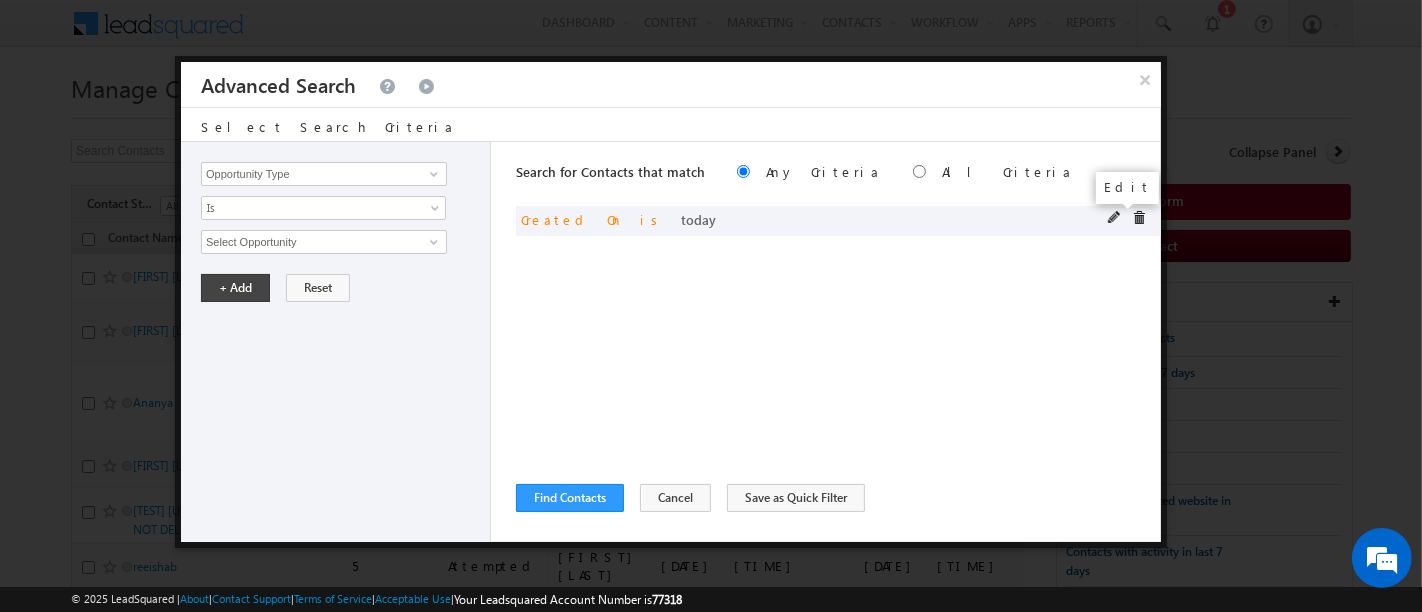 click at bounding box center [1115, 218] 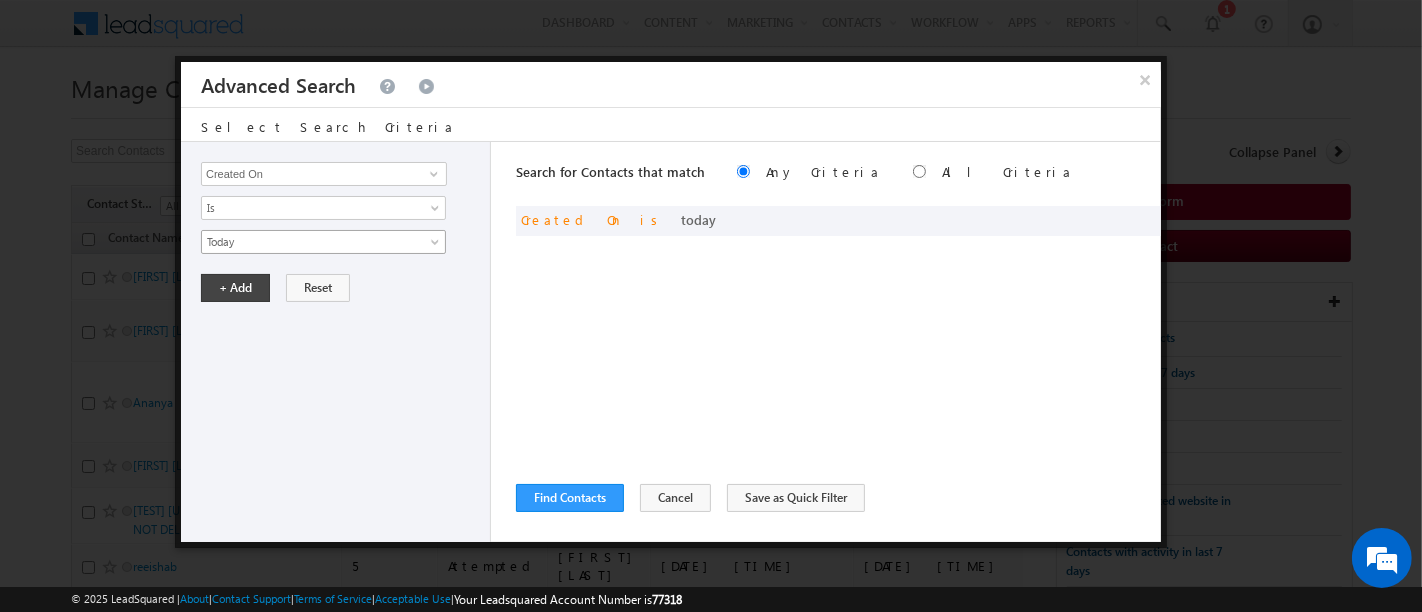 click on "Today" at bounding box center [310, 242] 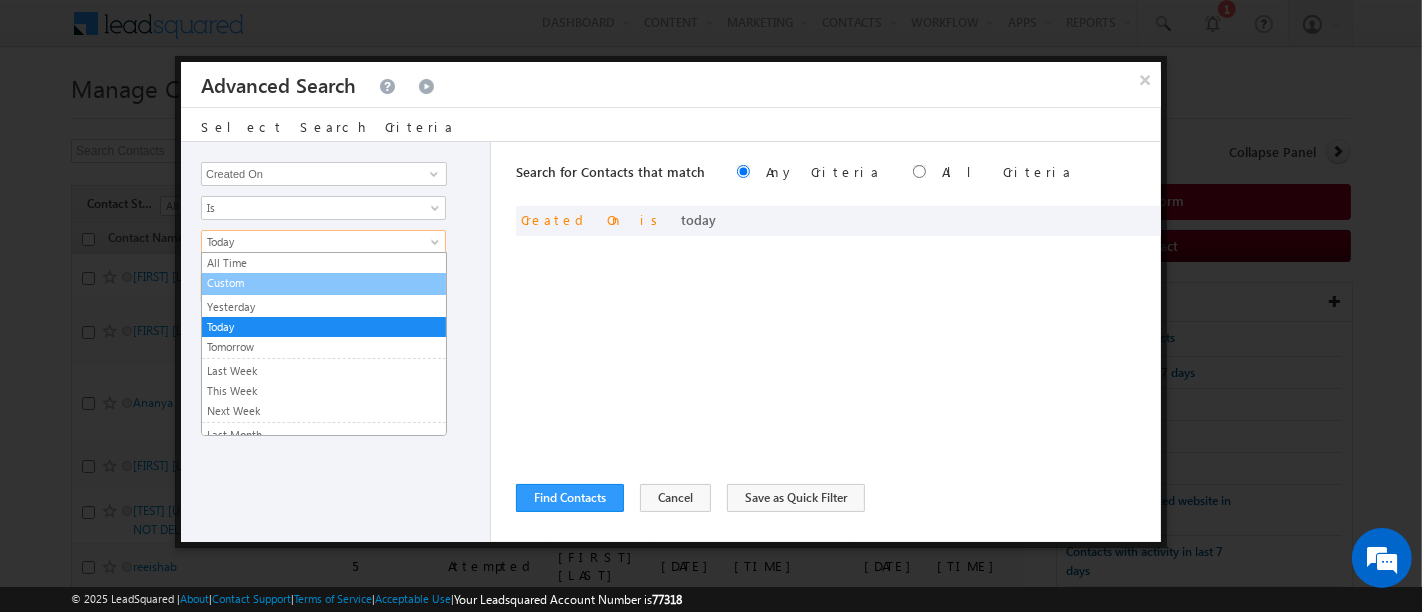 click on "Custom" at bounding box center [324, 283] 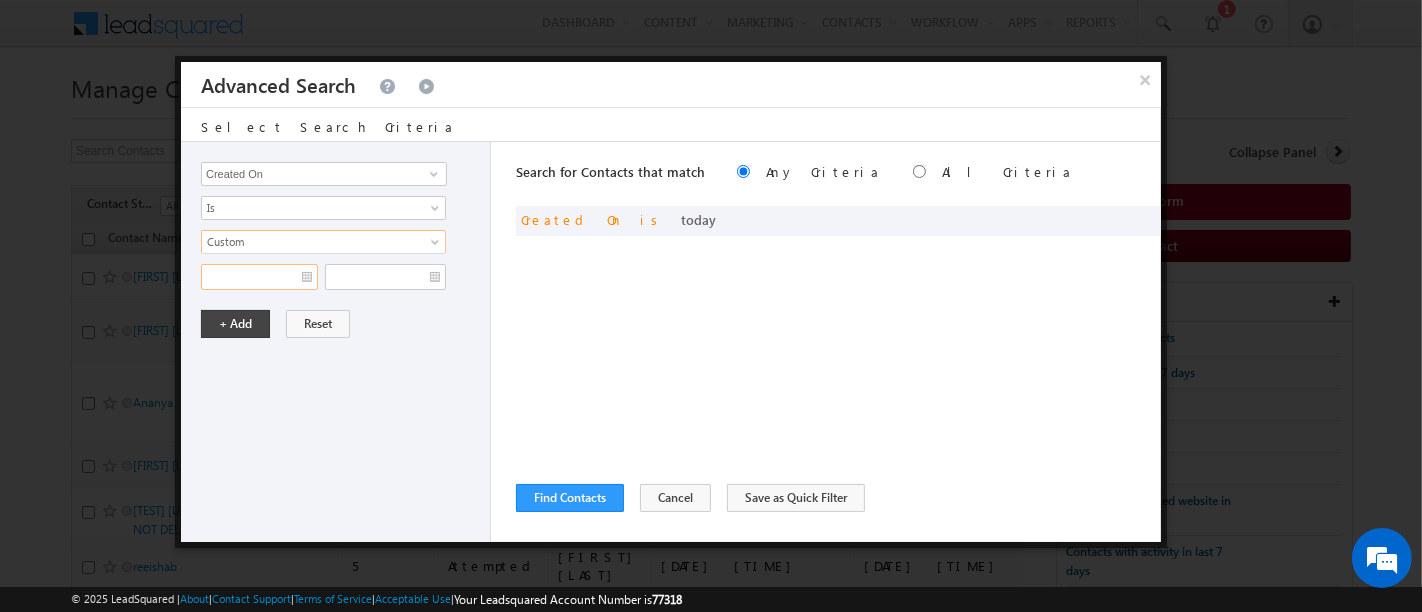 click at bounding box center (259, 277) 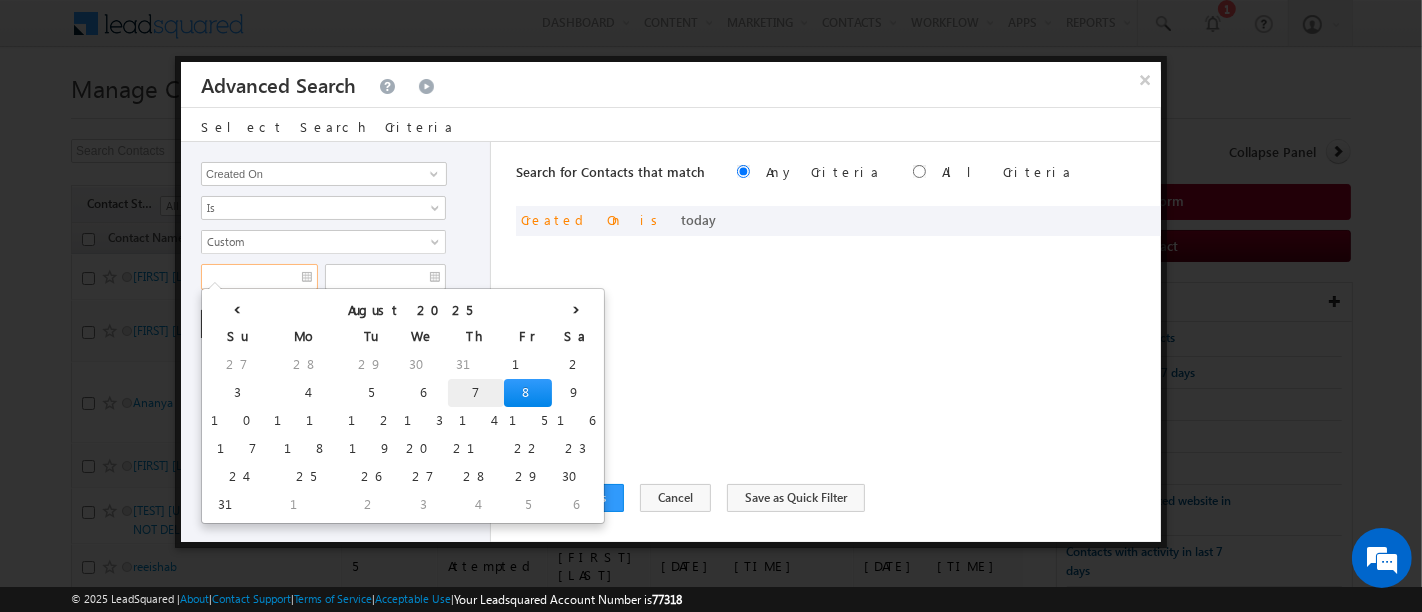 click on "7" at bounding box center [476, 393] 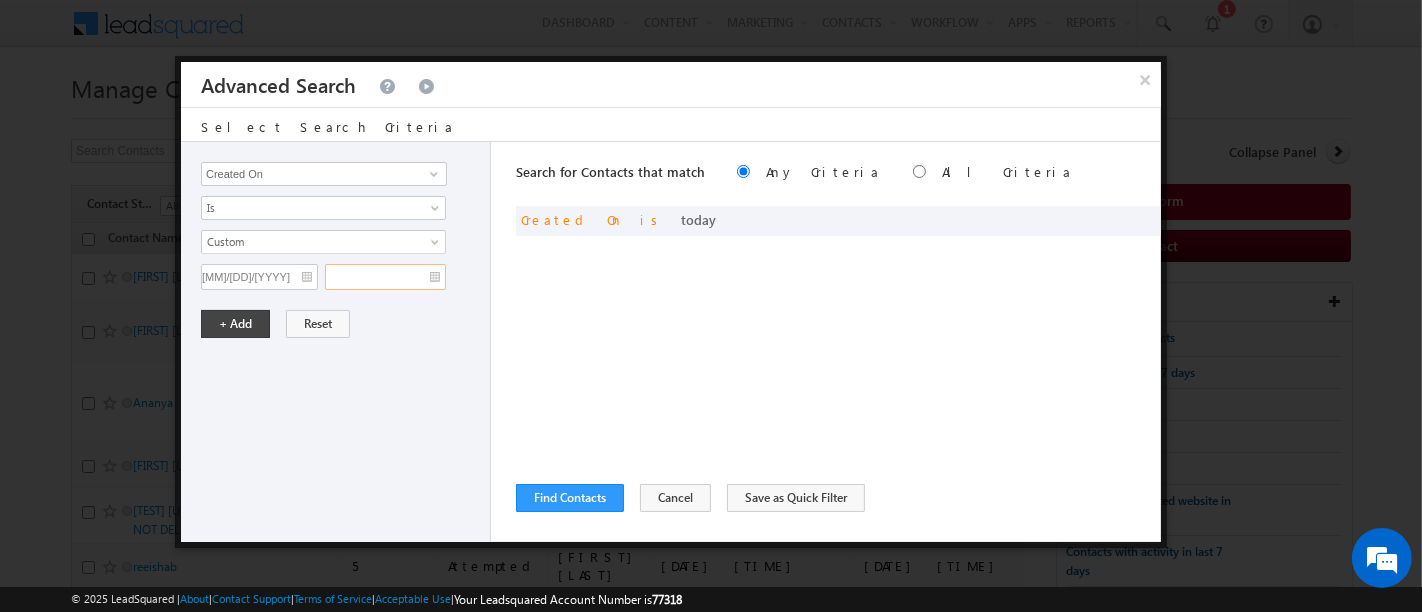click at bounding box center (385, 277) 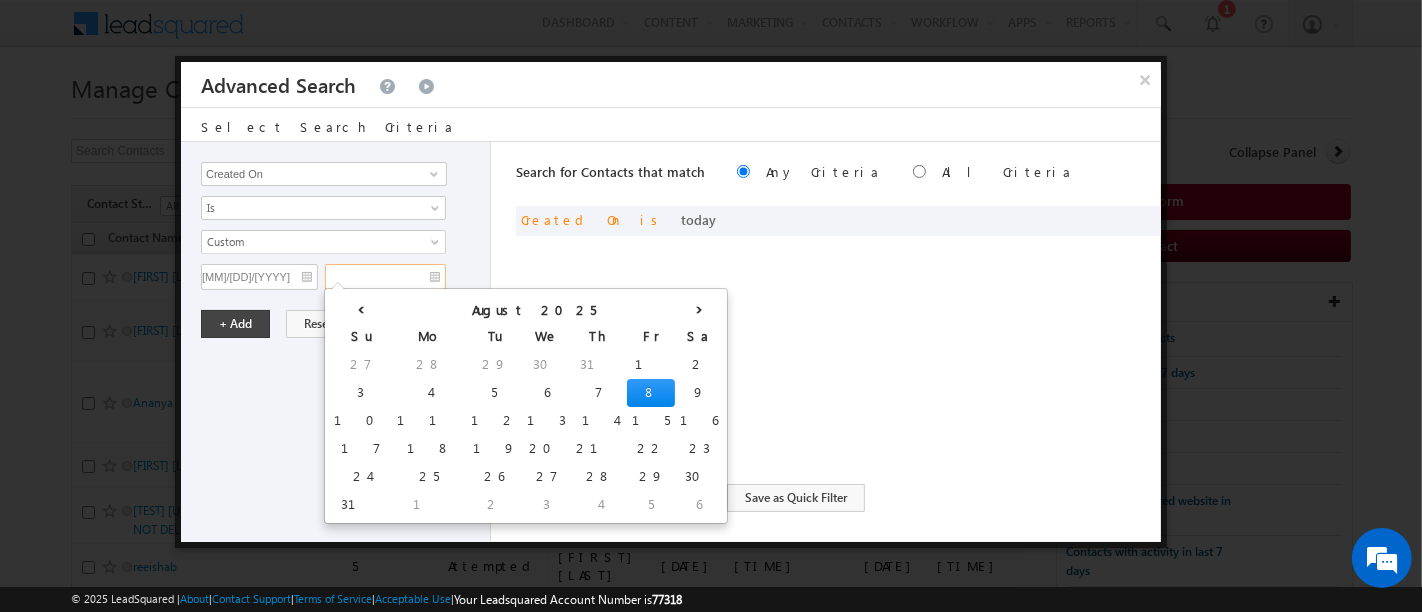 click on "8" at bounding box center (651, 393) 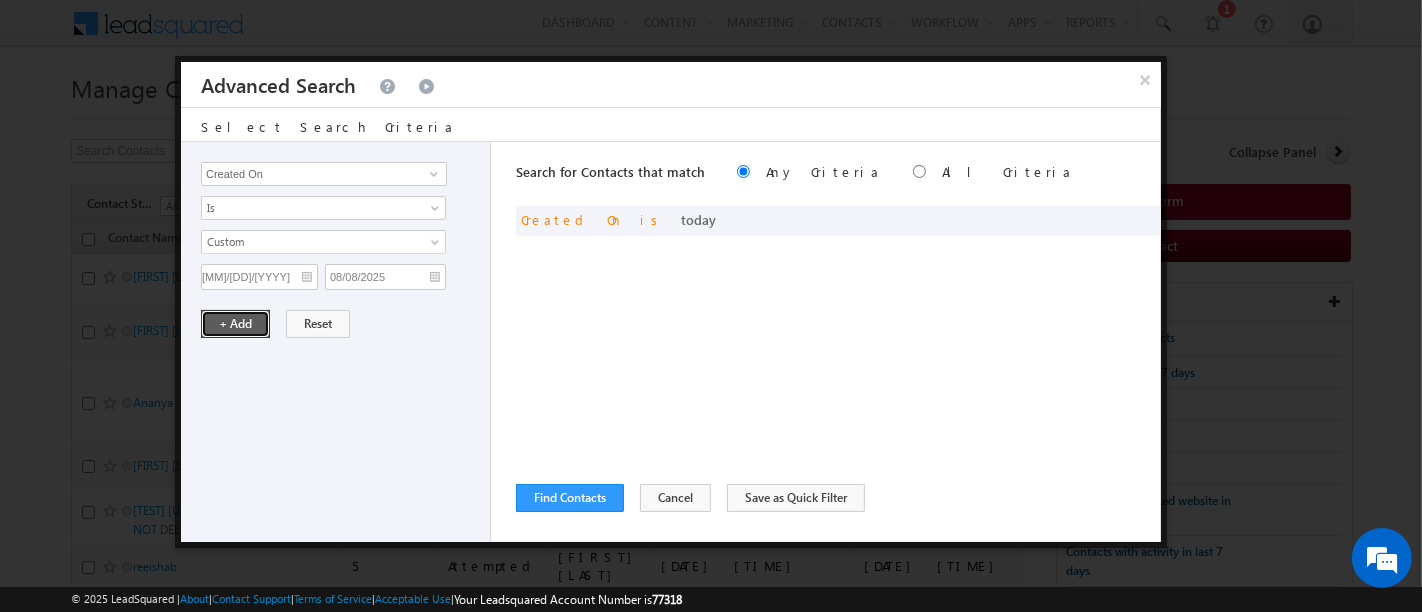 click on "+ Add" at bounding box center [235, 324] 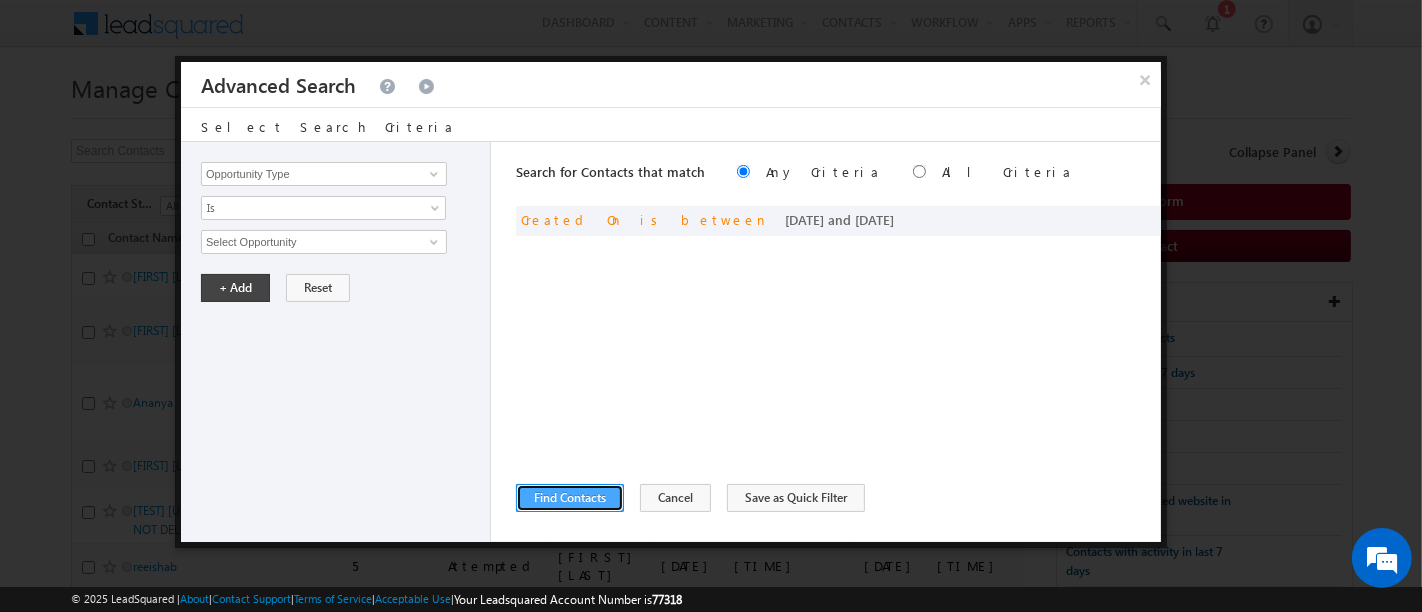 click on "Find Contacts" at bounding box center (570, 498) 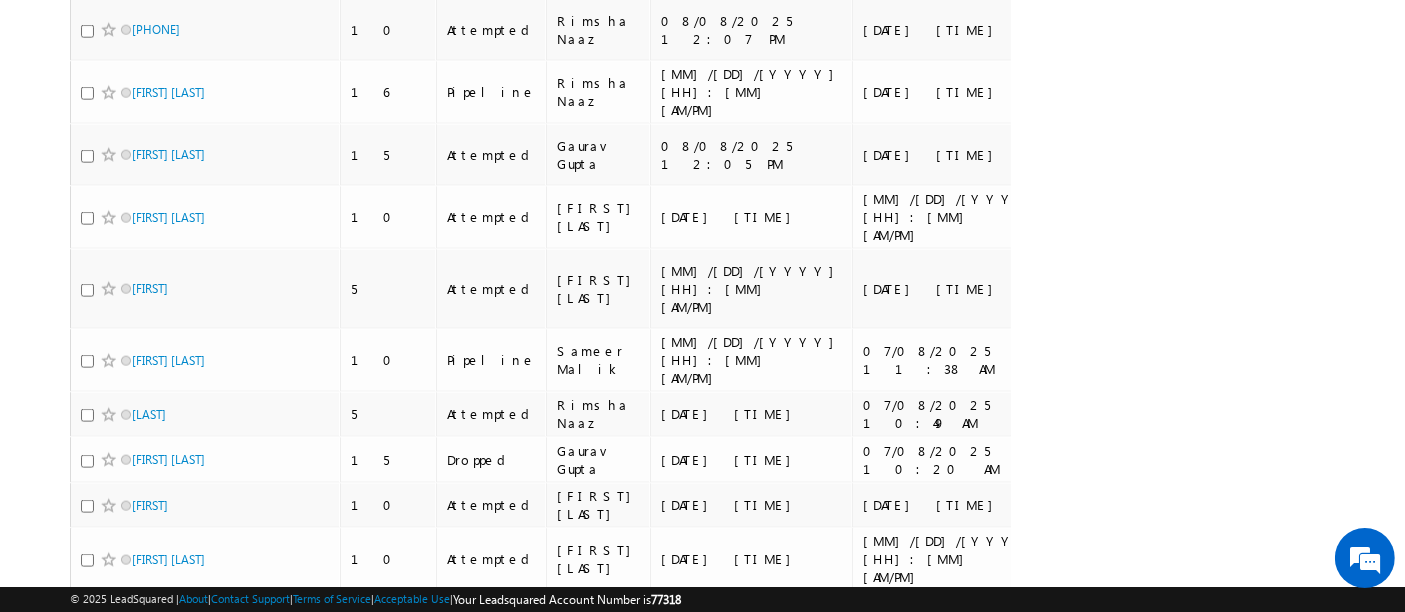scroll, scrollTop: 2328, scrollLeft: 0, axis: vertical 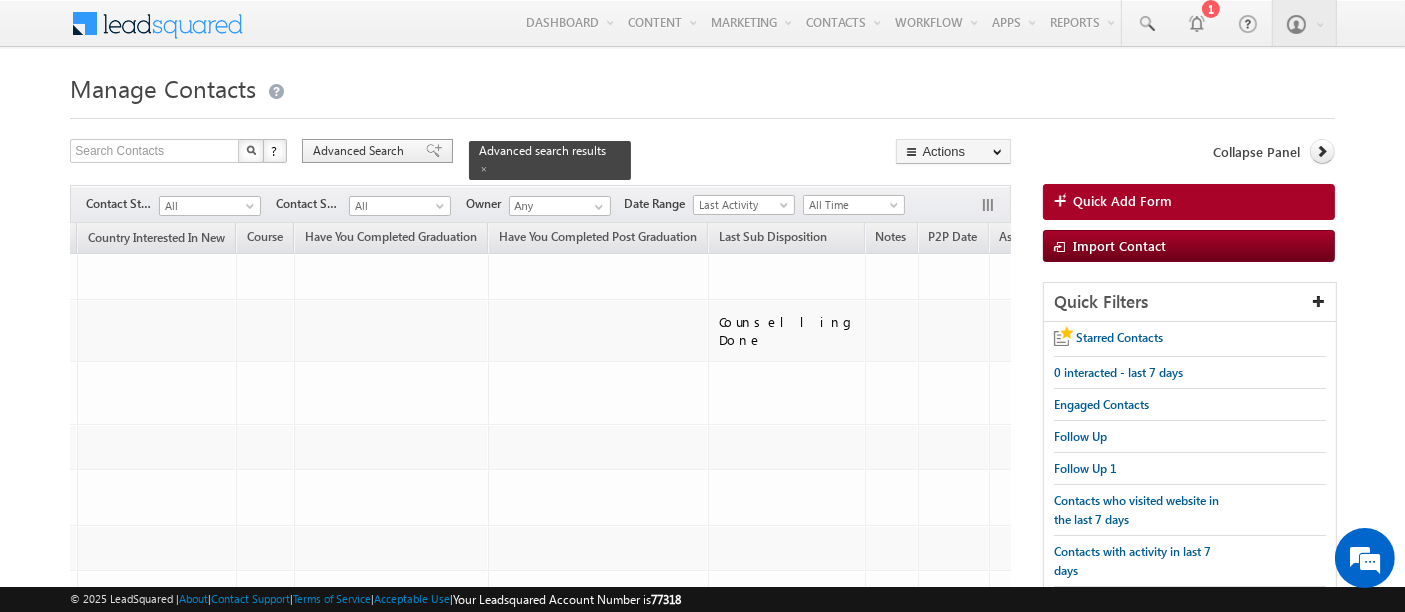 click on "Advanced Search" at bounding box center (361, 151) 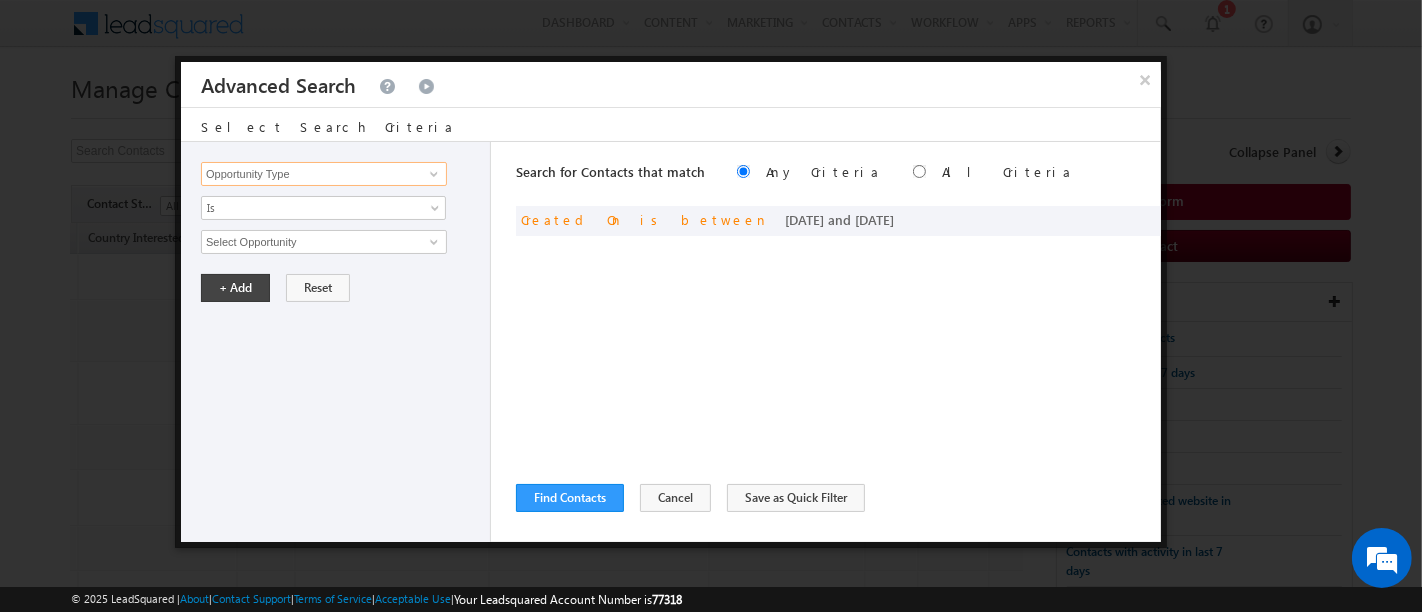 click on "Opportunity Type" at bounding box center [324, 174] 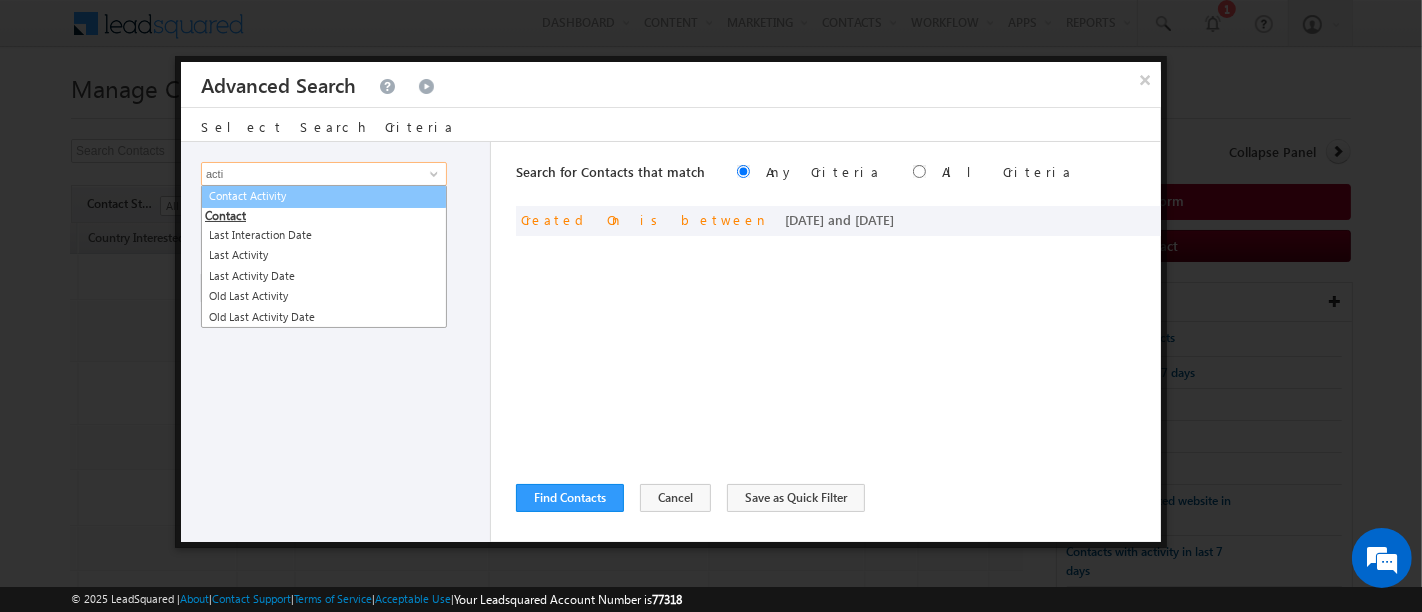 click on "Contact Activity" at bounding box center (324, 196) 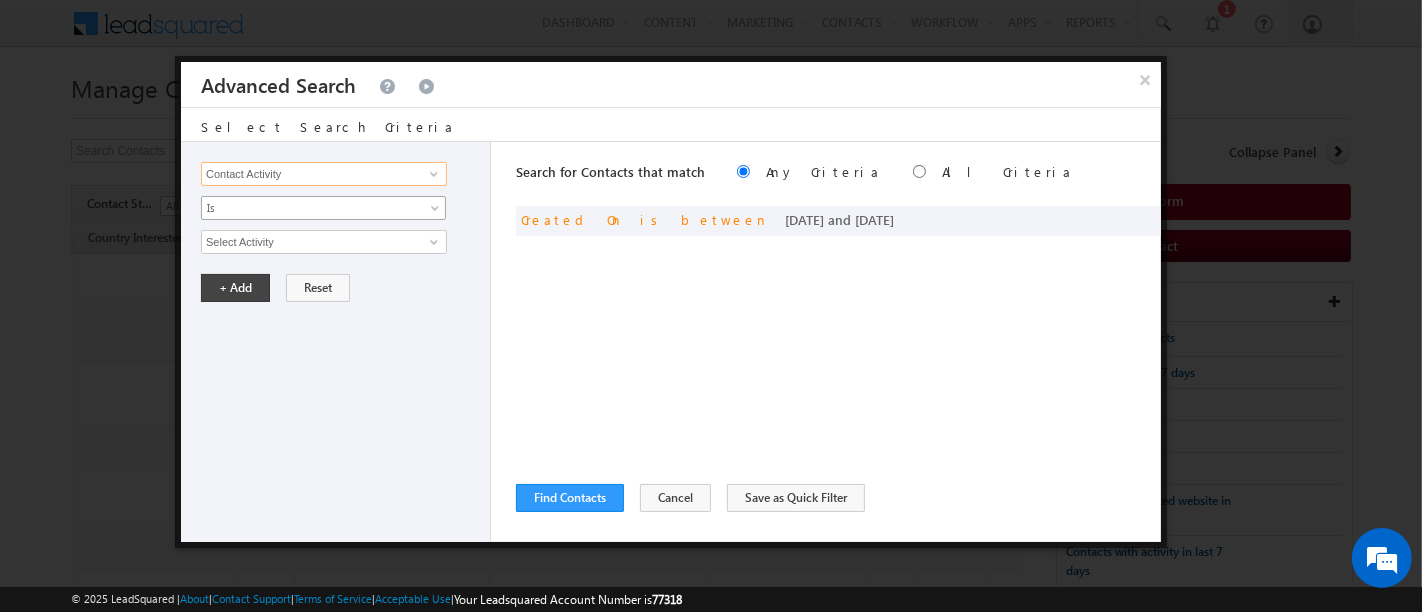 type on "Contact Activity" 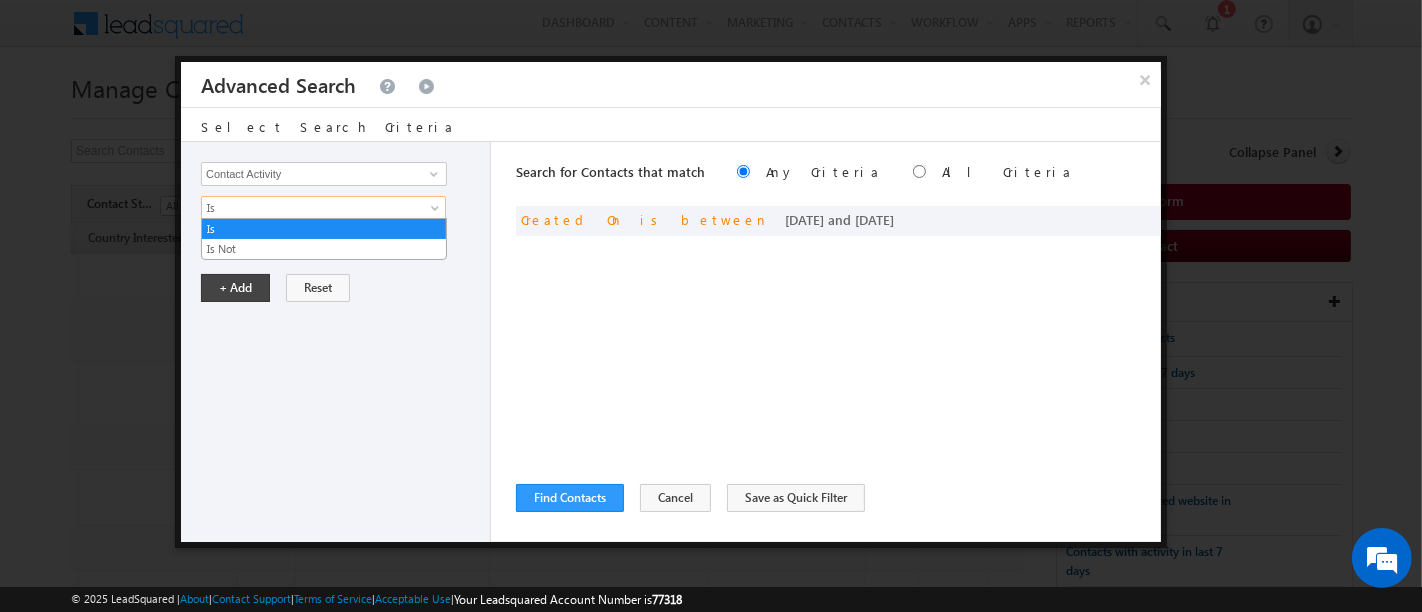 click on "Is" at bounding box center (310, 208) 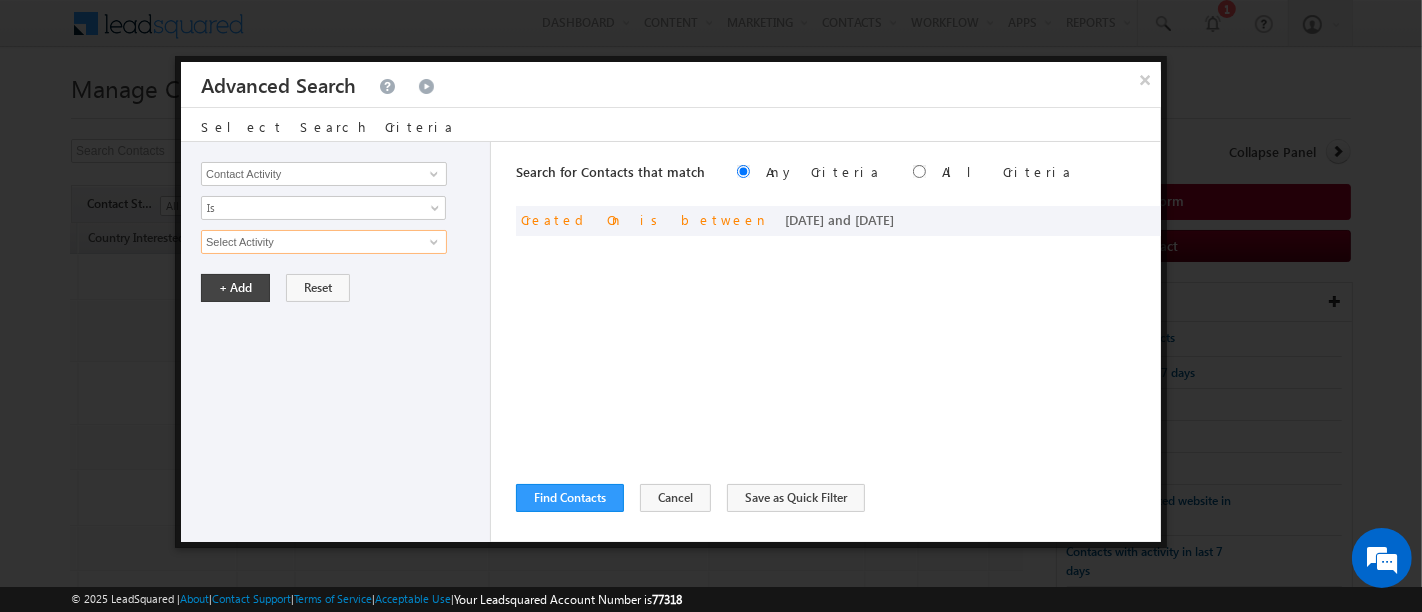 click on "Select Activity" at bounding box center [324, 242] 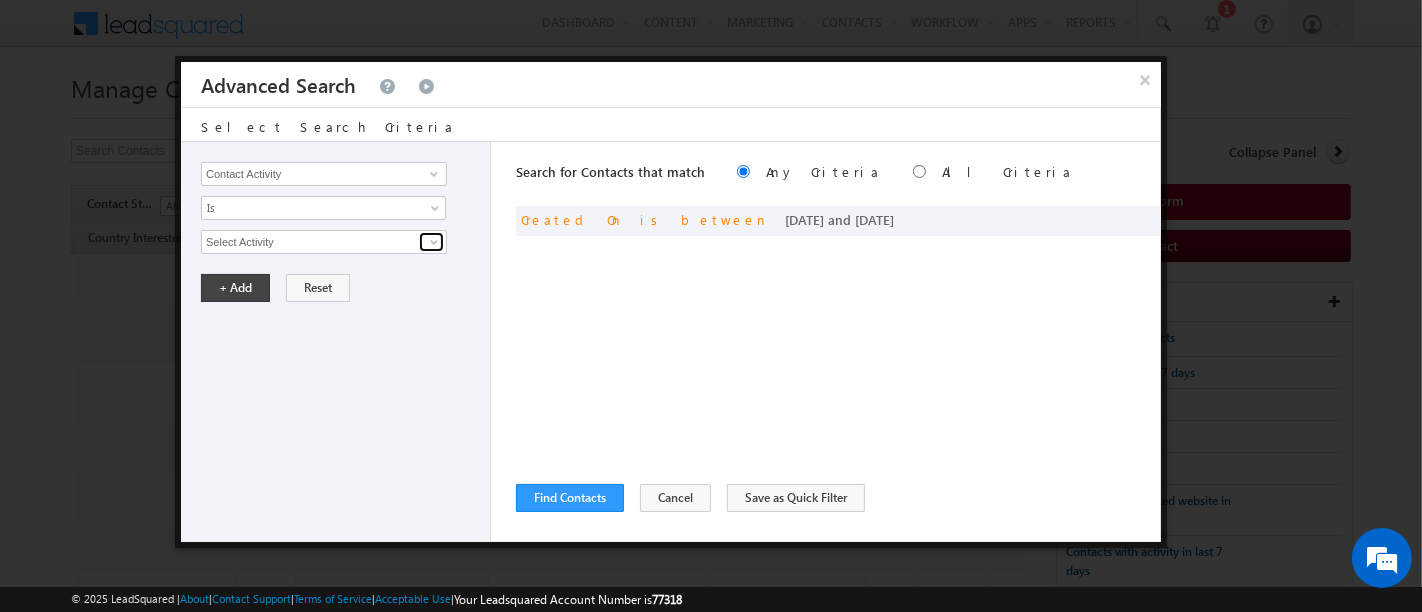 click at bounding box center [434, 242] 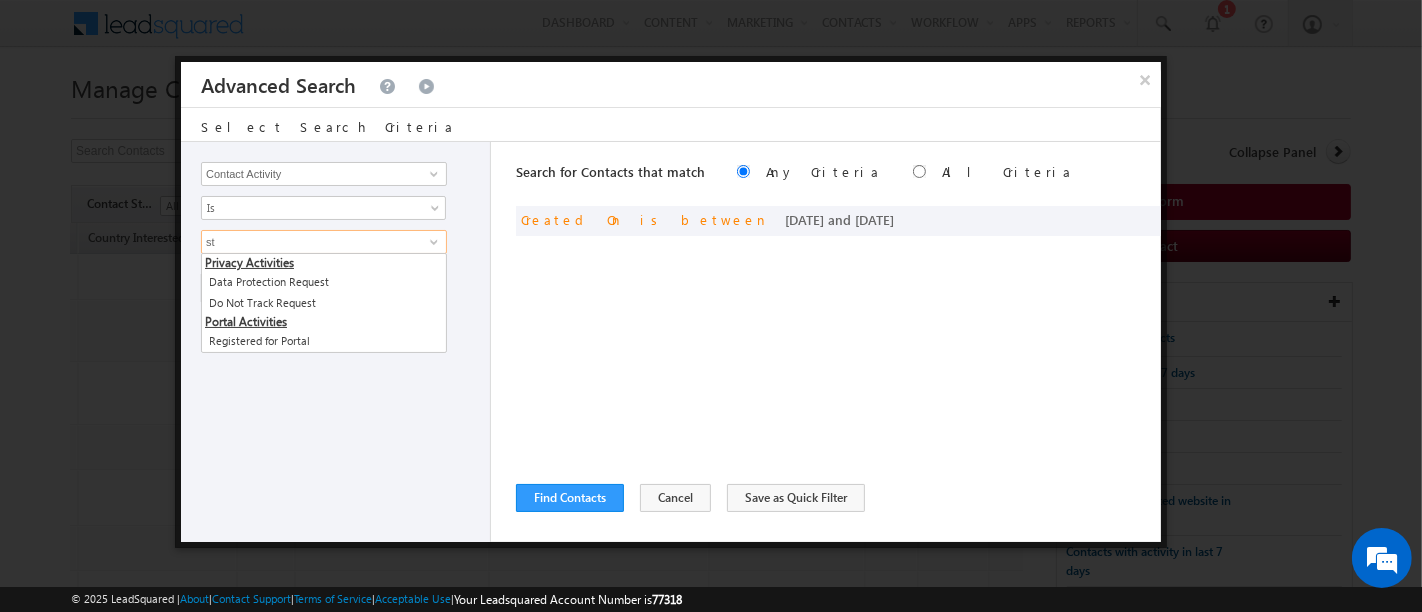 type on "s" 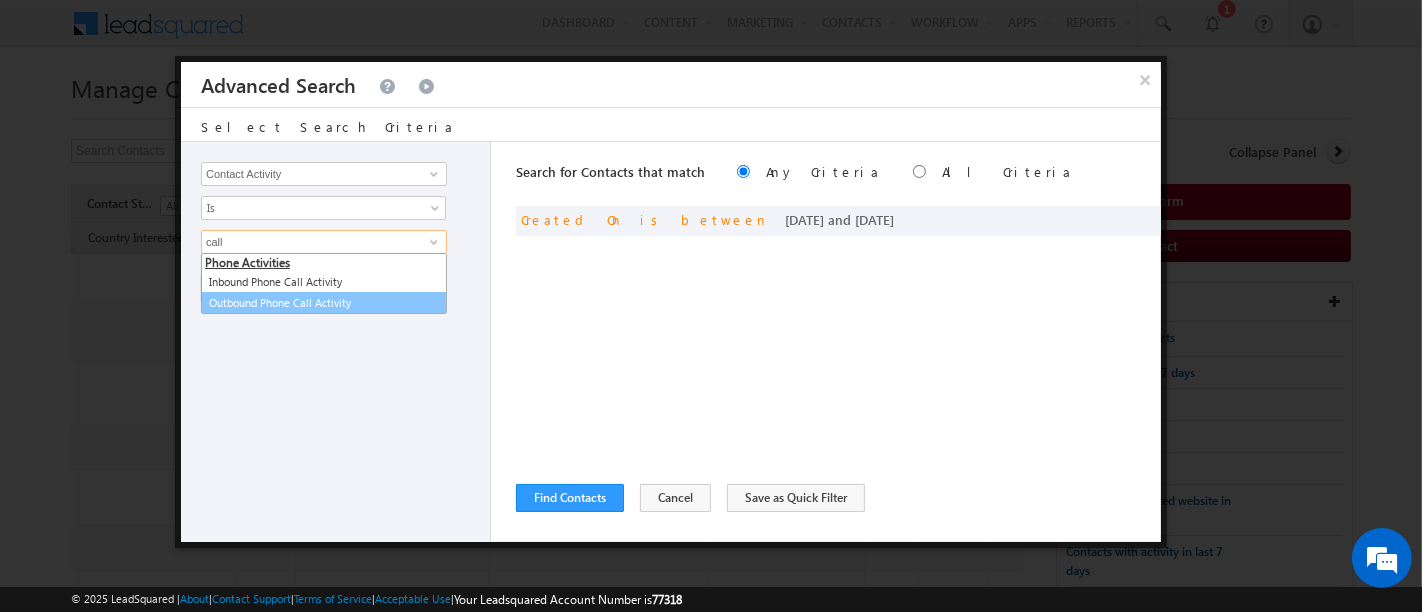 click on "Outbound Phone Call Activity" at bounding box center [324, 303] 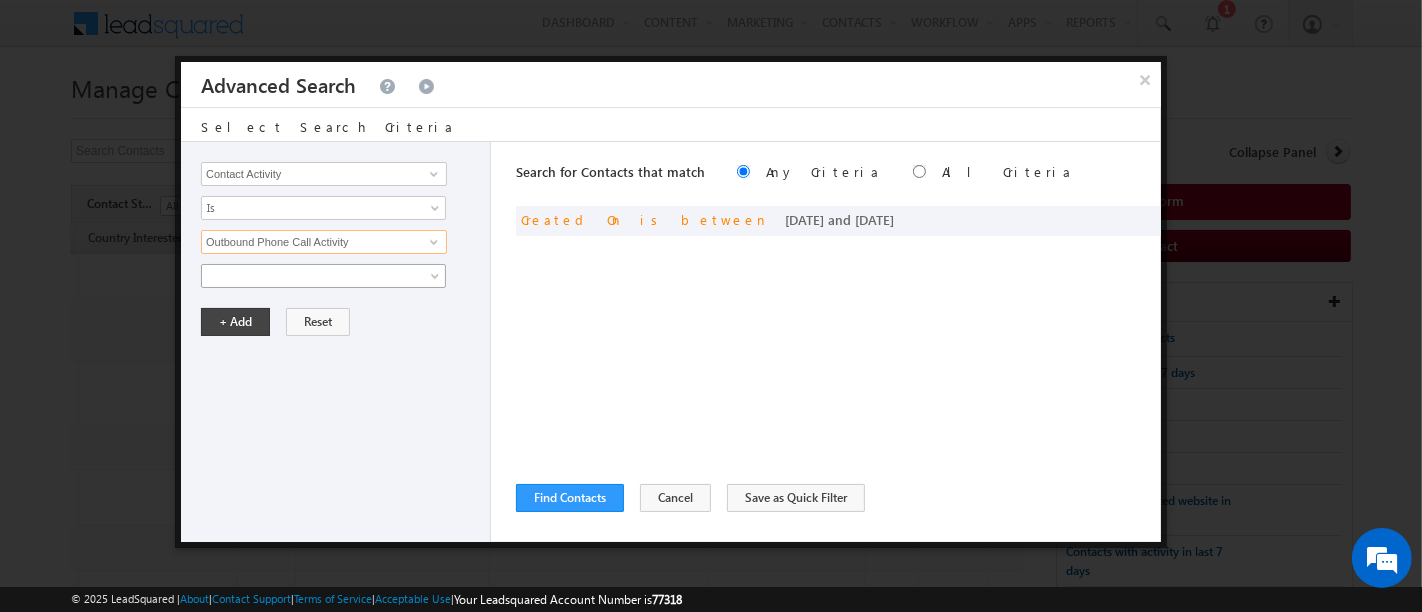 type on "Outbound Phone Call Activity" 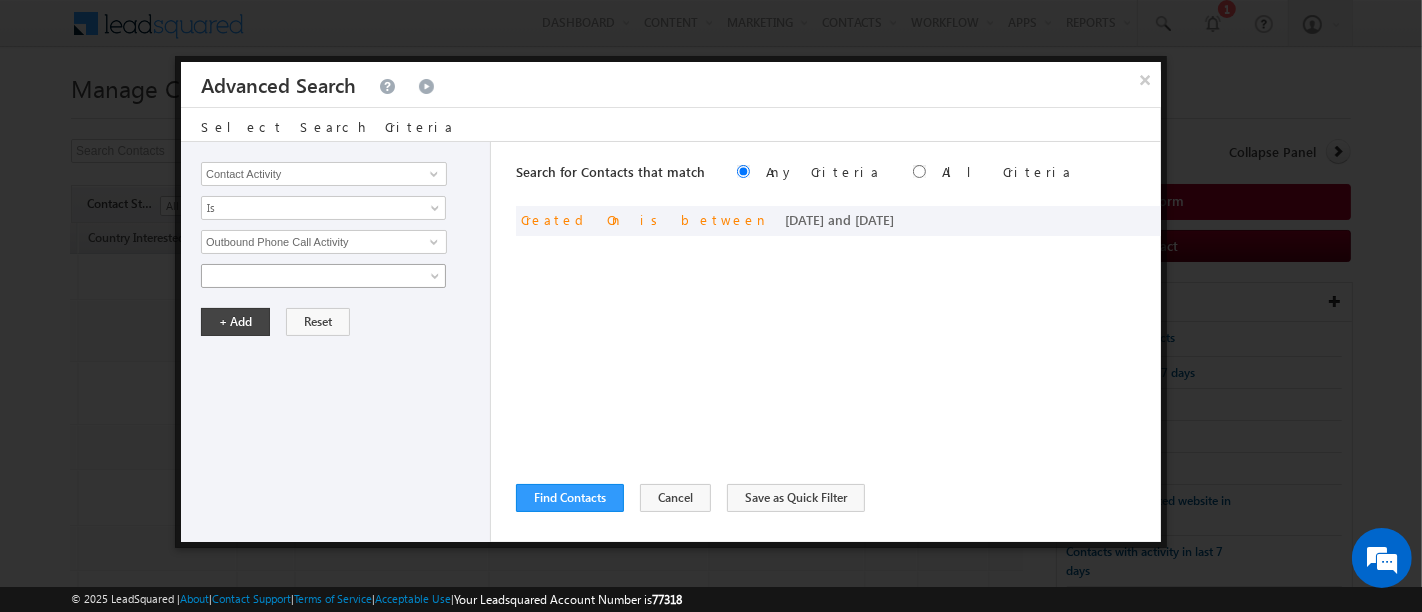click at bounding box center (310, 276) 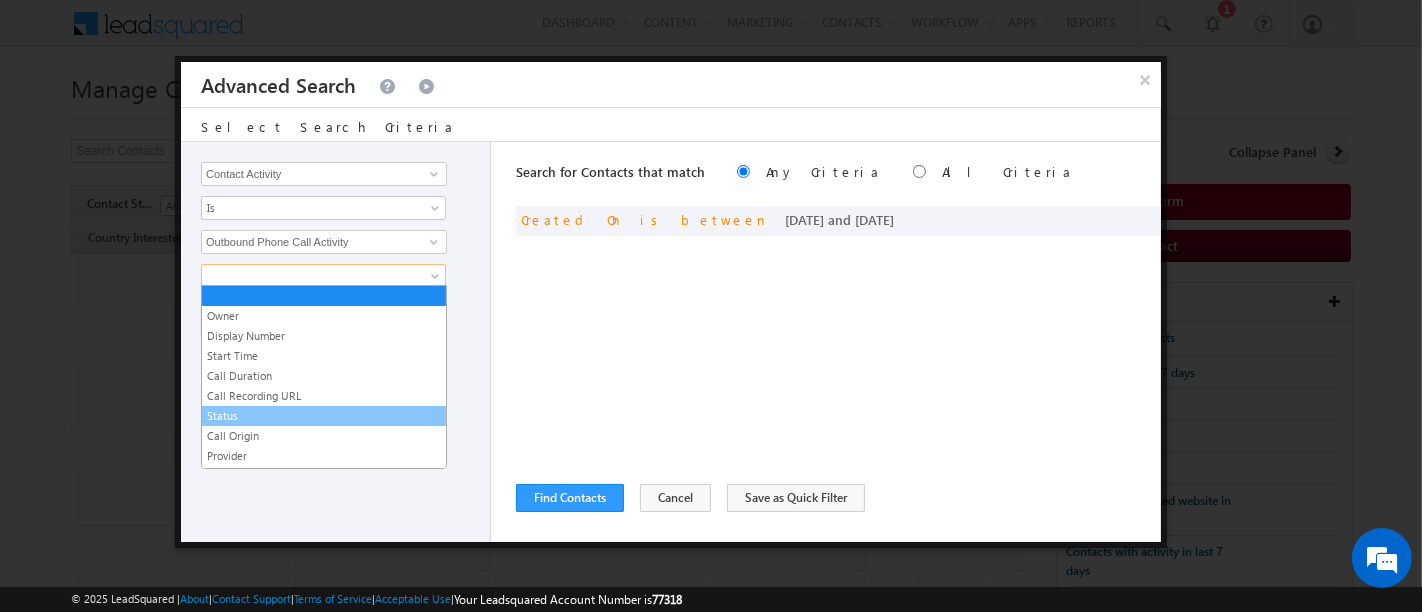 click on "Status" at bounding box center (324, 416) 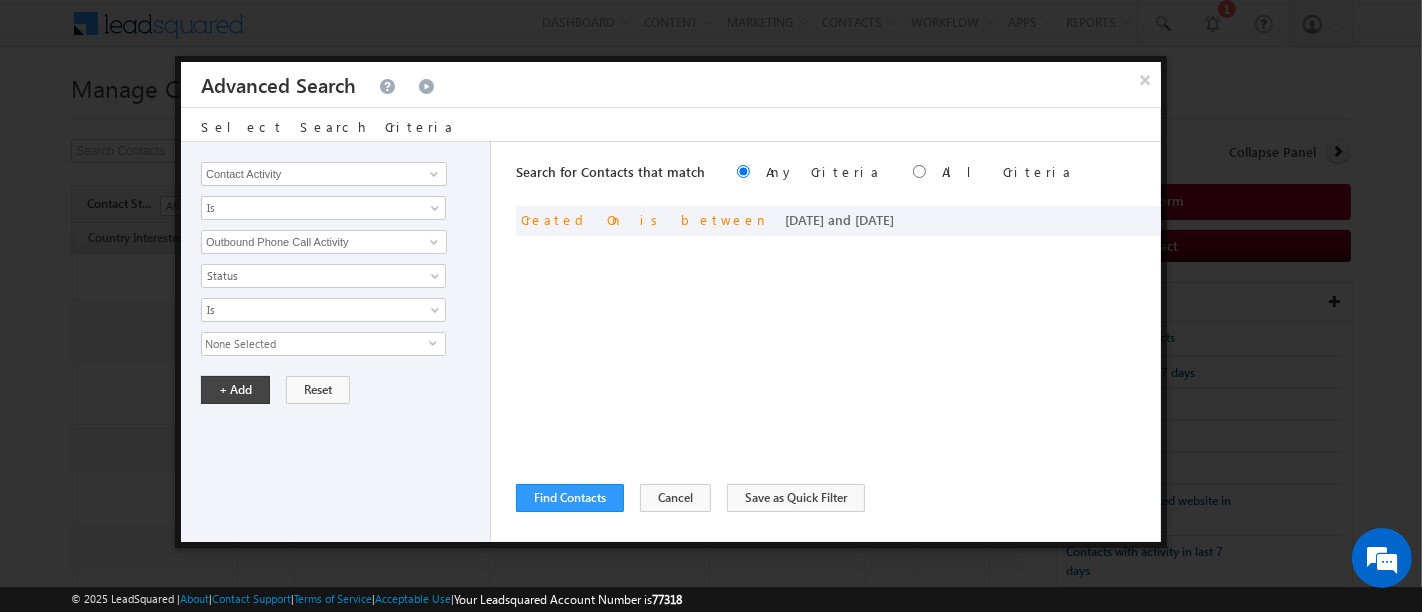 click on "None Selected" at bounding box center (315, 344) 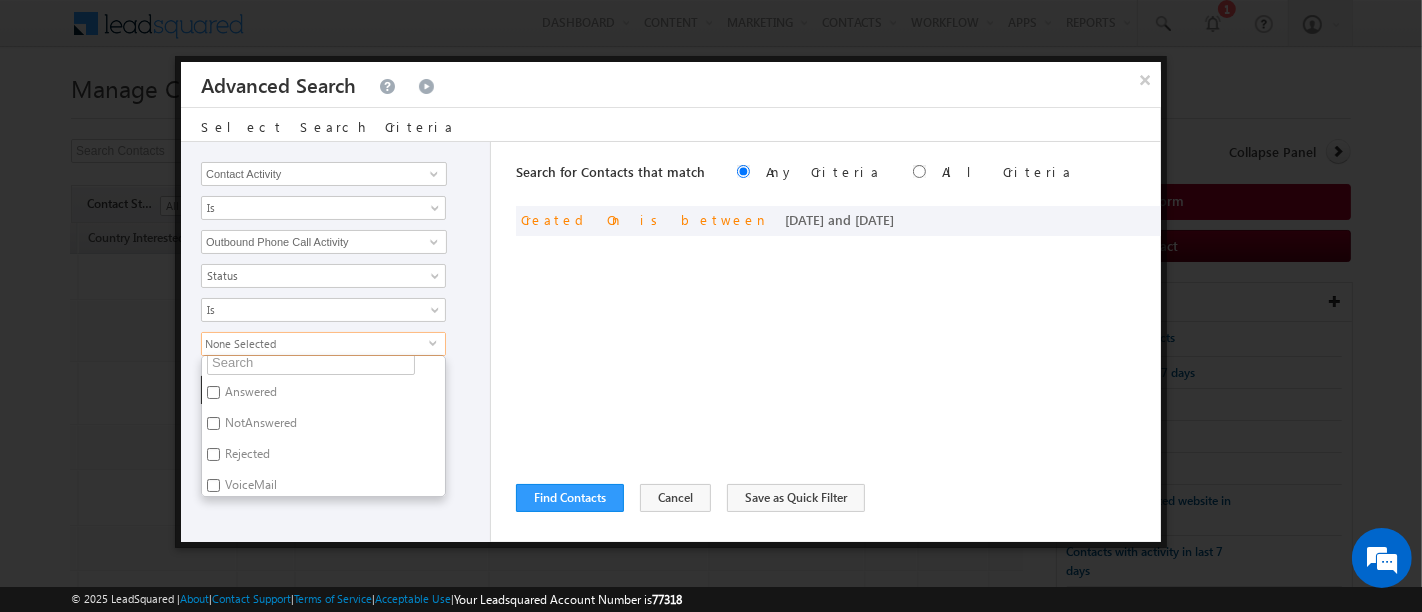 scroll, scrollTop: 0, scrollLeft: 0, axis: both 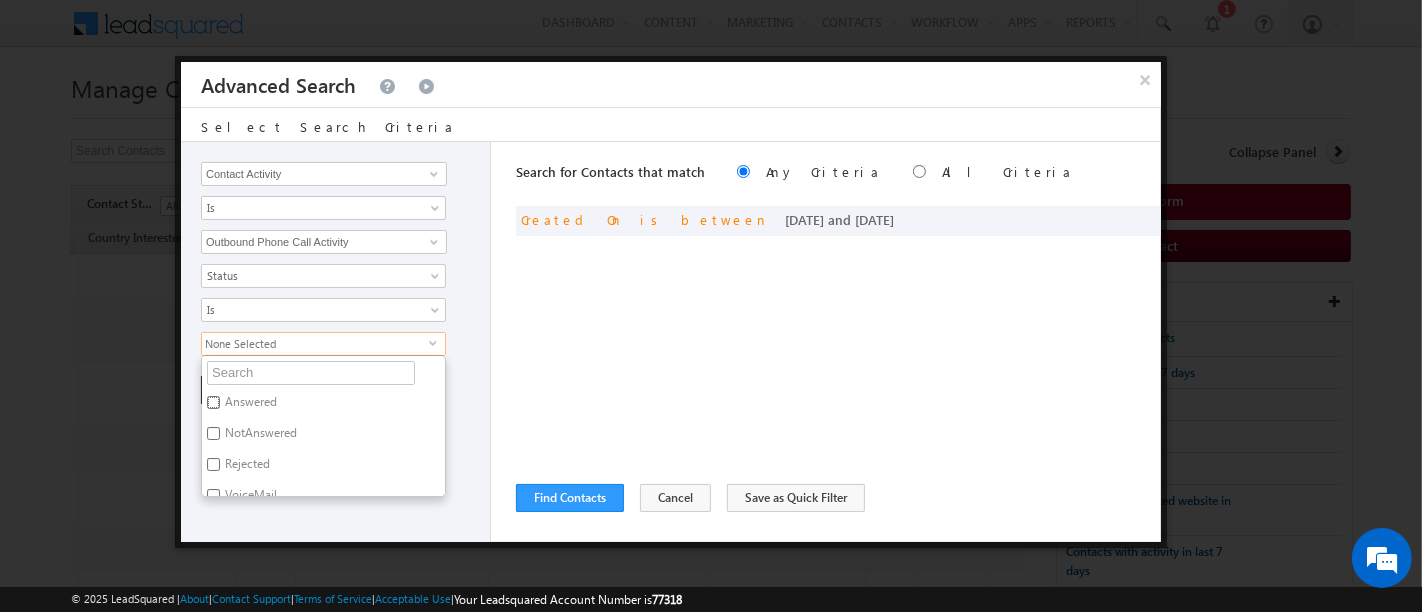 click on "Answered" at bounding box center [213, 402] 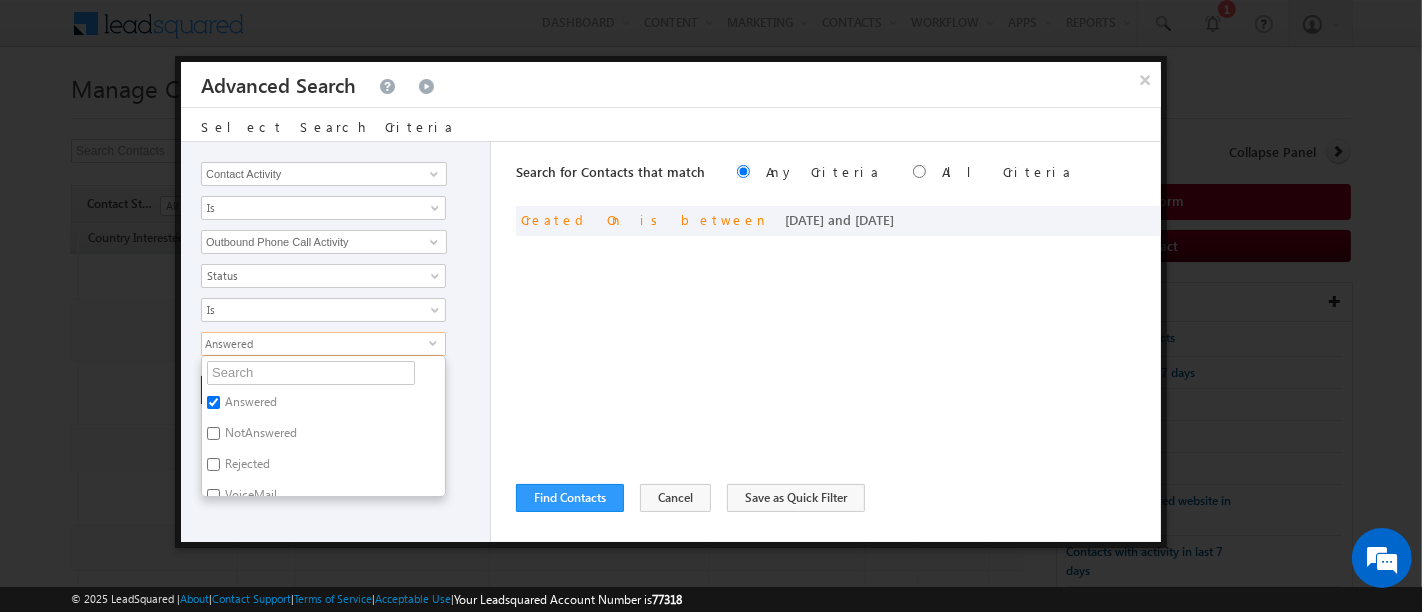 click on "Opportunity Type Contact Activity Task Sales Group  Prospect Id Address 1 Address 2 Any Specific University Or Program Application Status Assignment date current owner Auto Login URL City Class XII Marks Company Concentration Contact Number Contact Origin Contact Score Contact Source Contact Stage Conversion Referrer URL Counselling Done Date Counselling mode Country Country Interested In New Country Interested In Old Course Course Priority Created By Id Created On Created On Old Current Opt In Status Do Not Call Do Not Email Do Not SMS Do Not Track Do You Have Scholarships Do You Have Valid Passport Documents - Status Documents - University Proof Doc Documents - 10th Marksheet Documents - 12th Marksheet Documents - UG Degree Documents - UG Marksheets Documents - PG Degree Documents - PG Marksheets Documents - Resume/CV Documents - LOR Documents - SOP Documents - Passport Documents - ELT Documents - Amity Pathway Certificate Documents - COL Documents - Deposit fee Email Intake" at bounding box center [336, 342] 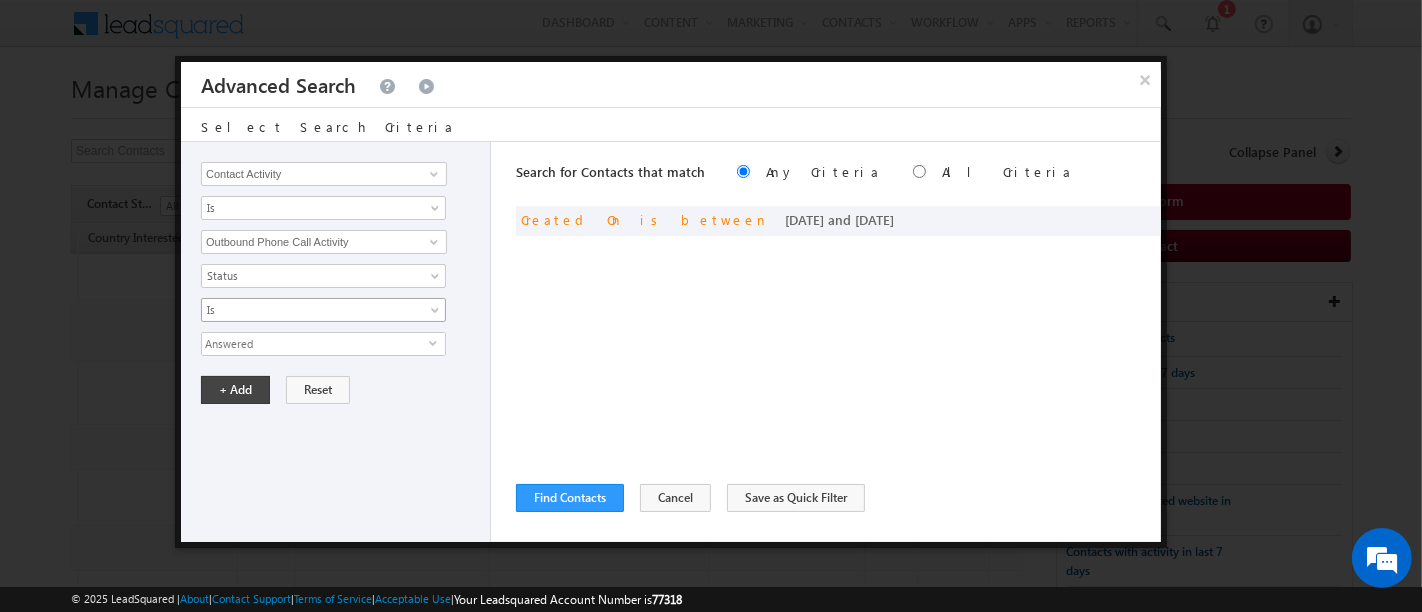 click on "Is" at bounding box center [310, 310] 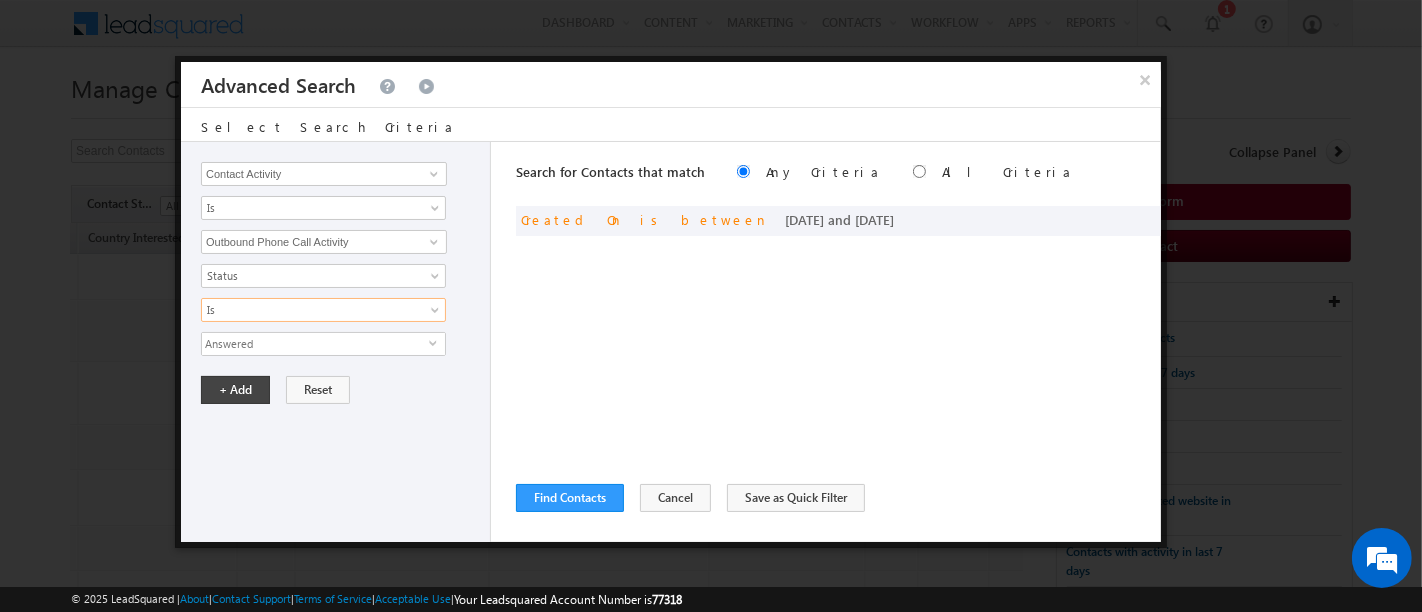 click on "Answered" at bounding box center (315, 344) 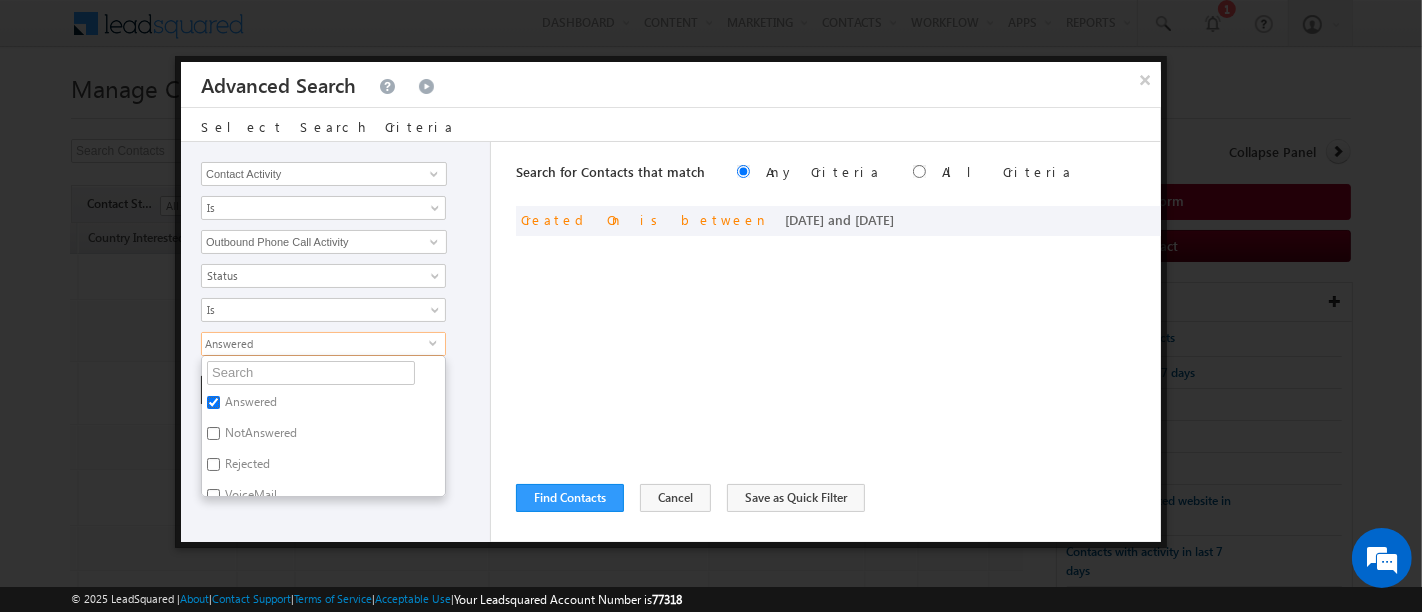 click on "Answered" at bounding box center [213, 402] 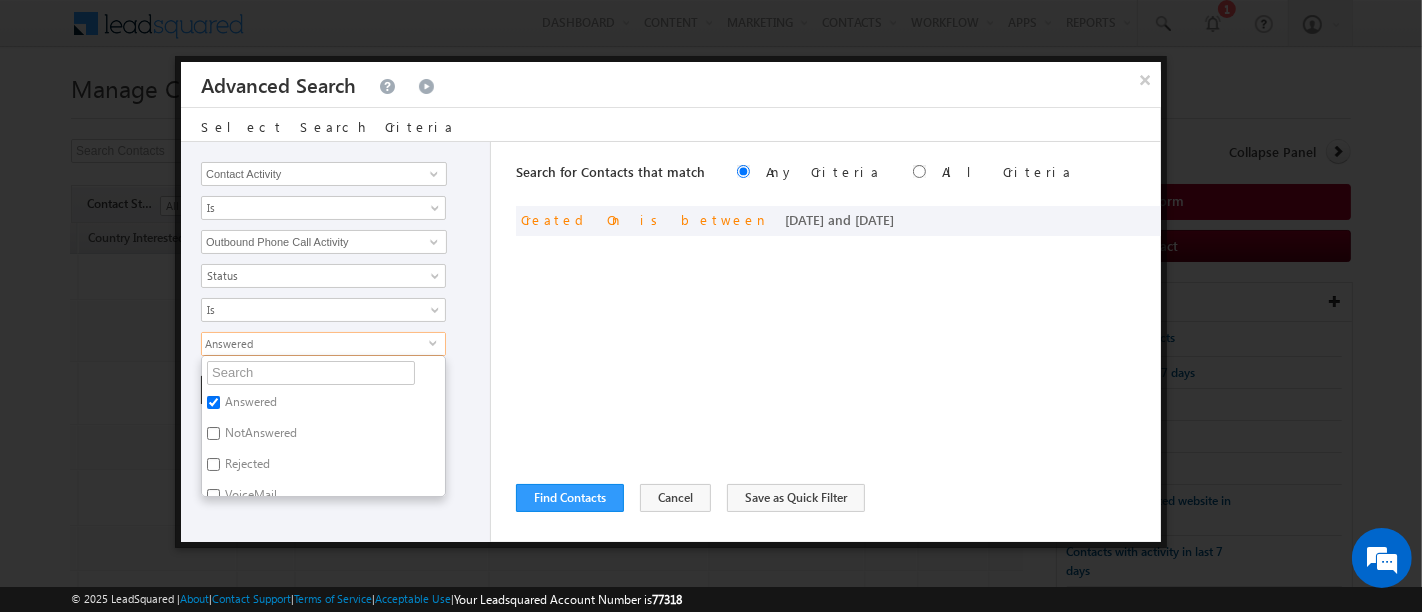 checkbox on "false" 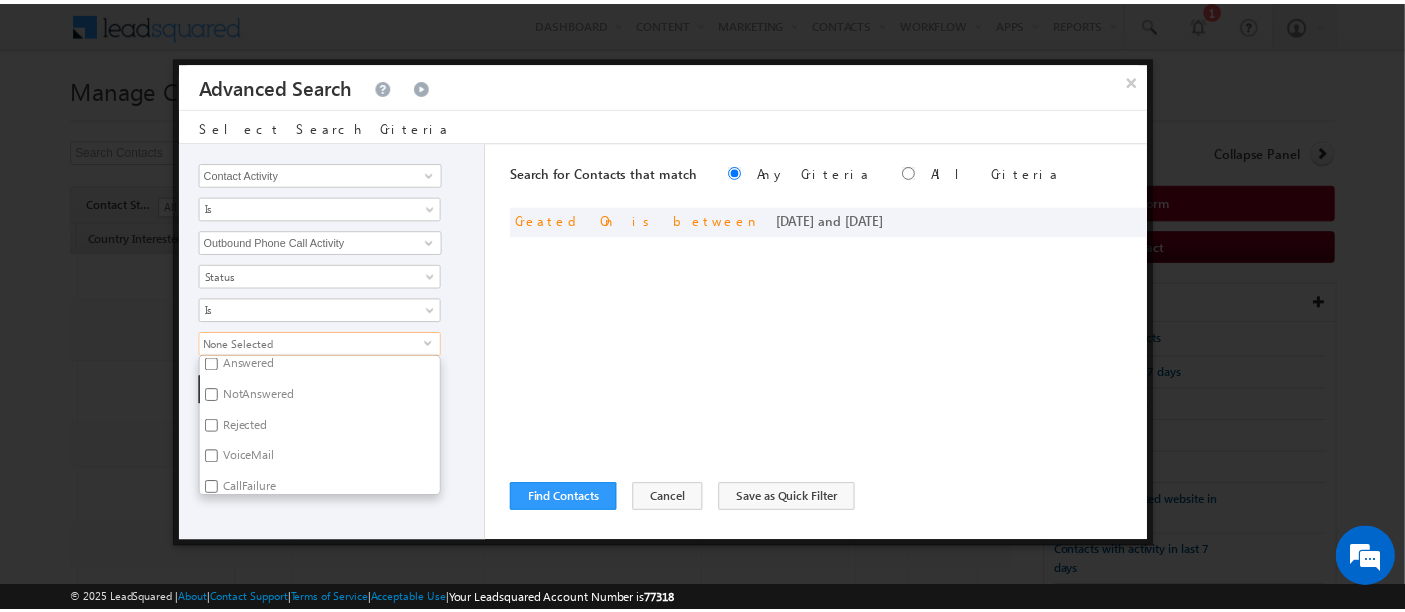 scroll, scrollTop: 48, scrollLeft: 0, axis: vertical 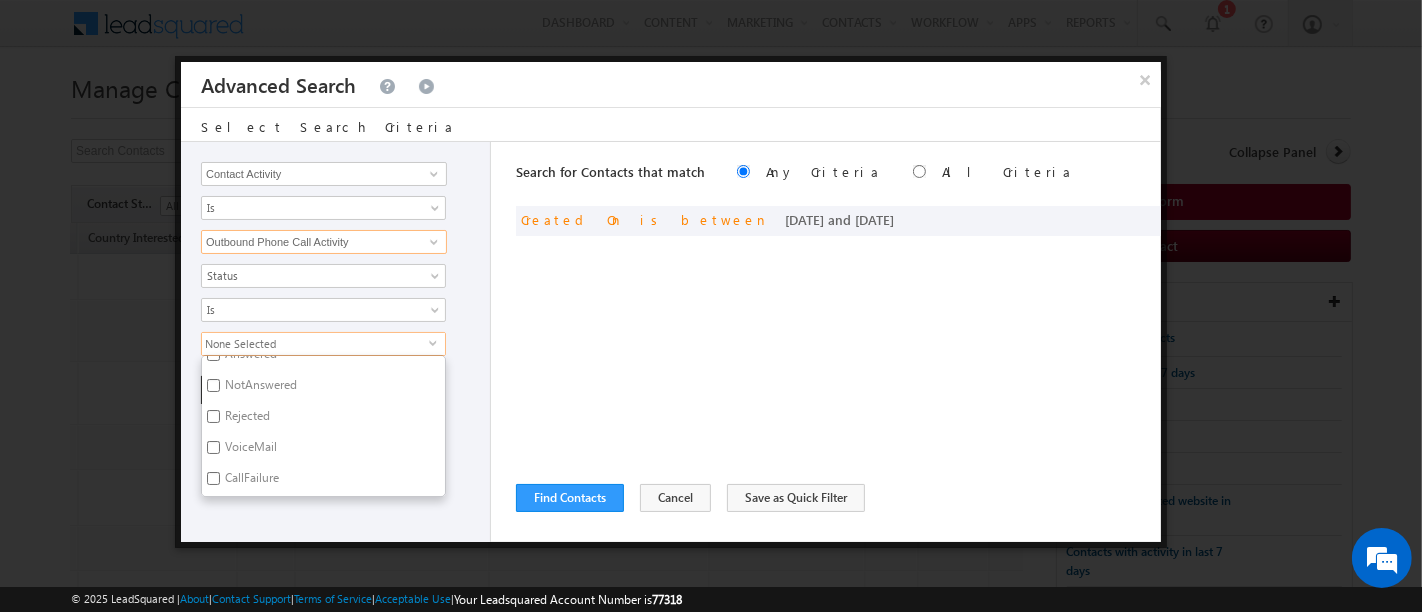 click on "Outbound Phone Call Activity" at bounding box center [324, 242] 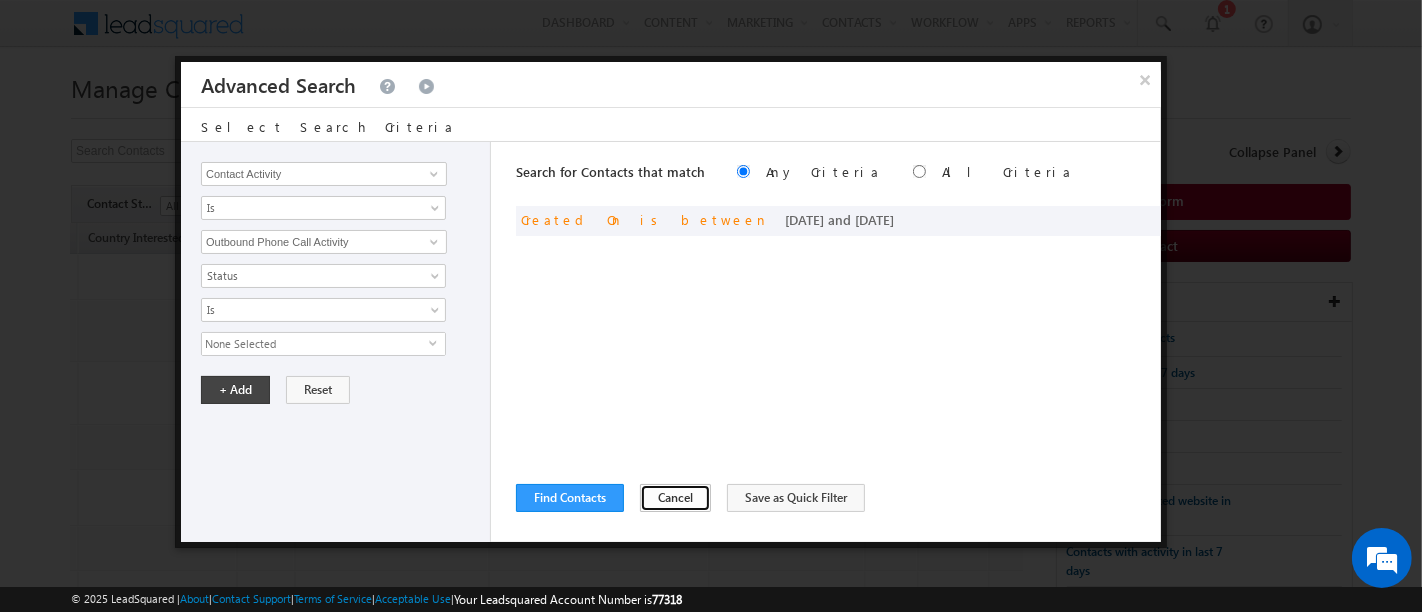 click on "Cancel" at bounding box center [675, 498] 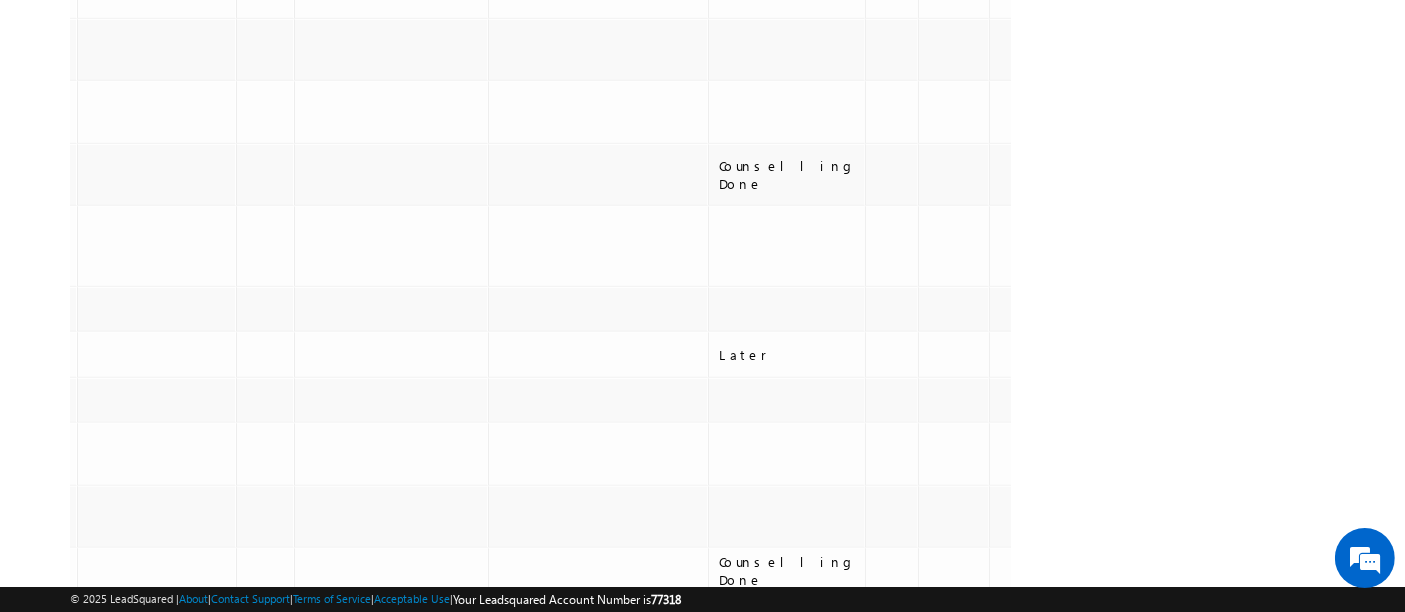 scroll, scrollTop: 1111, scrollLeft: 0, axis: vertical 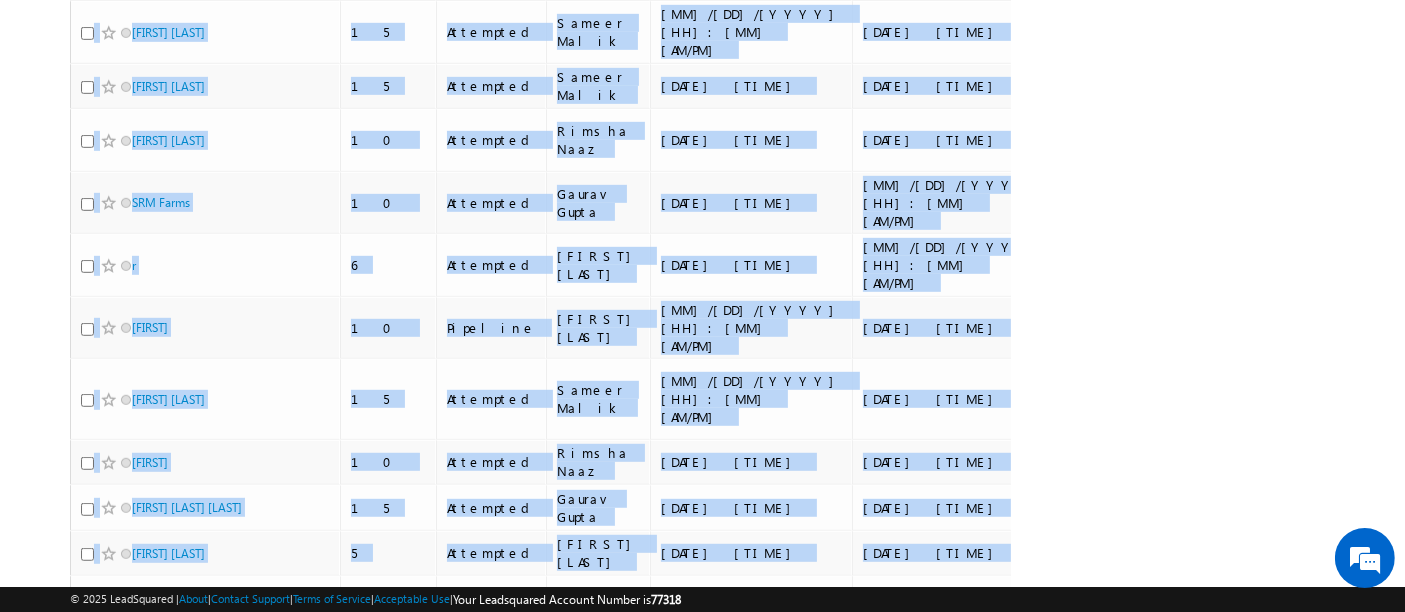 drag, startPoint x: 119, startPoint y: 466, endPoint x: 0, endPoint y: 463, distance: 119.03781 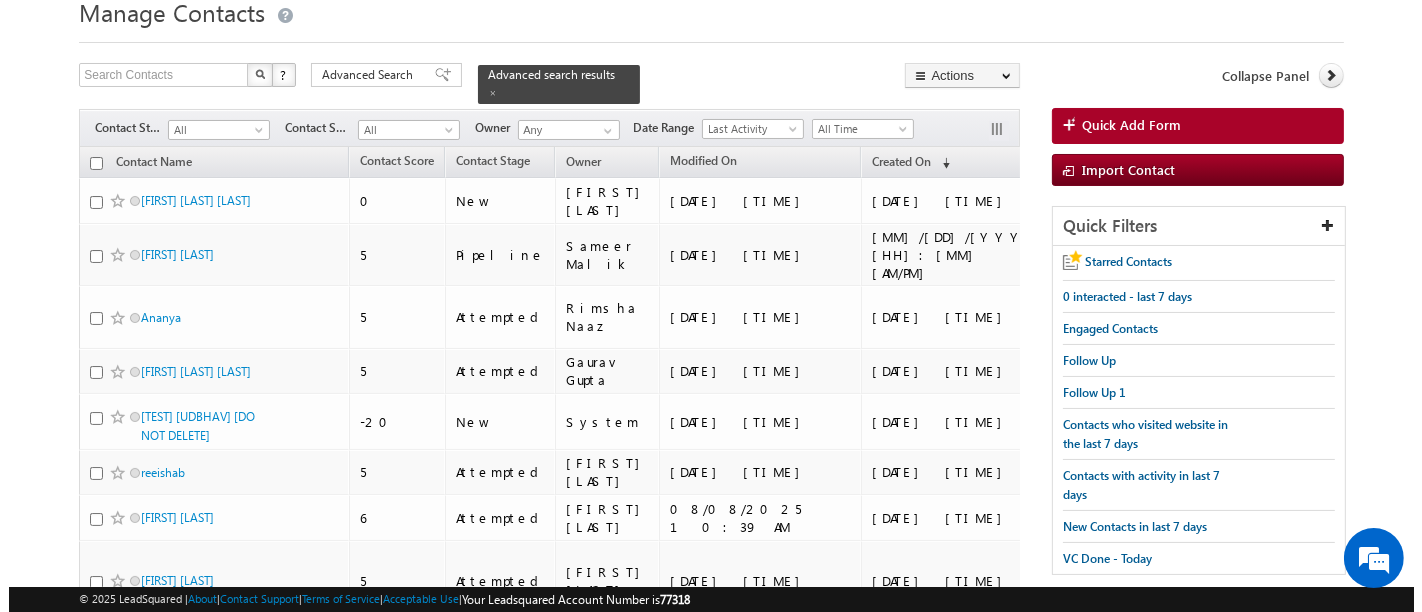 scroll, scrollTop: 0, scrollLeft: 0, axis: both 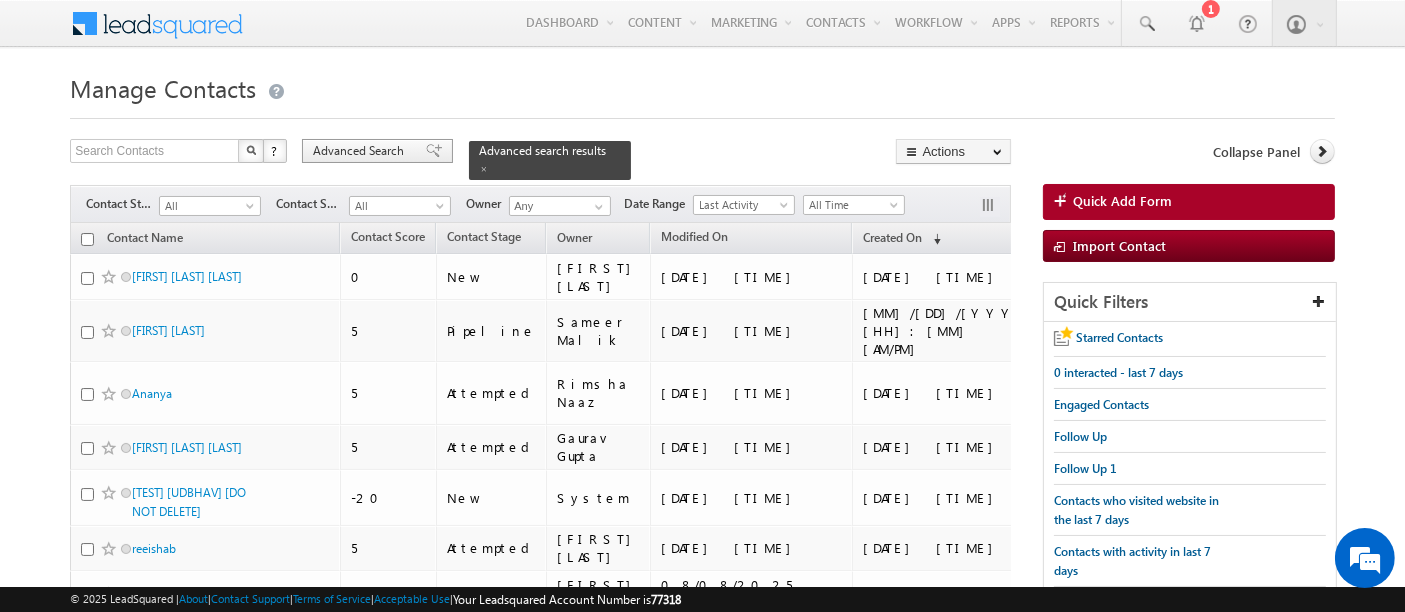 click on "Advanced Search" at bounding box center [361, 151] 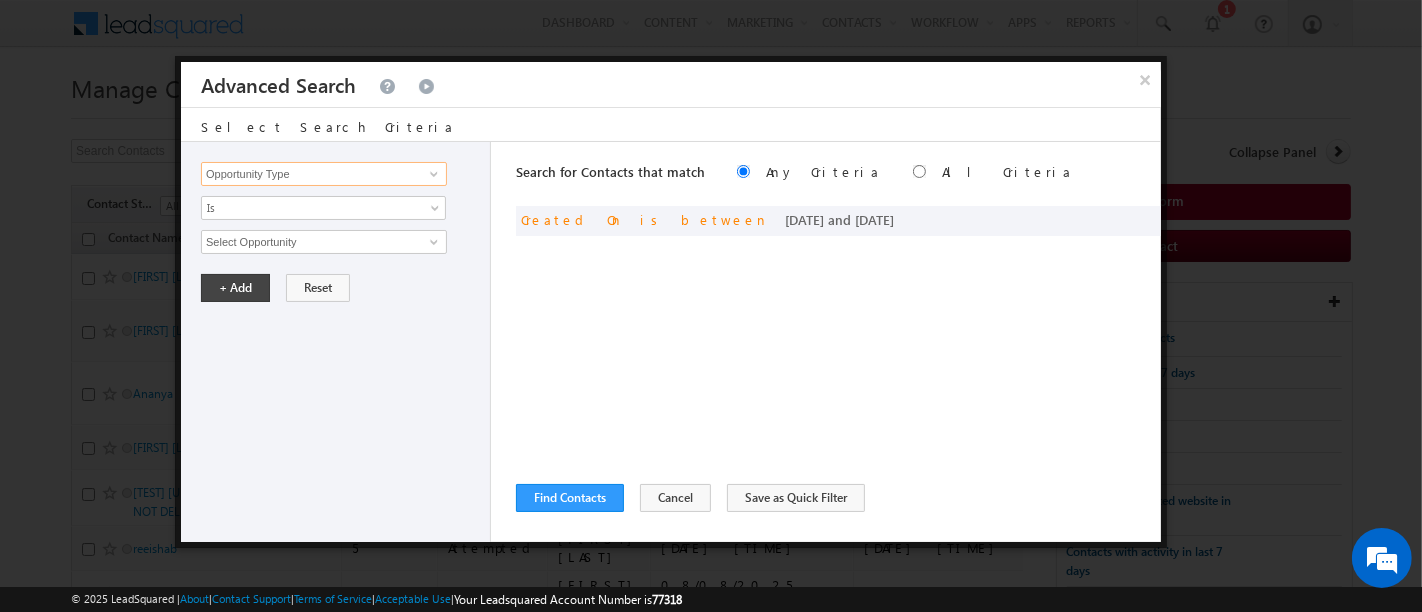 click on "Opportunity Type" at bounding box center [324, 174] 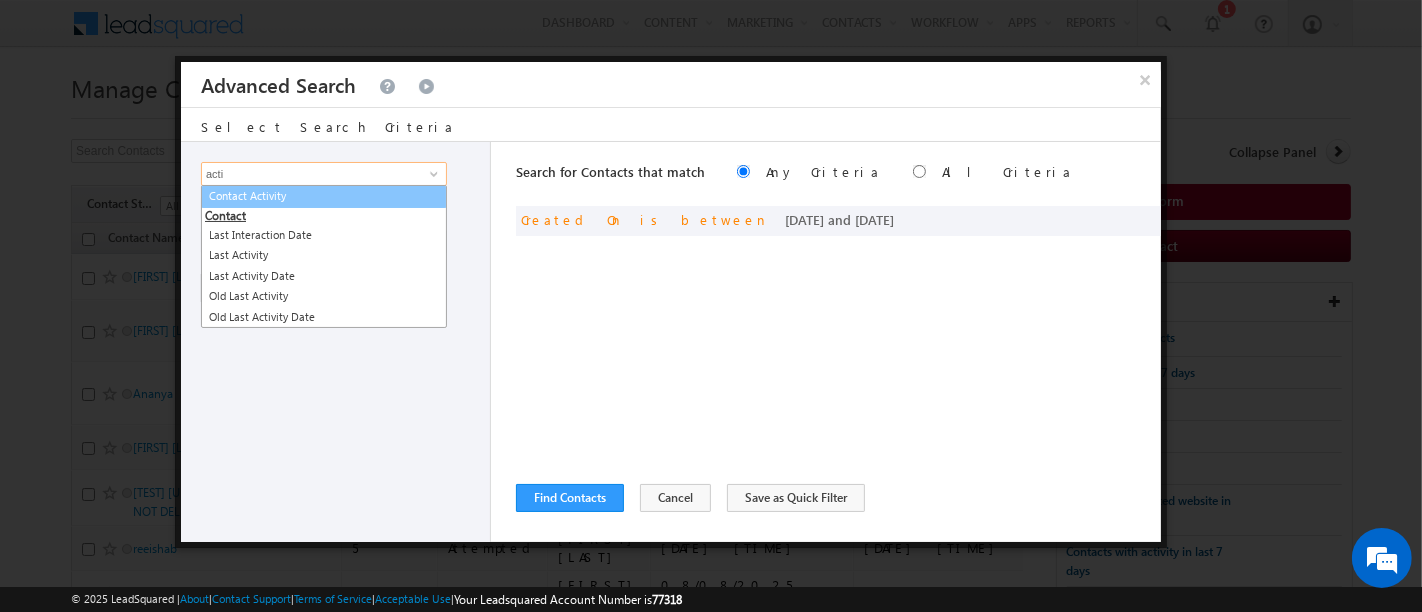click on "Contact Activity" at bounding box center (324, 196) 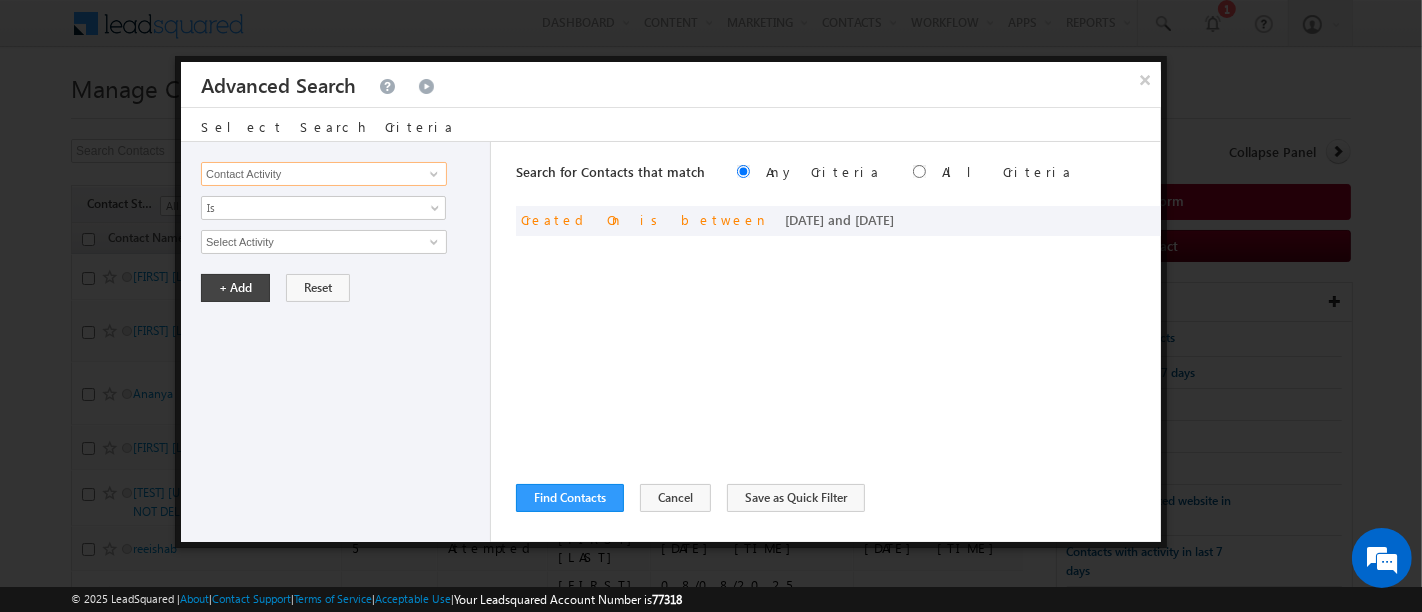 type on "Contact Activity" 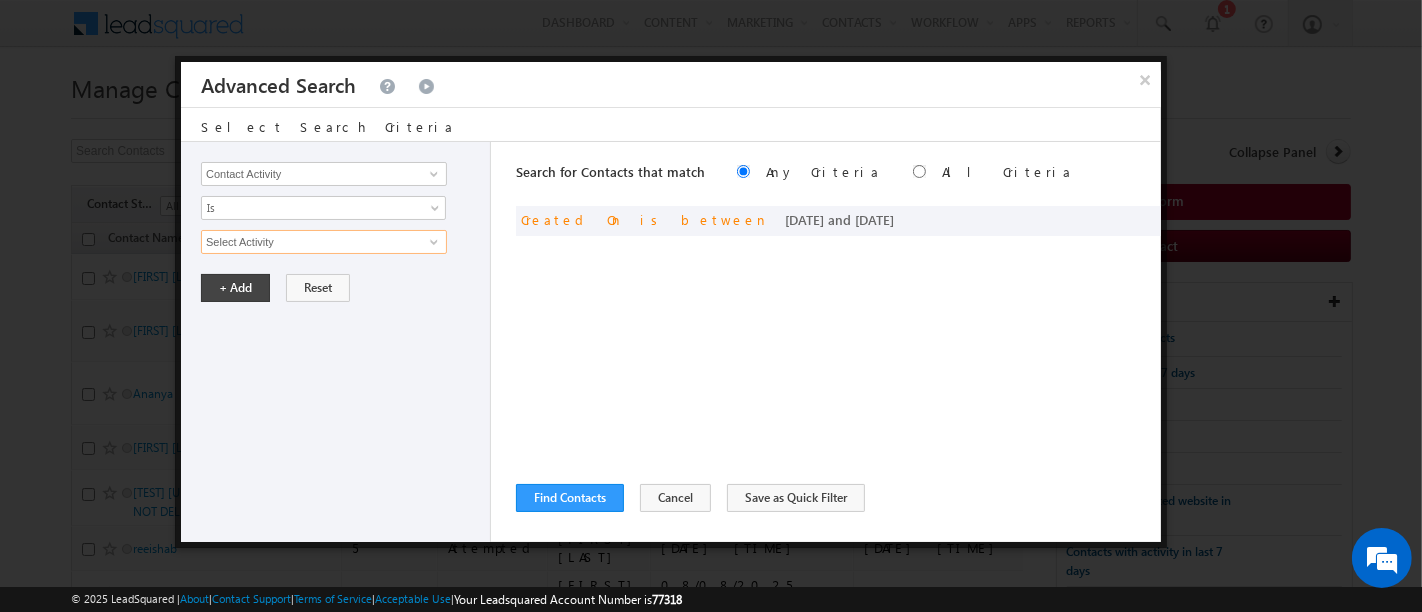 click on "Select Activity" at bounding box center [324, 242] 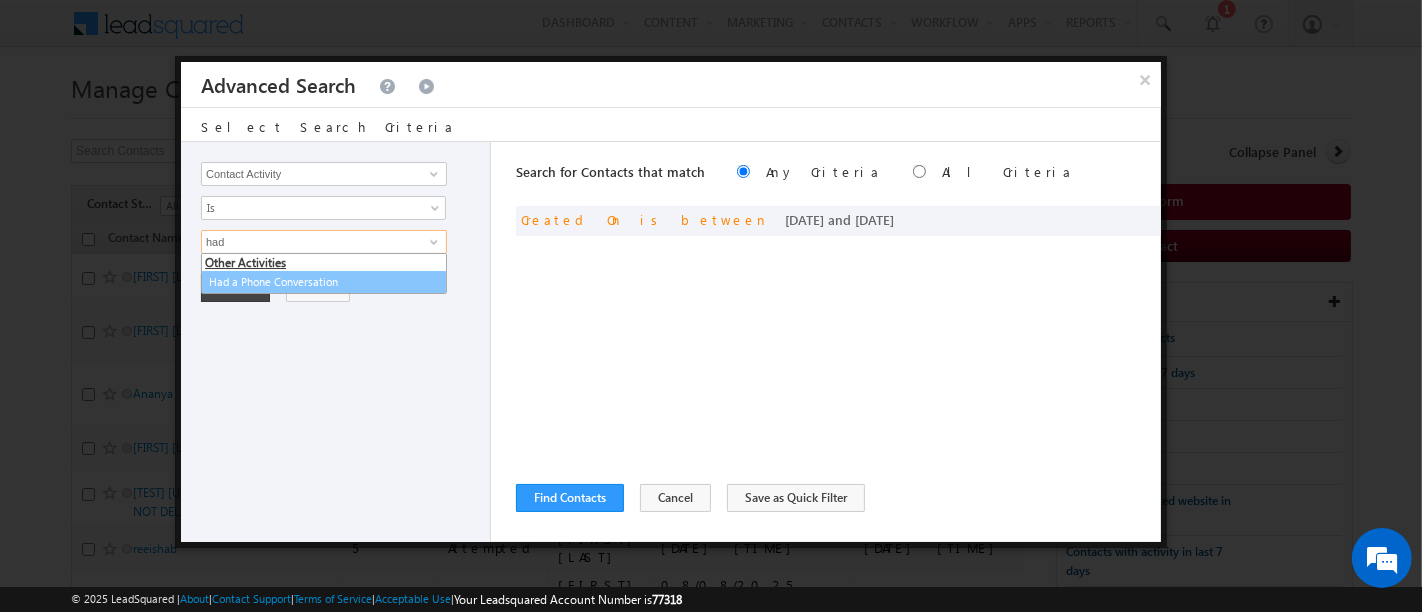 click on "Had a Phone Conversation" at bounding box center (324, 282) 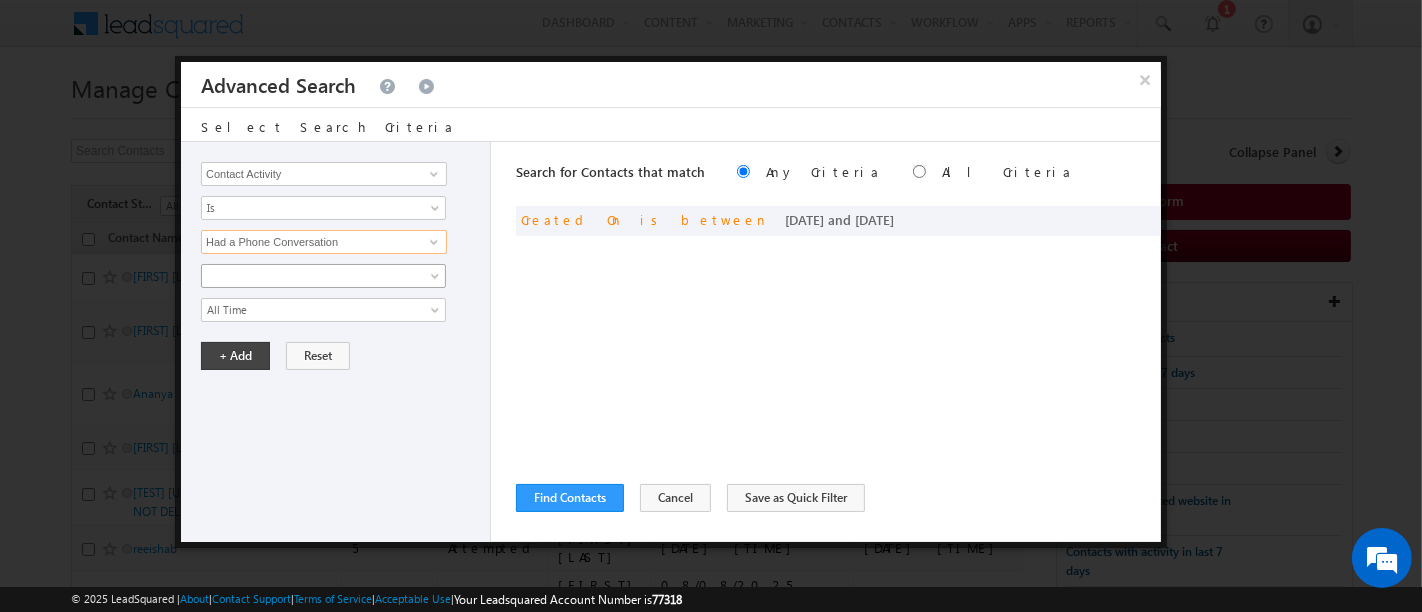 type on "Had a Phone Conversation" 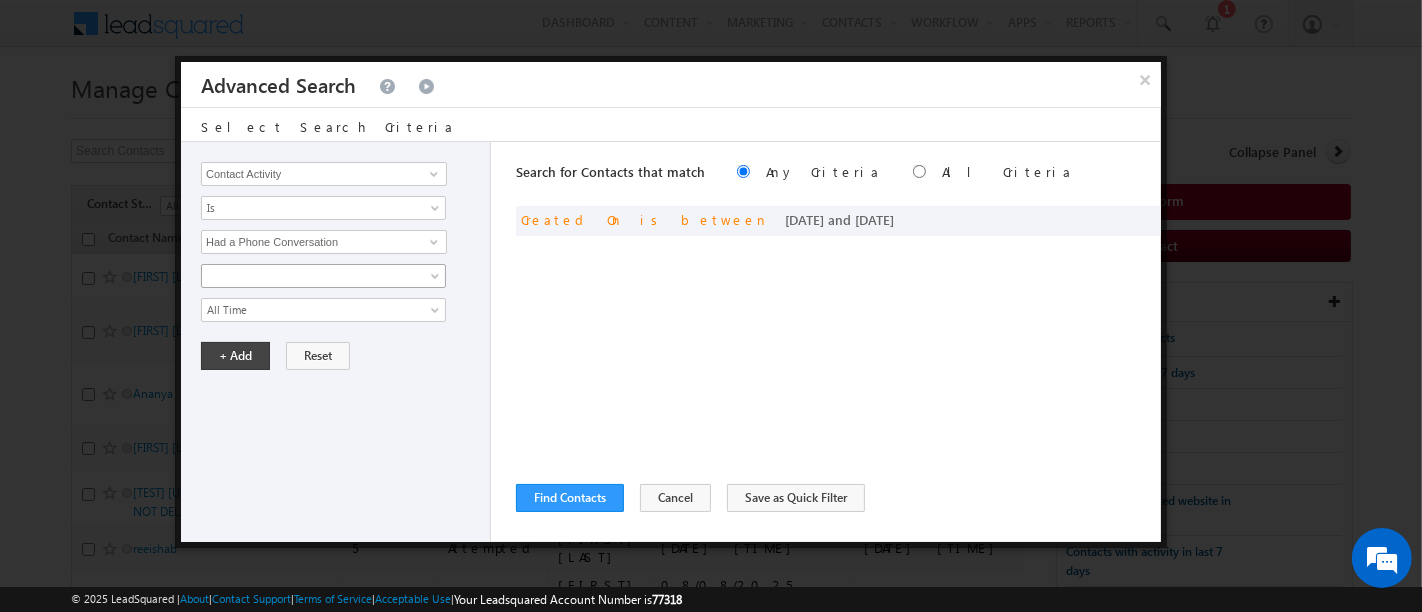click at bounding box center [310, 276] 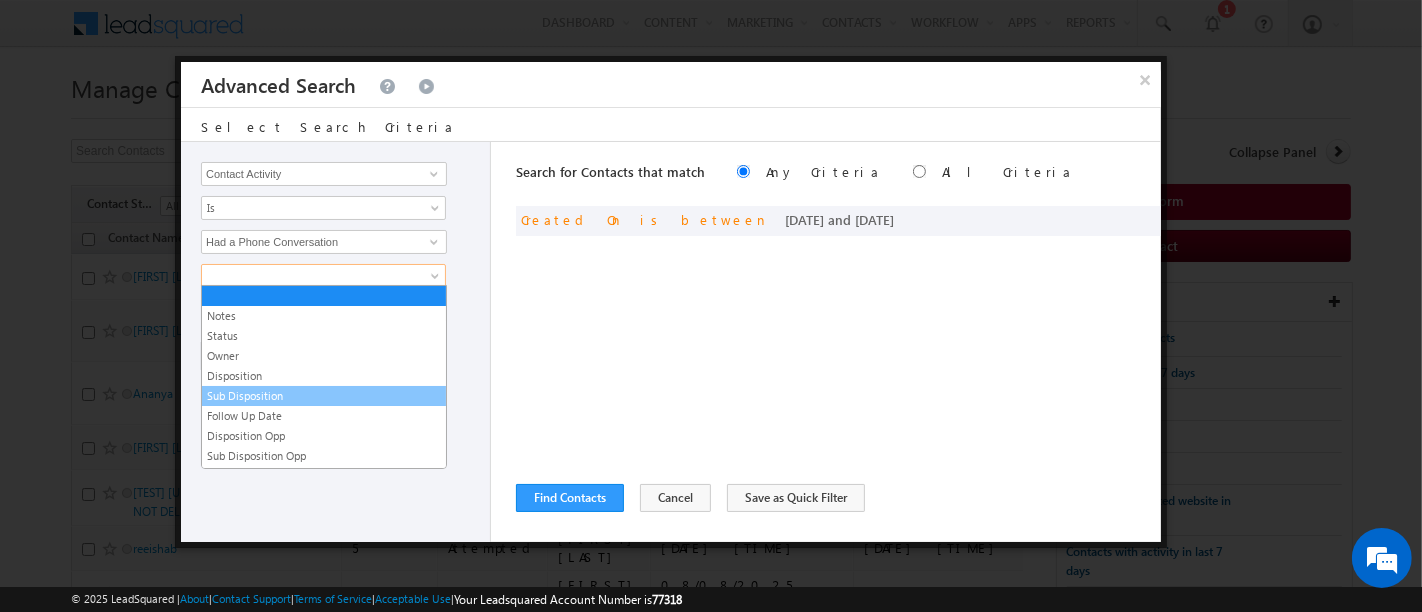 click on "Sub Disposition" at bounding box center (324, 396) 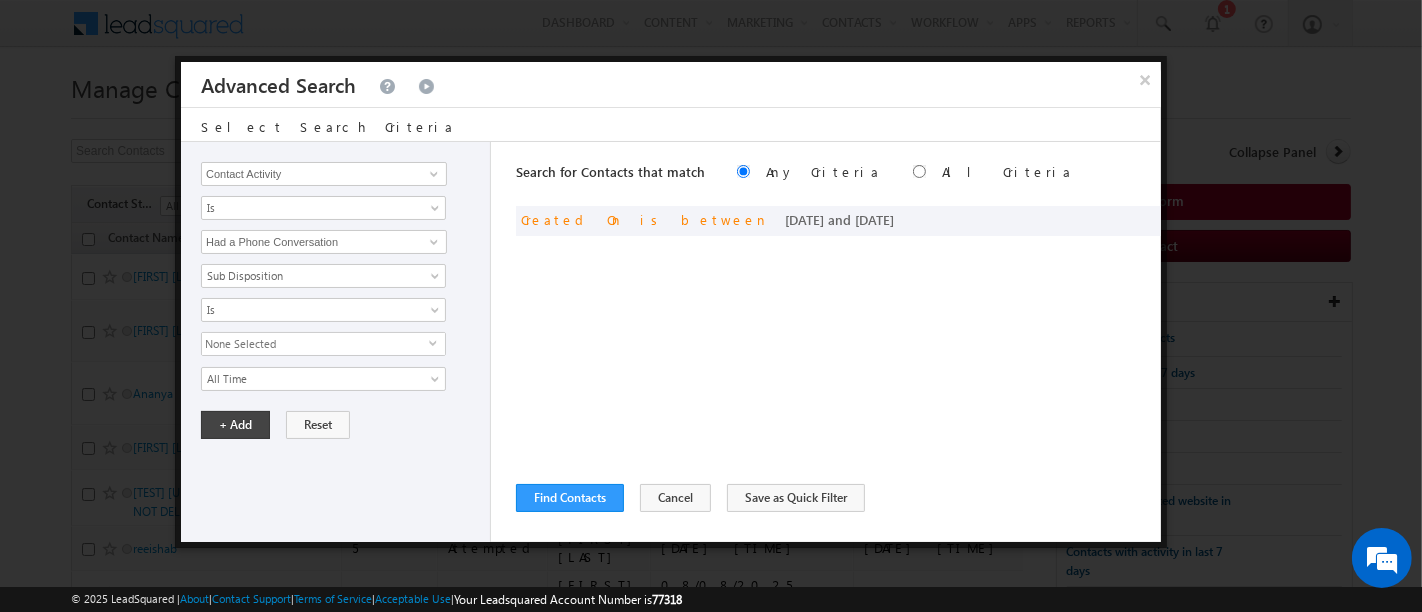 click on "None Selected" at bounding box center [315, 344] 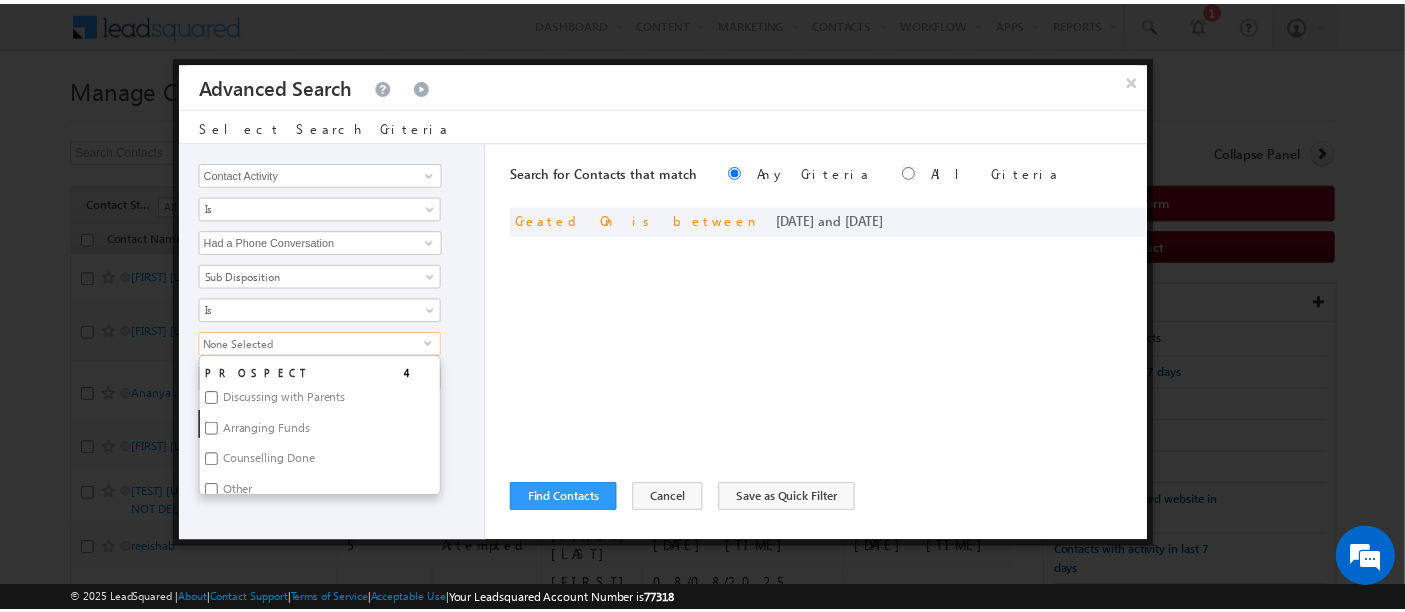 scroll, scrollTop: 666, scrollLeft: 0, axis: vertical 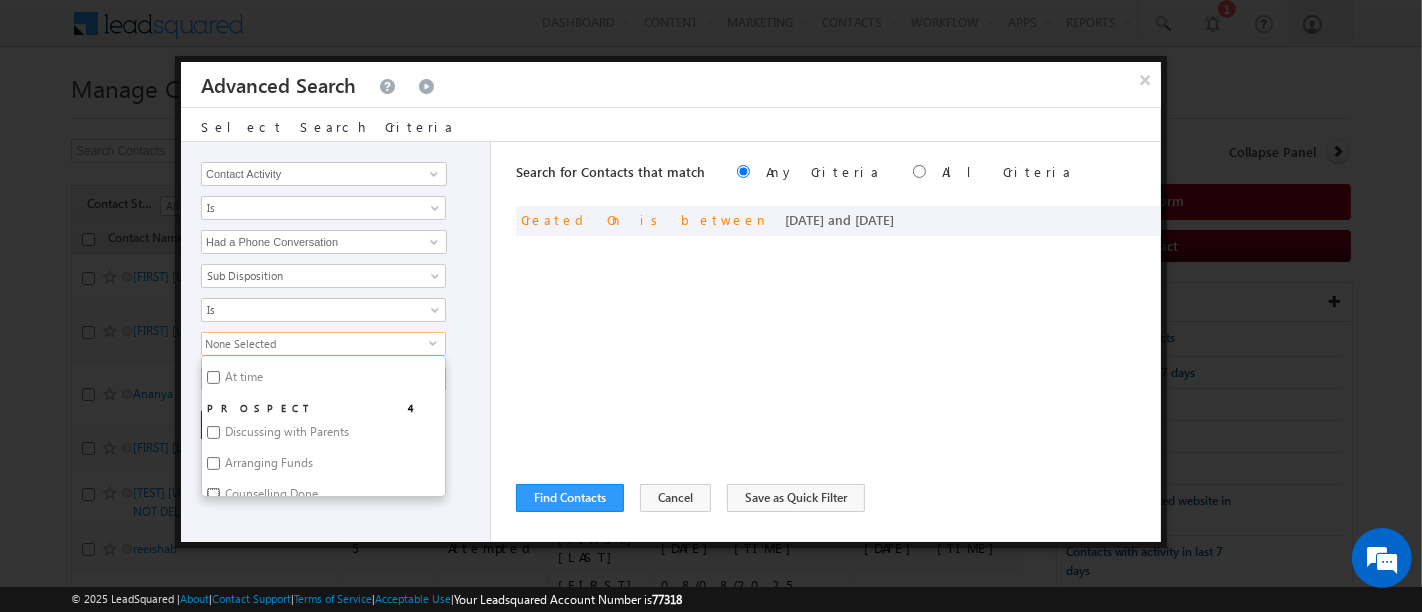 click on "Counselling Done" at bounding box center [213, 494] 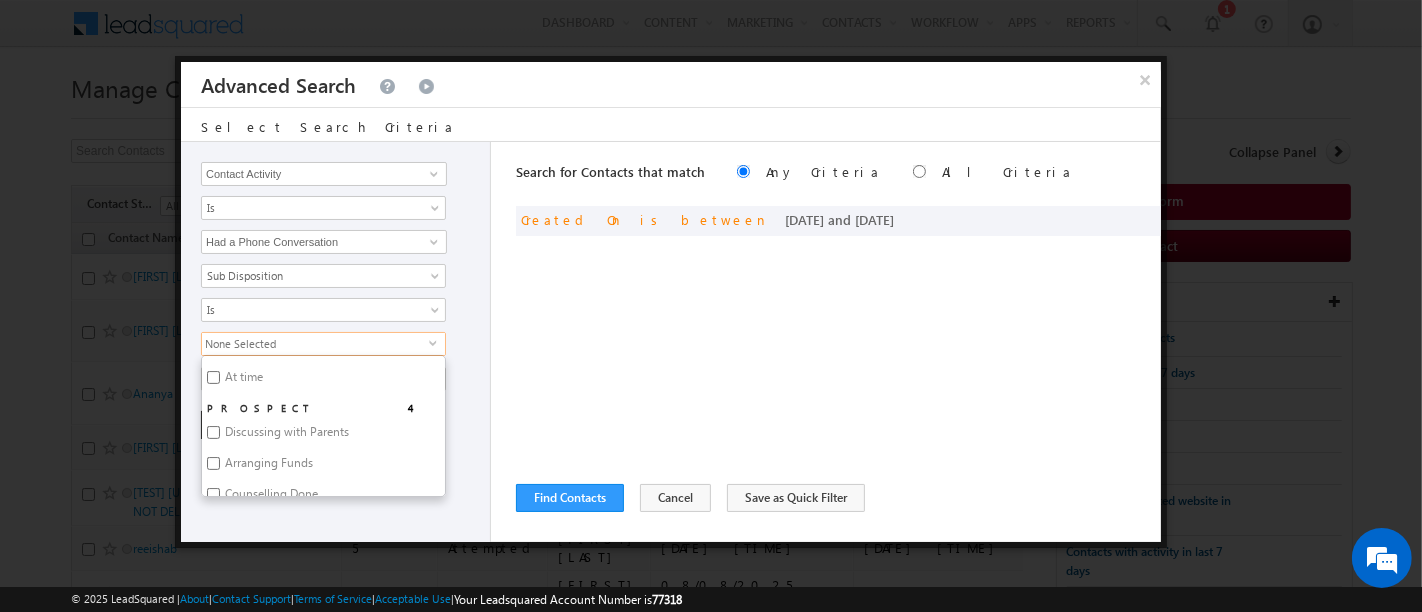 checkbox on "true" 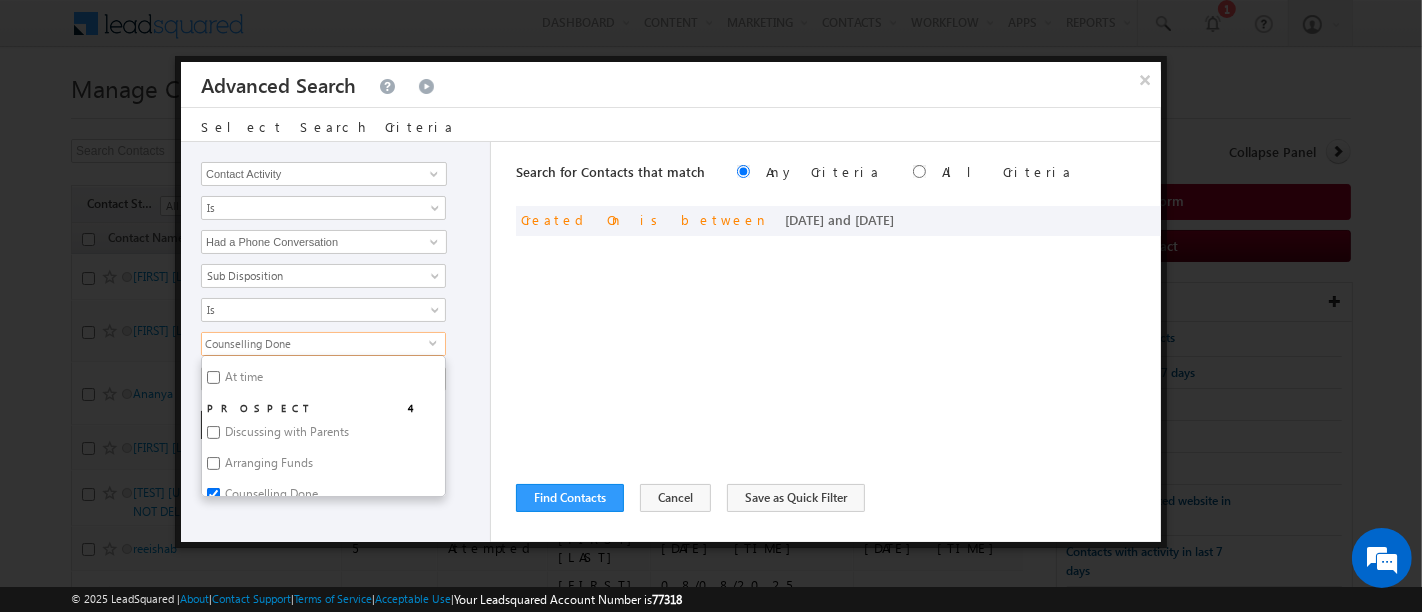 click on "+ Add
Reset" at bounding box center (340, 425) 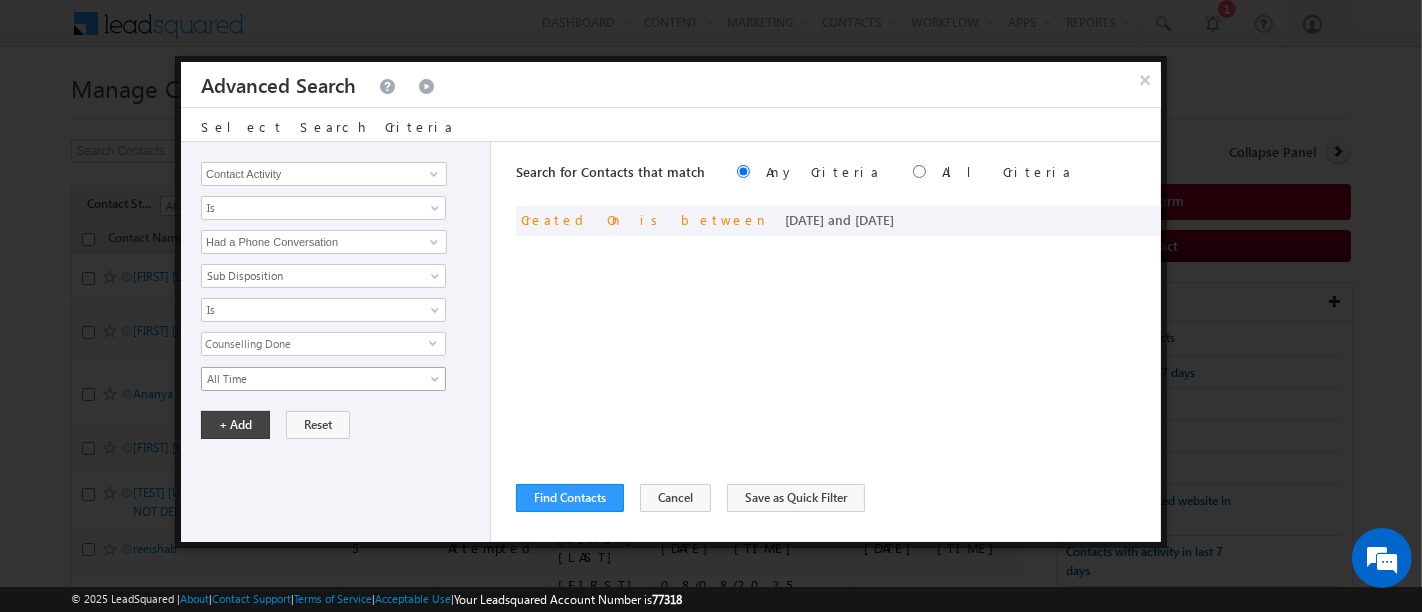 click on "All Time" at bounding box center (310, 379) 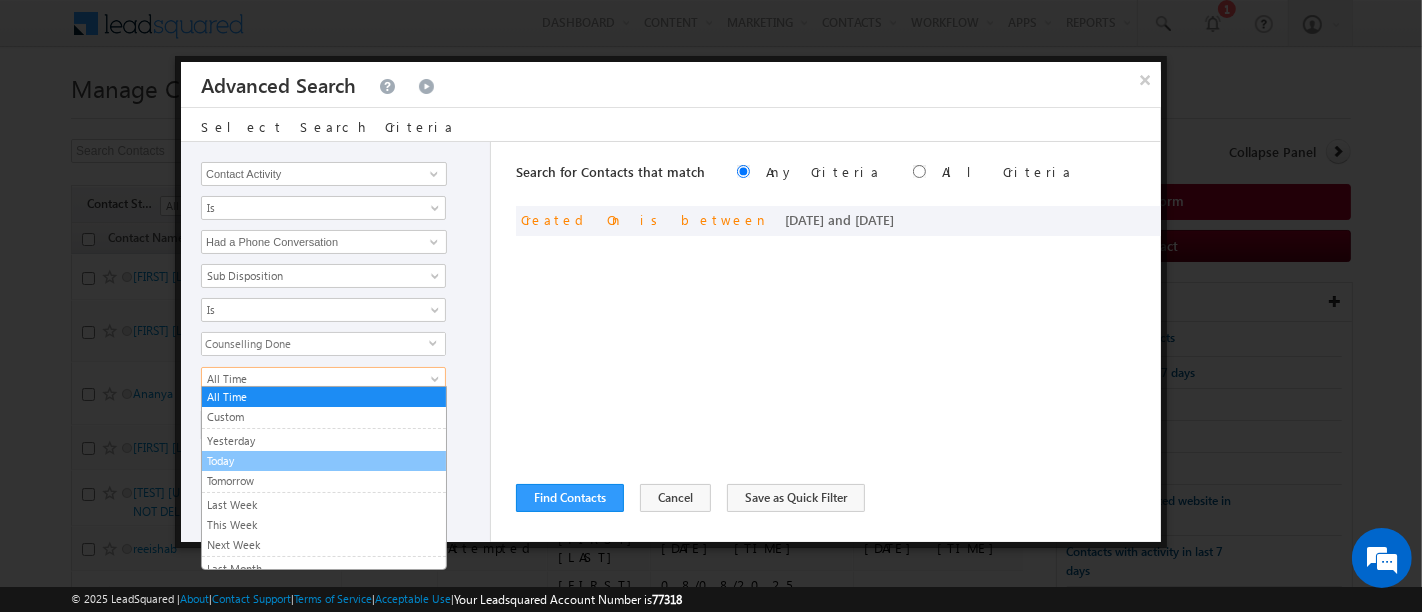 click on "Today" at bounding box center (324, 461) 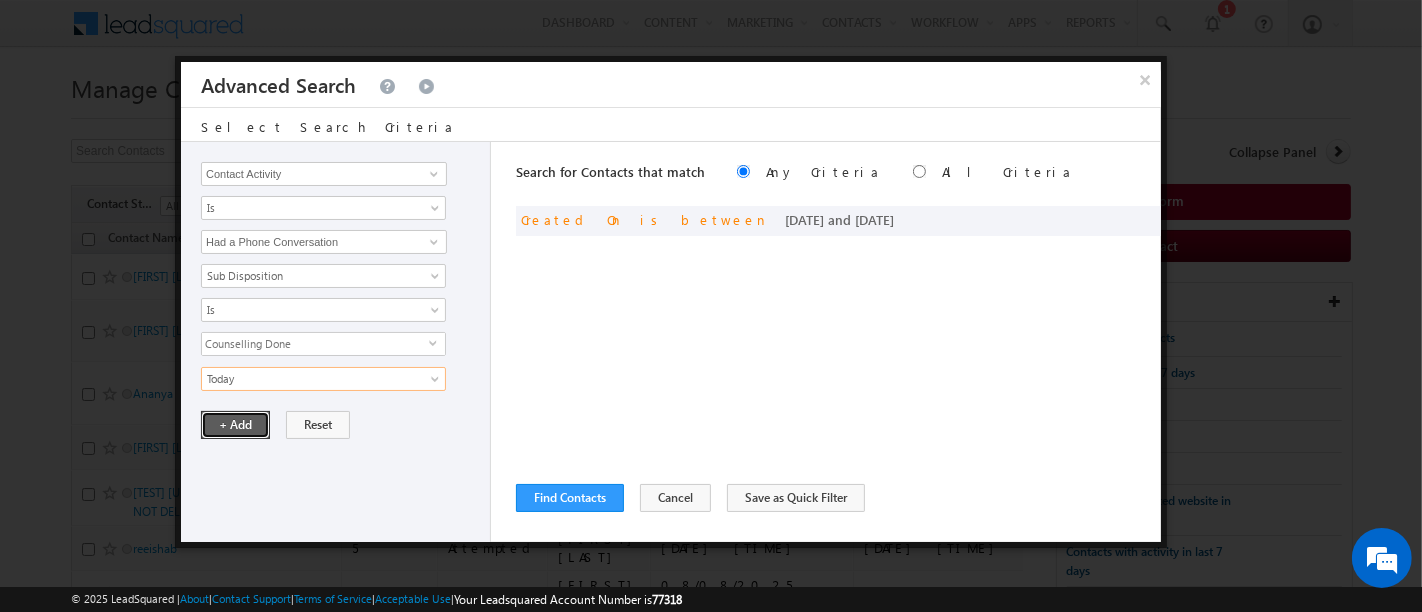 click on "+ Add" at bounding box center [235, 425] 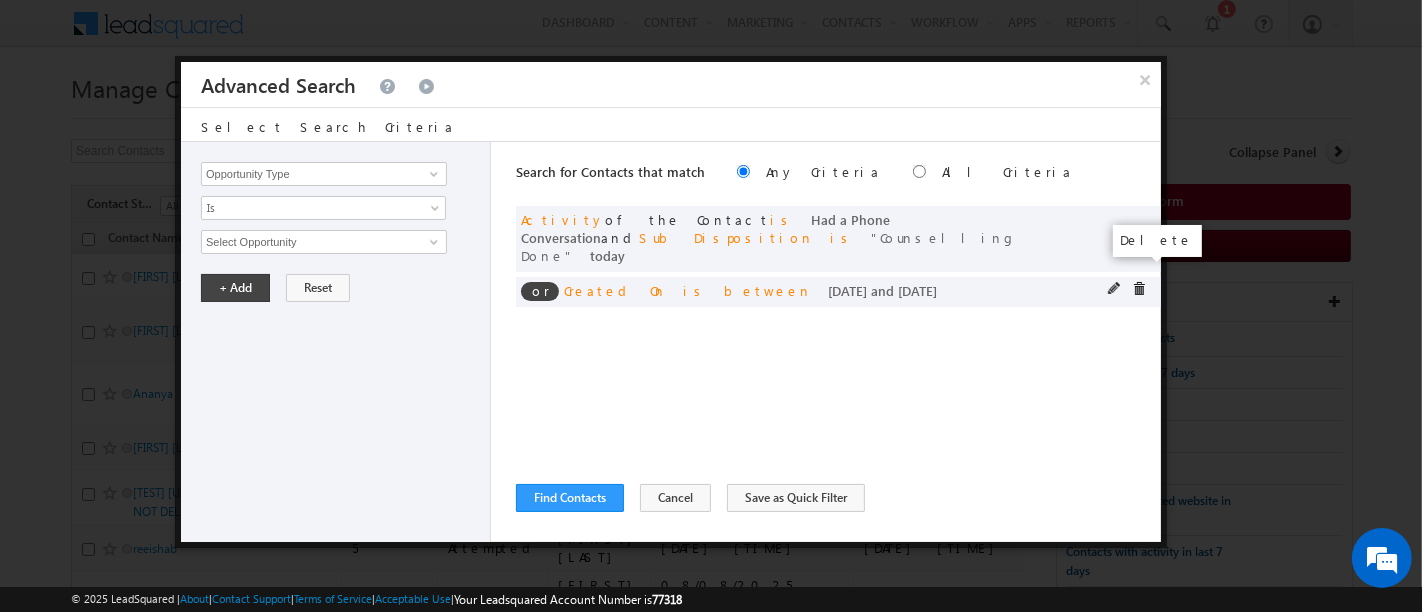 click at bounding box center [1139, 289] 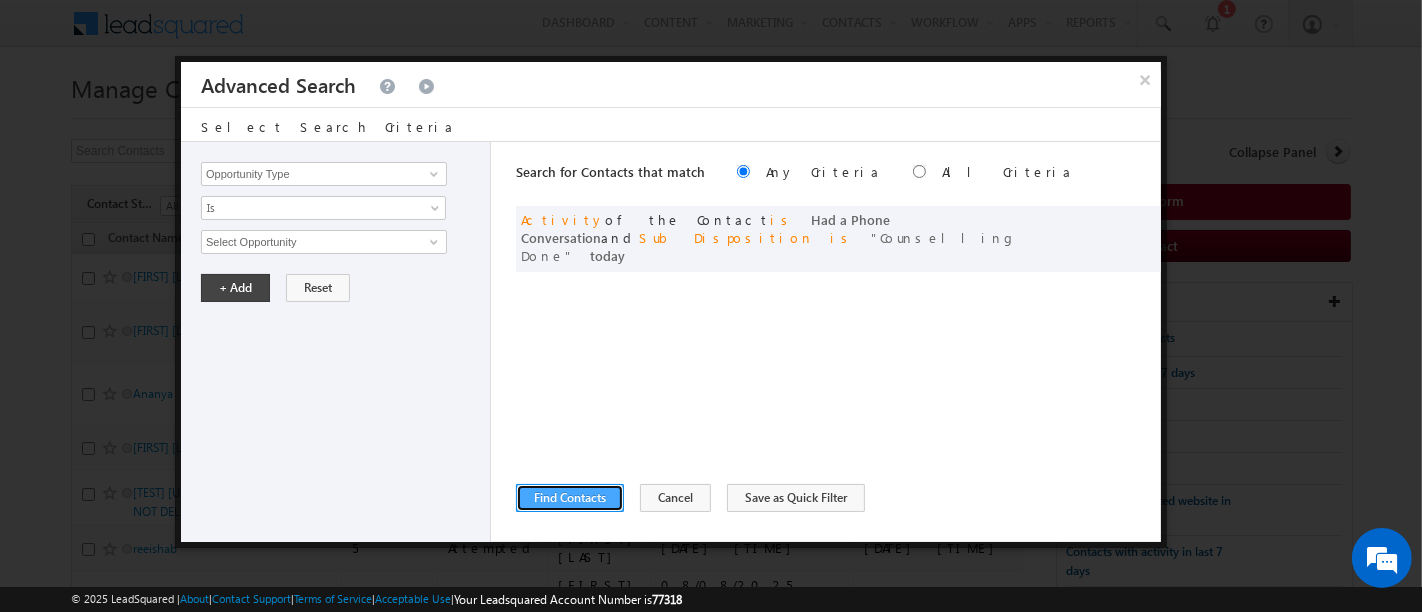 click on "Find Contacts" at bounding box center [570, 498] 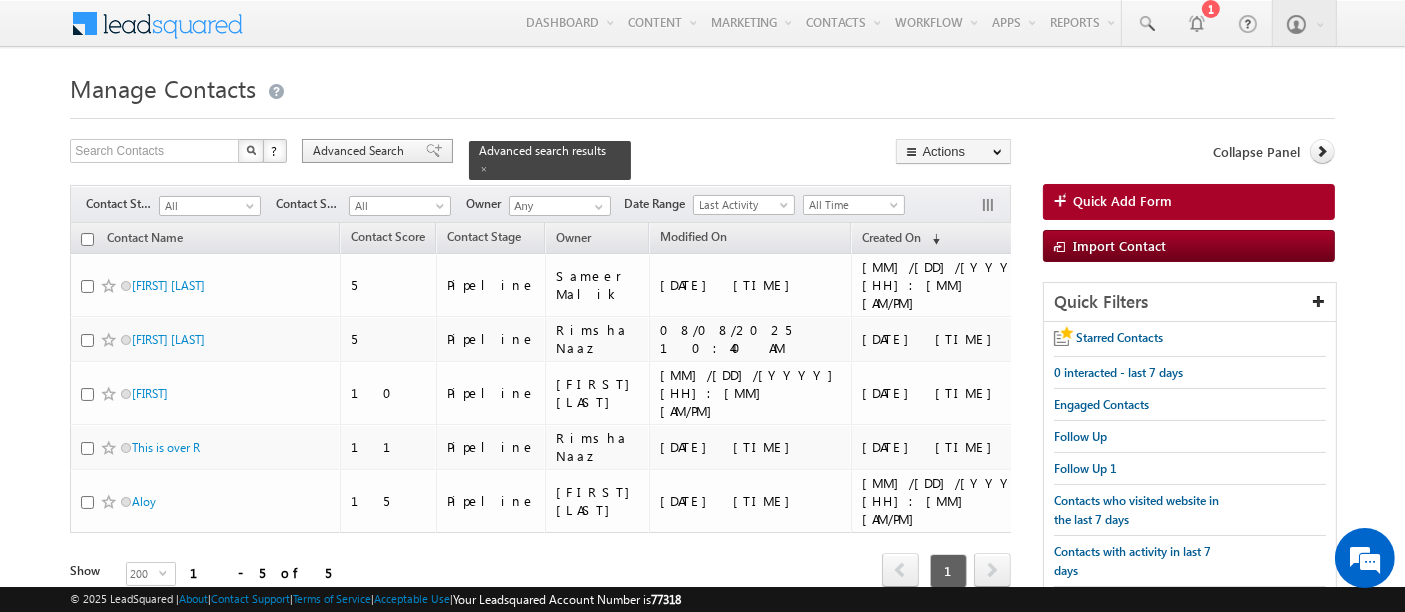 click on "Advanced Search" at bounding box center [361, 151] 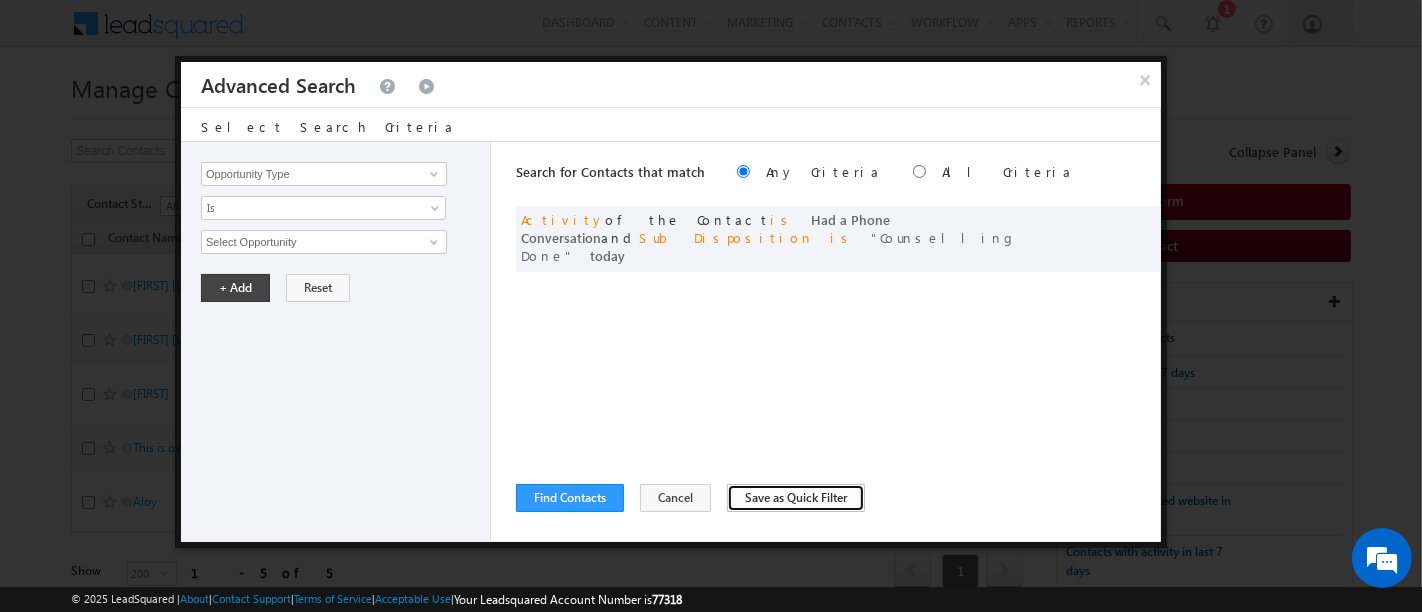 click on "Save as Quick Filter" at bounding box center [796, 498] 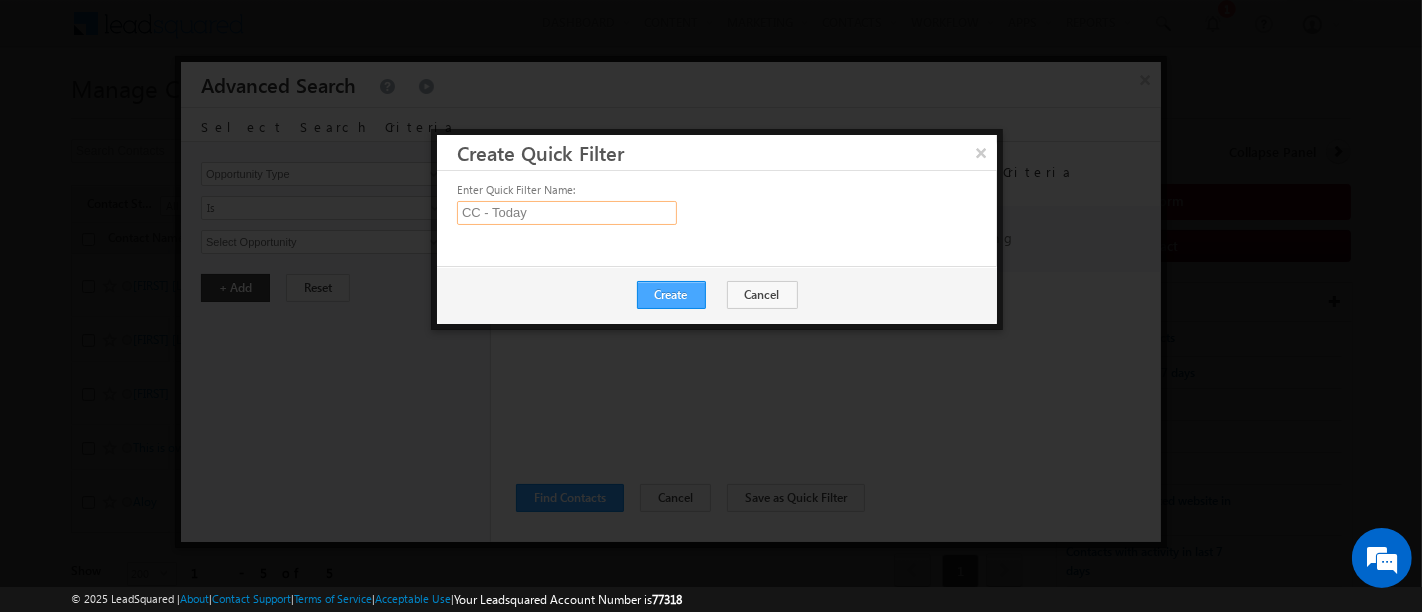type on "CC - Today" 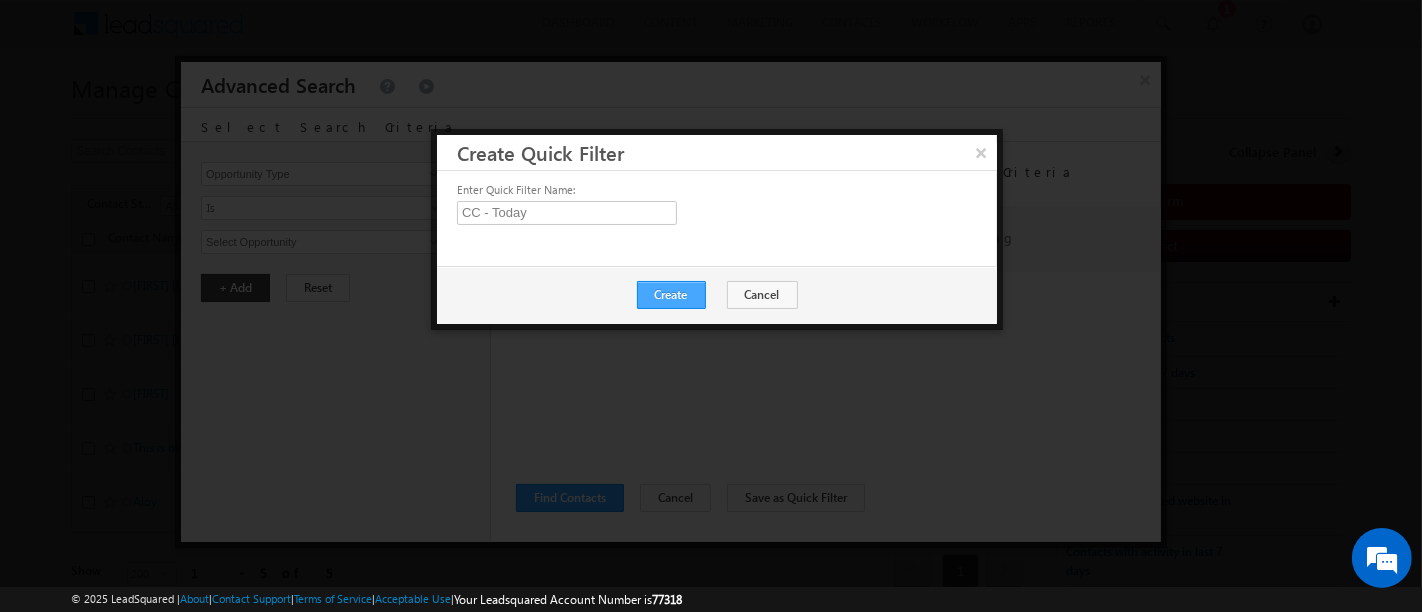 click on "Create" at bounding box center (671, 295) 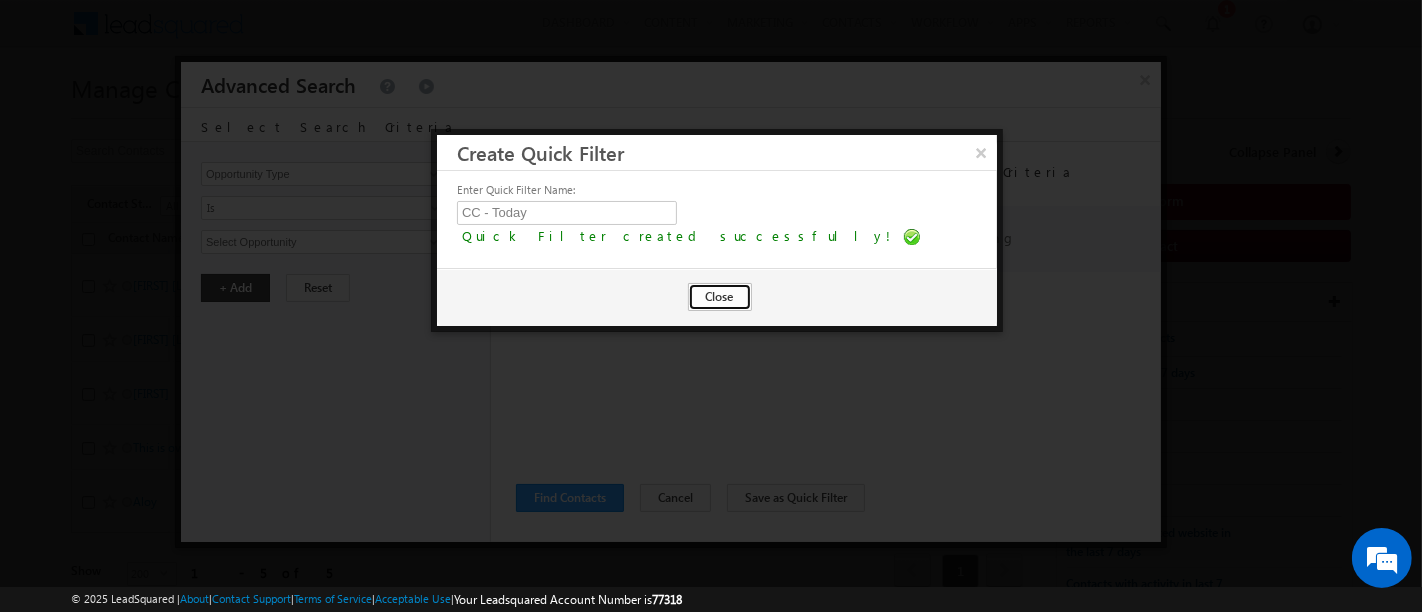 click on "Close" at bounding box center [720, 297] 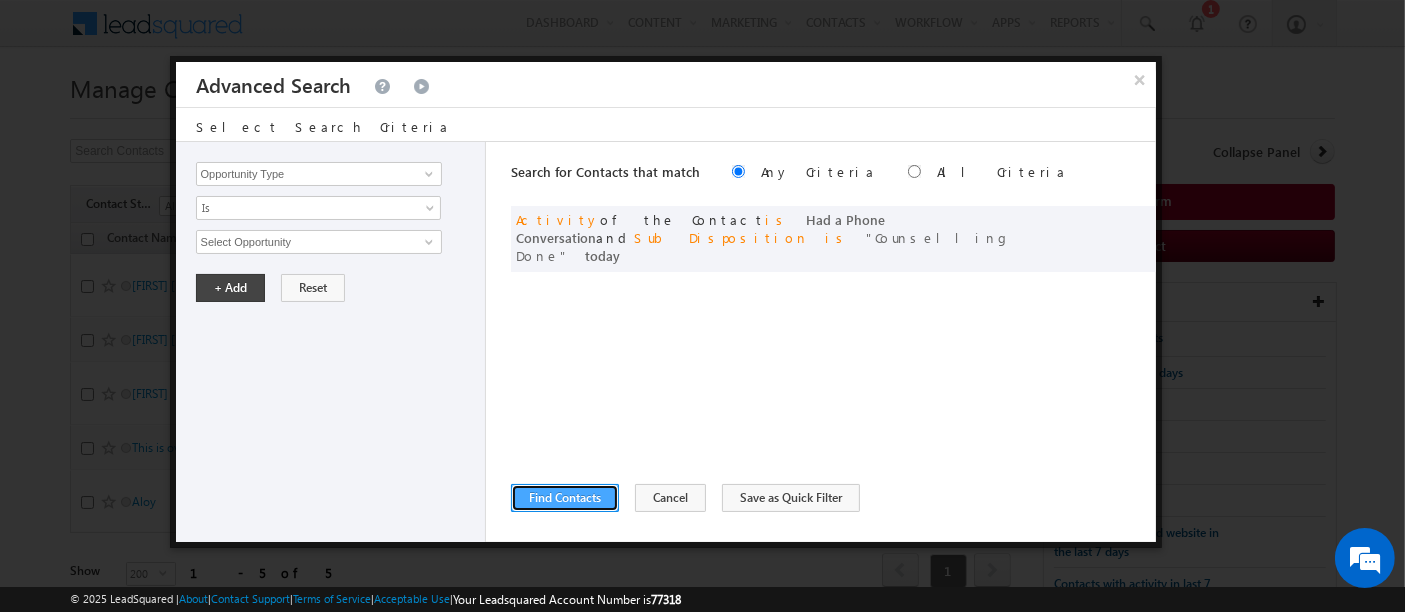 click on "Find Contacts" at bounding box center (565, 498) 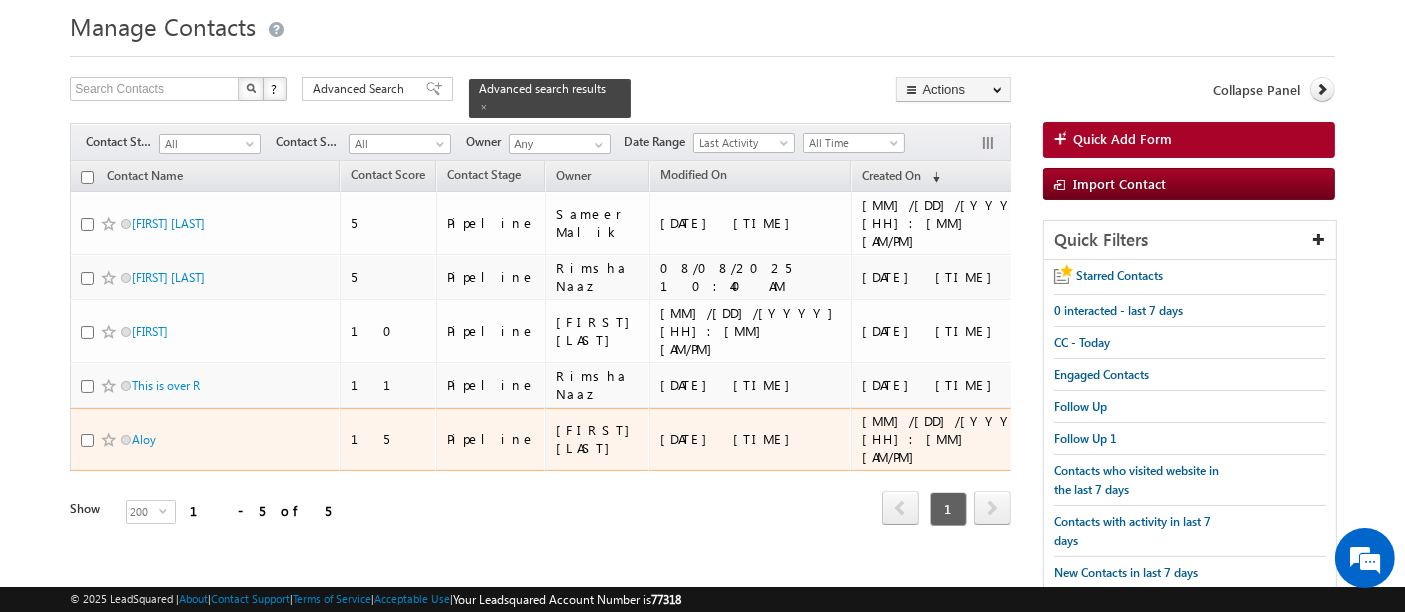 scroll, scrollTop: 111, scrollLeft: 0, axis: vertical 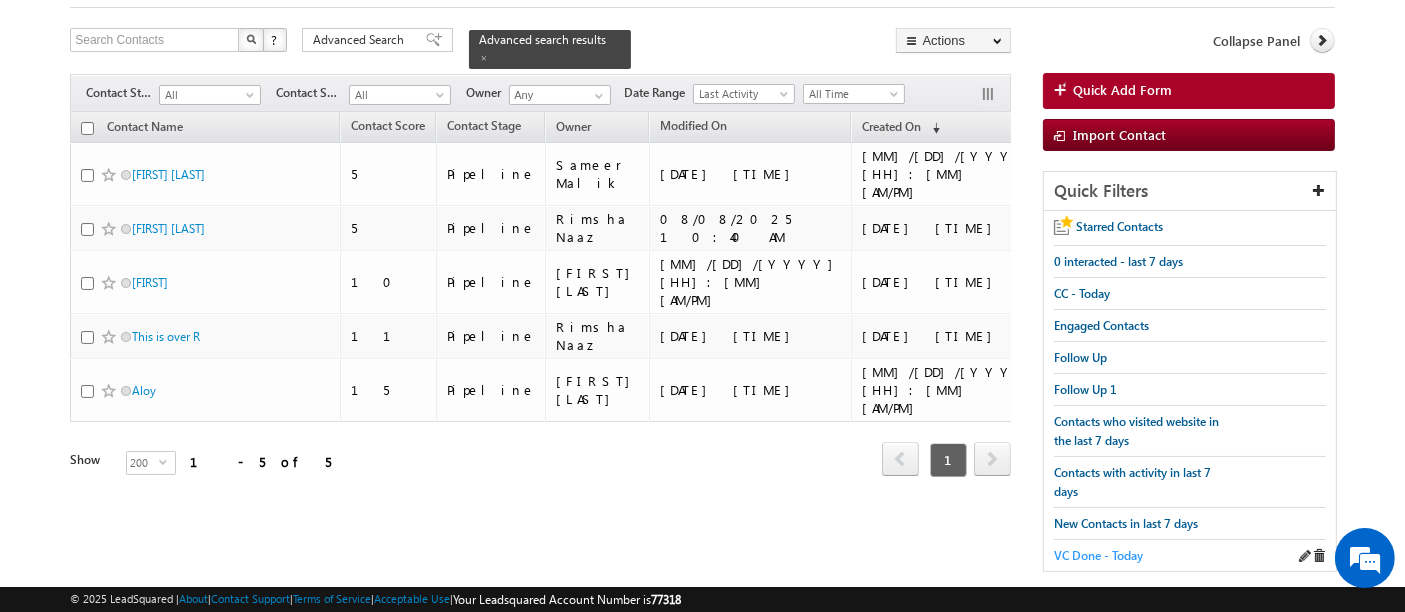 click on "VC Done - Today" at bounding box center (1098, 555) 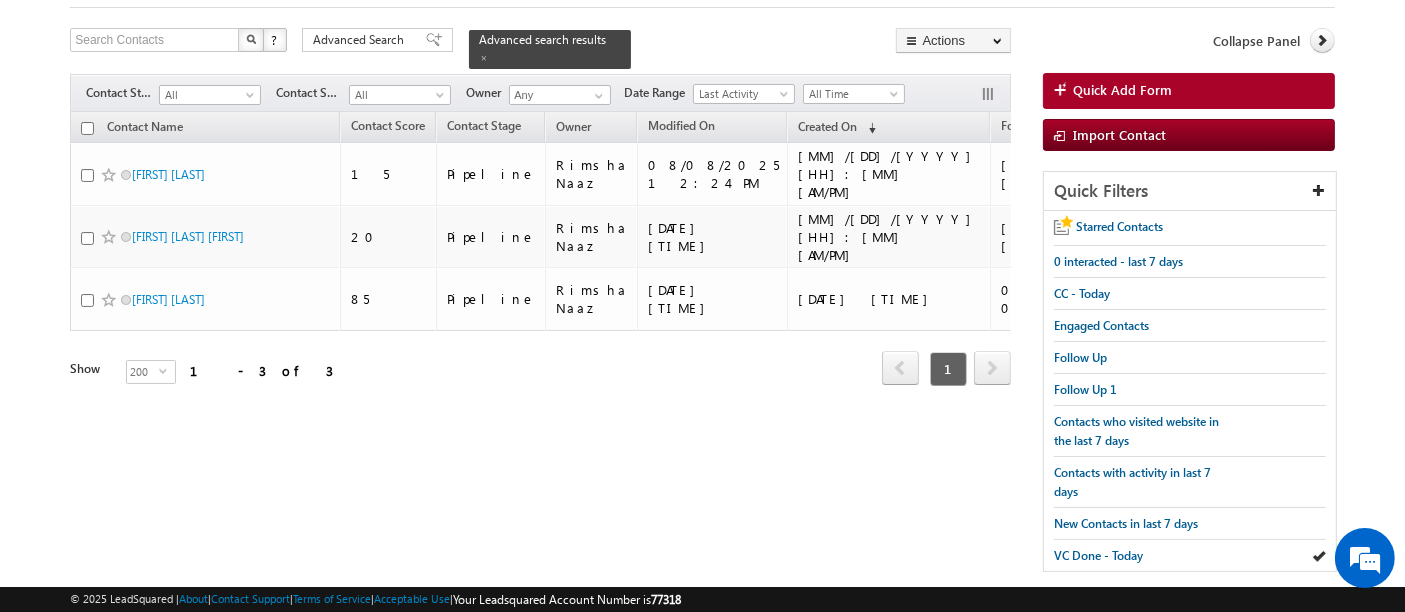 click on "Contact Source" at bounding box center (345, 49) 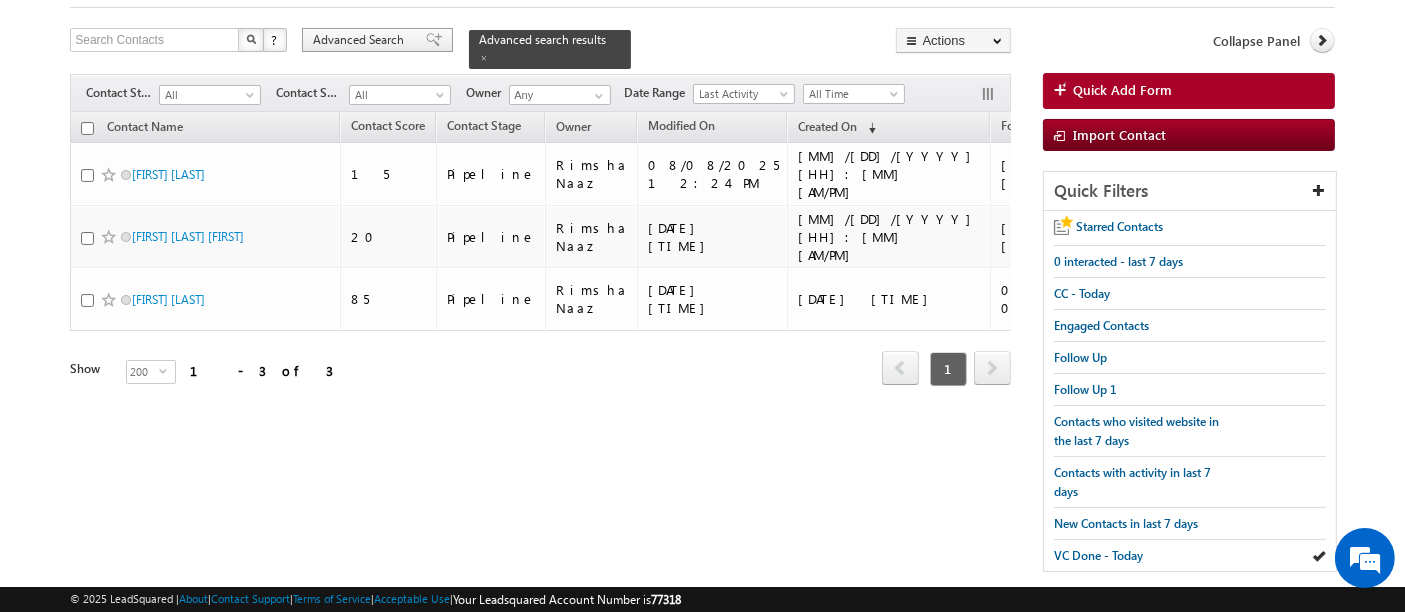 click on "Advanced Search" at bounding box center (361, 40) 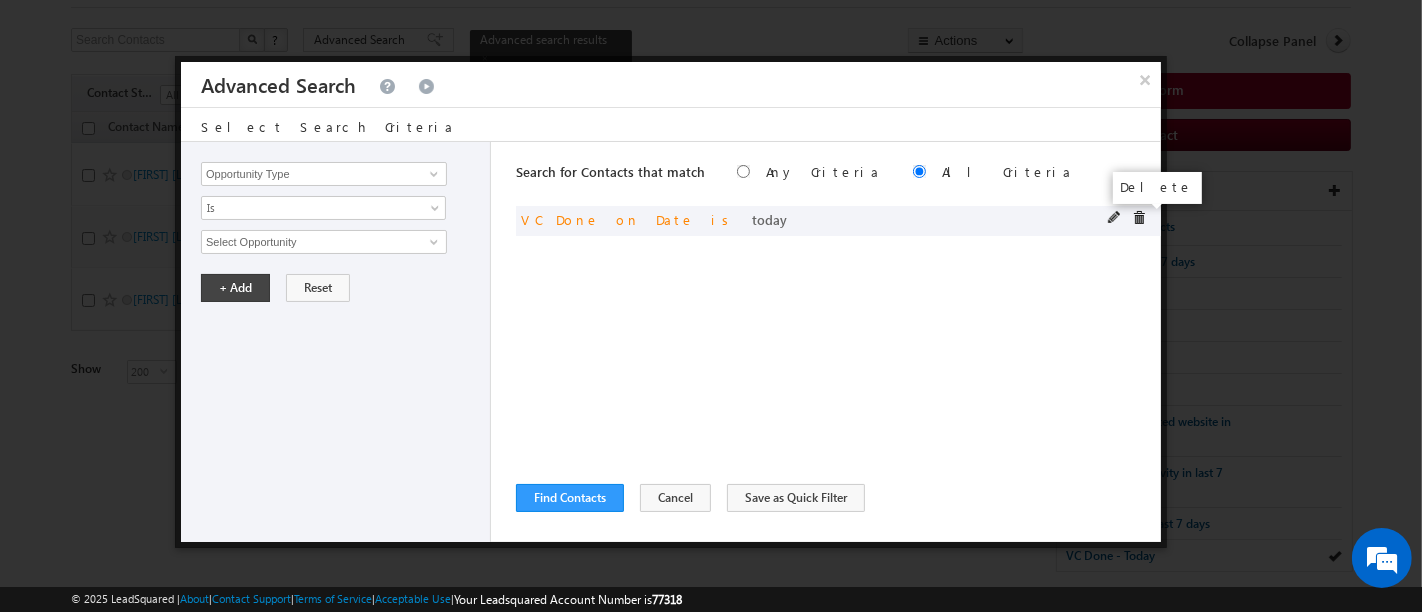 click at bounding box center (1139, 218) 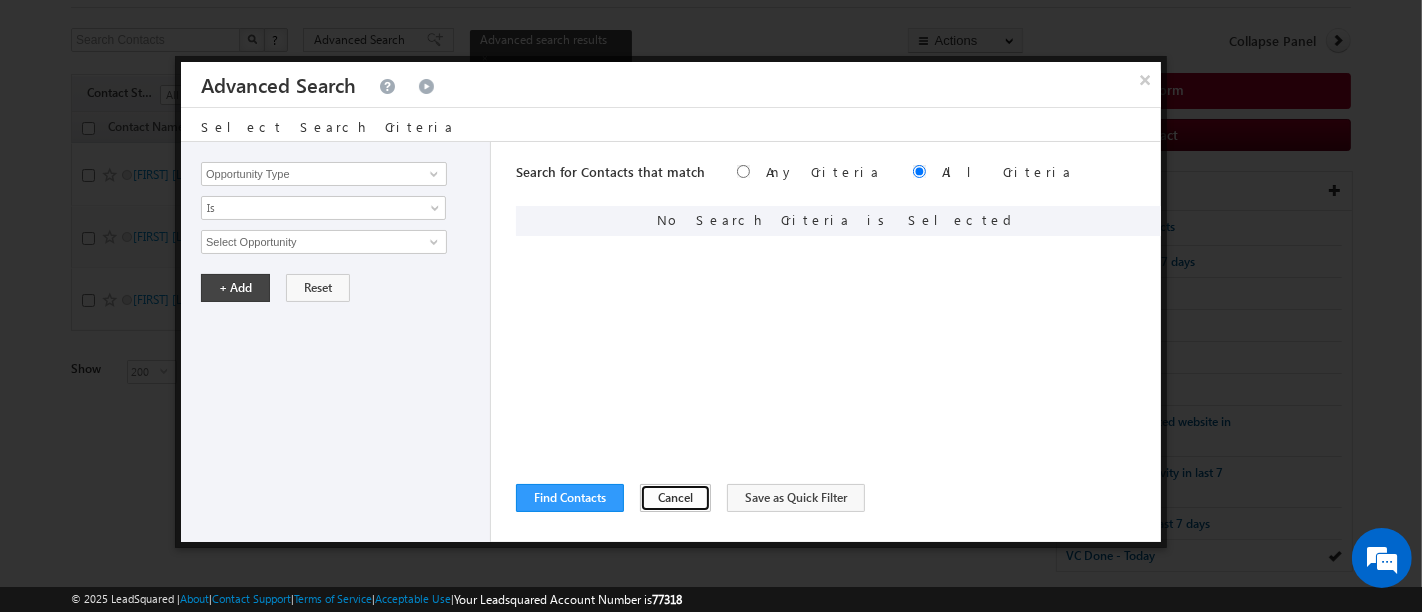 click on "Cancel" at bounding box center [675, 498] 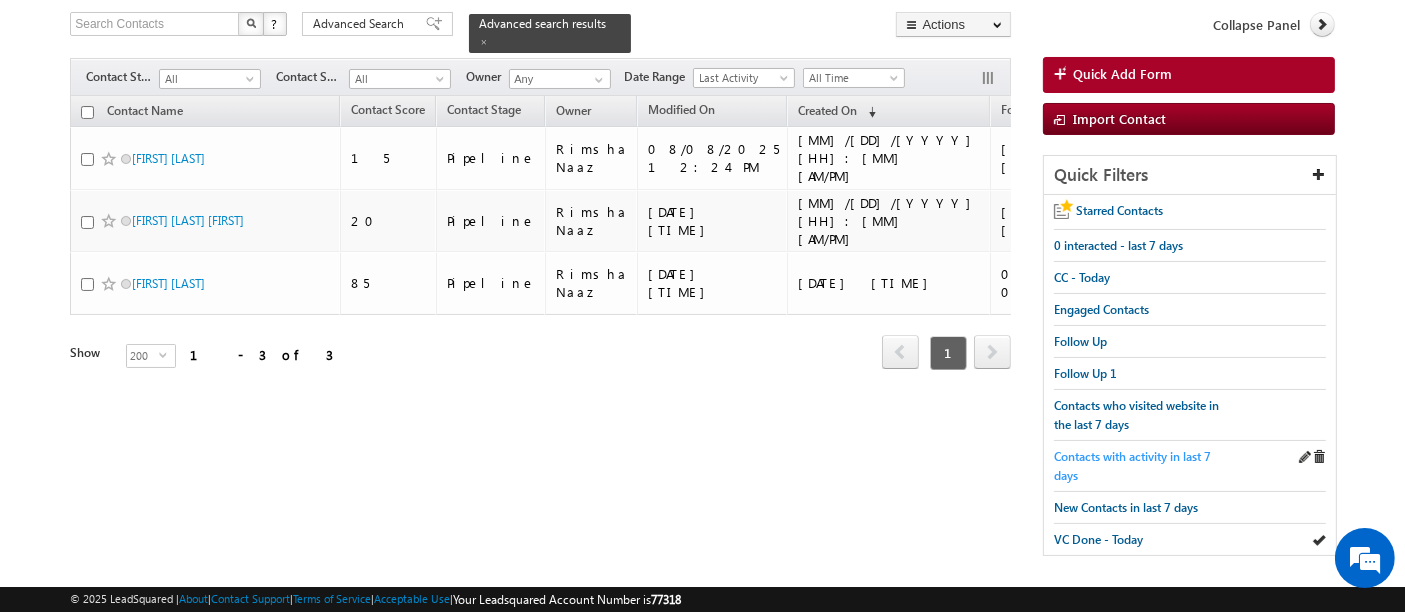 scroll, scrollTop: 132, scrollLeft: 0, axis: vertical 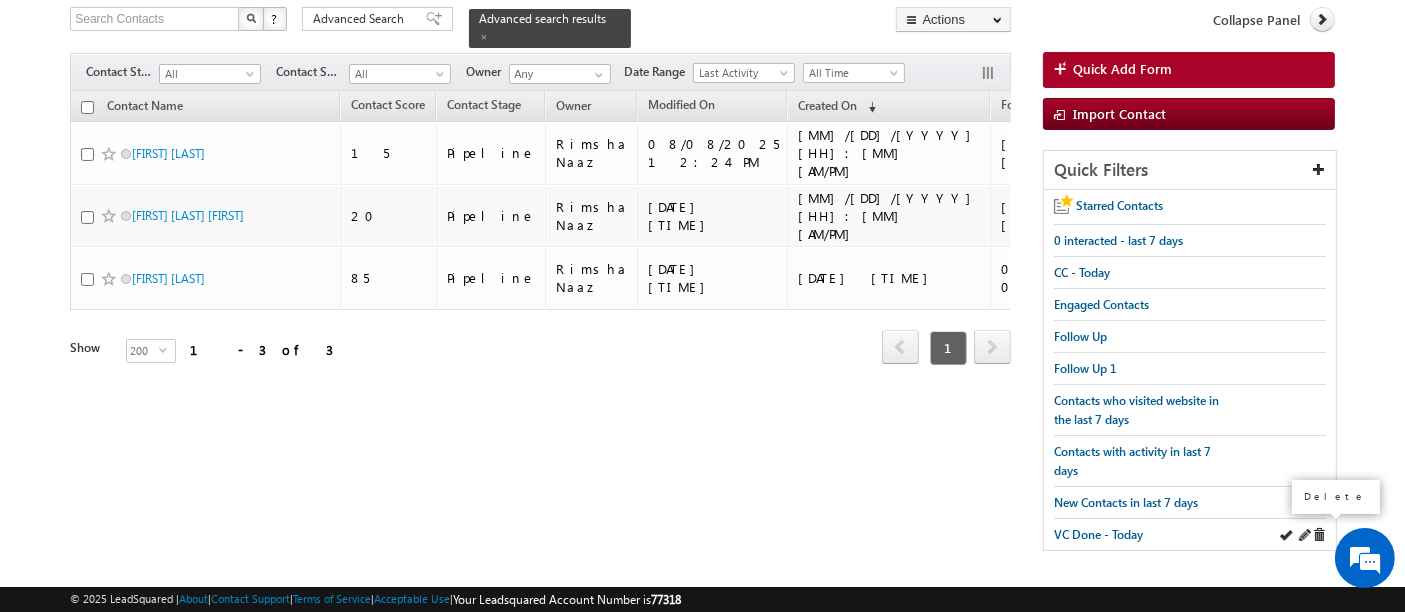 click at bounding box center (1319, 535) 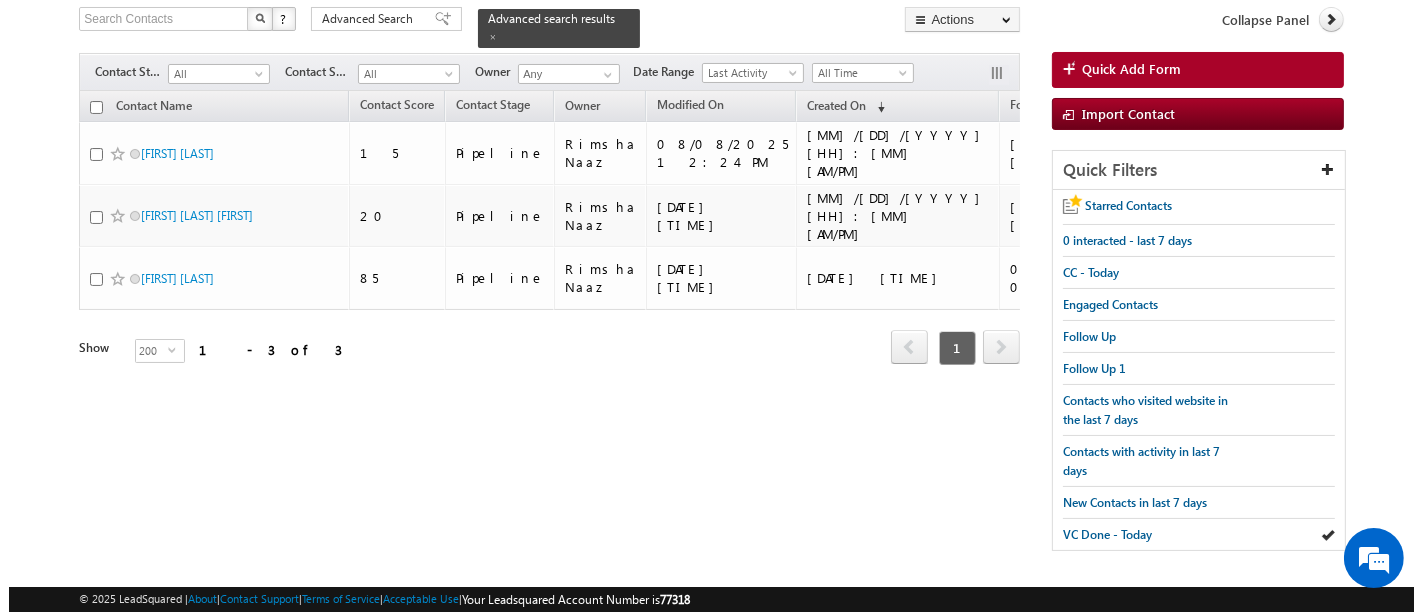scroll, scrollTop: 101, scrollLeft: 0, axis: vertical 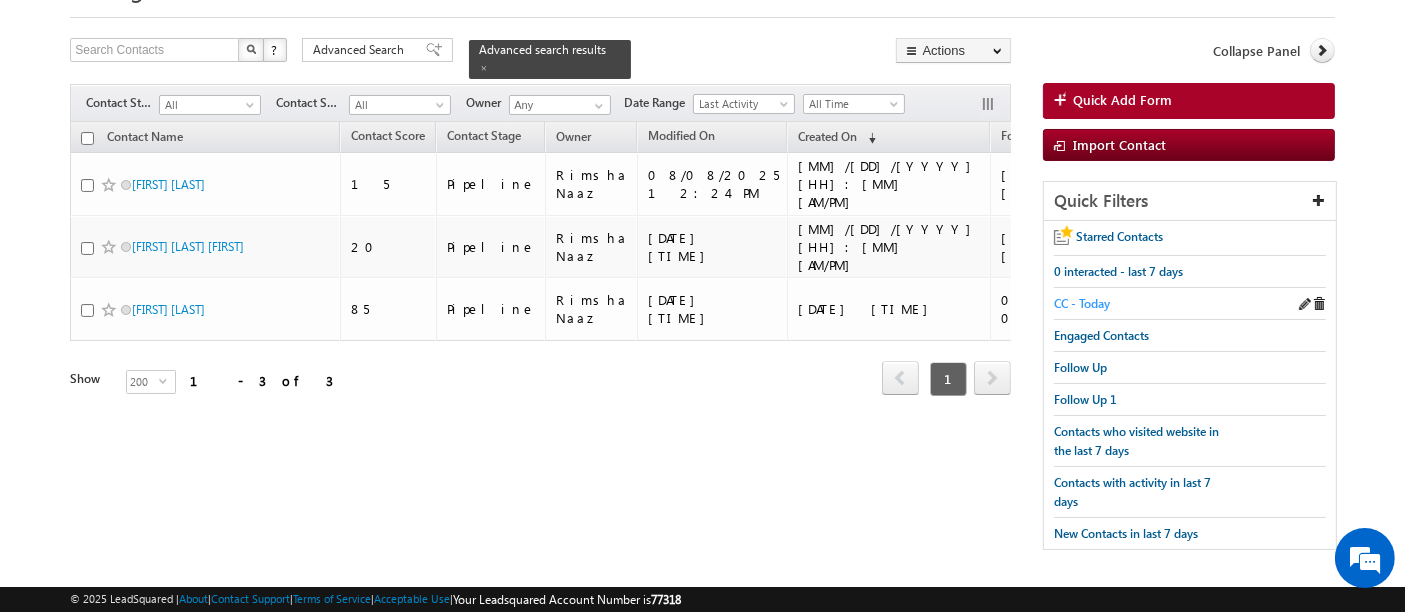 click on "CC - Today" at bounding box center (1082, 303) 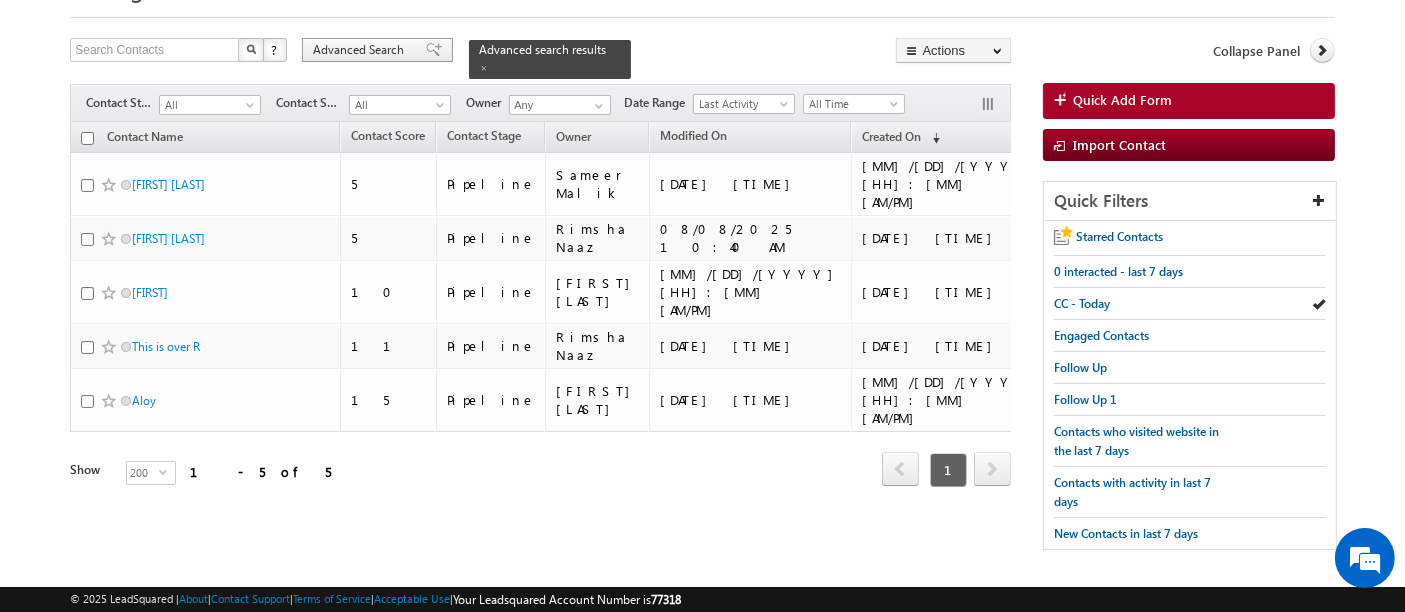 click on "Advanced Search" at bounding box center (361, 50) 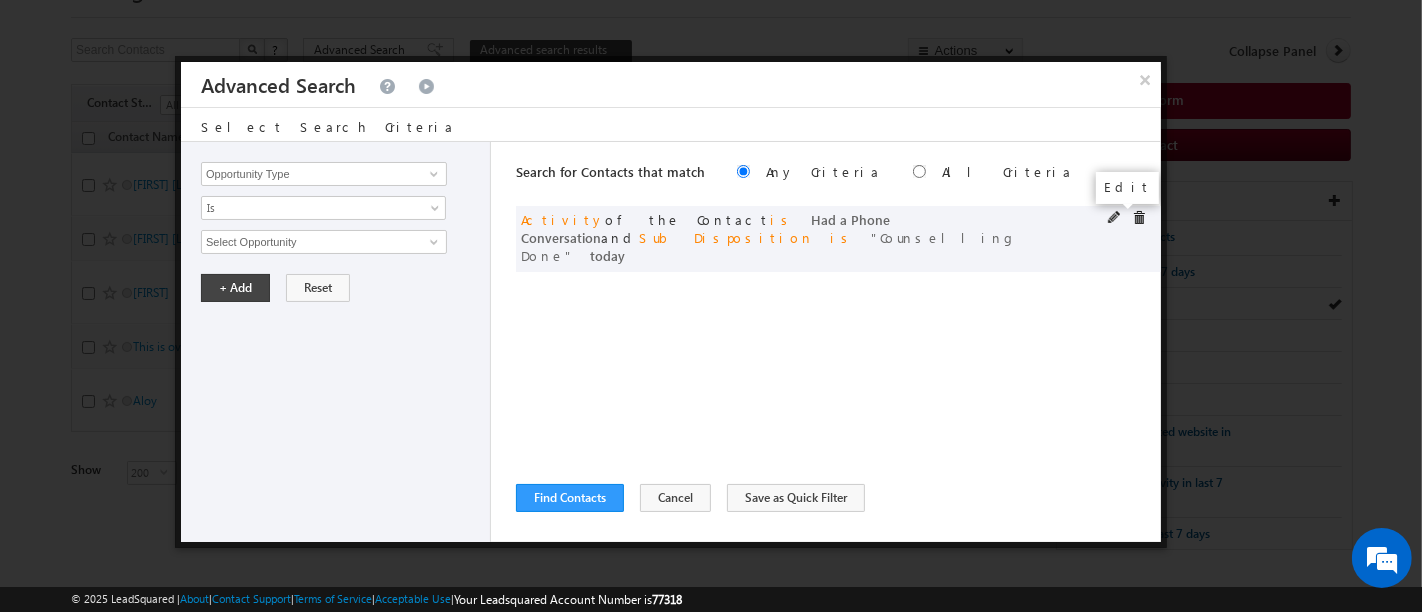 click at bounding box center (1115, 218) 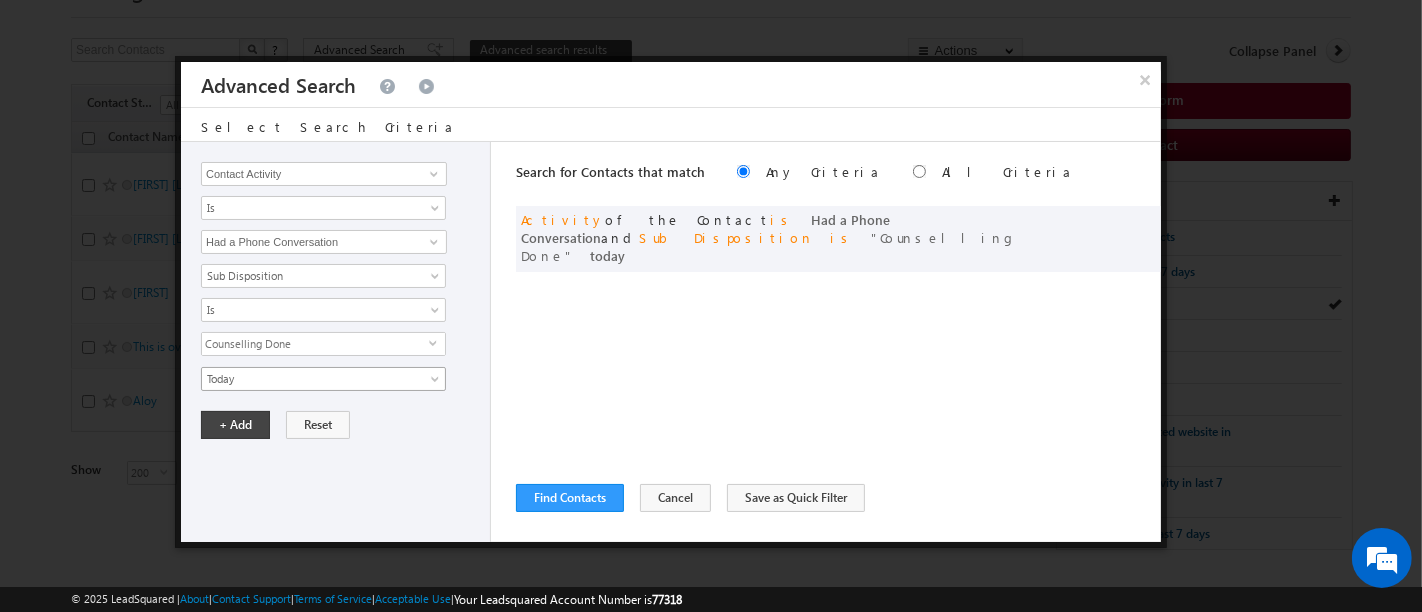 click on "Today" at bounding box center [310, 379] 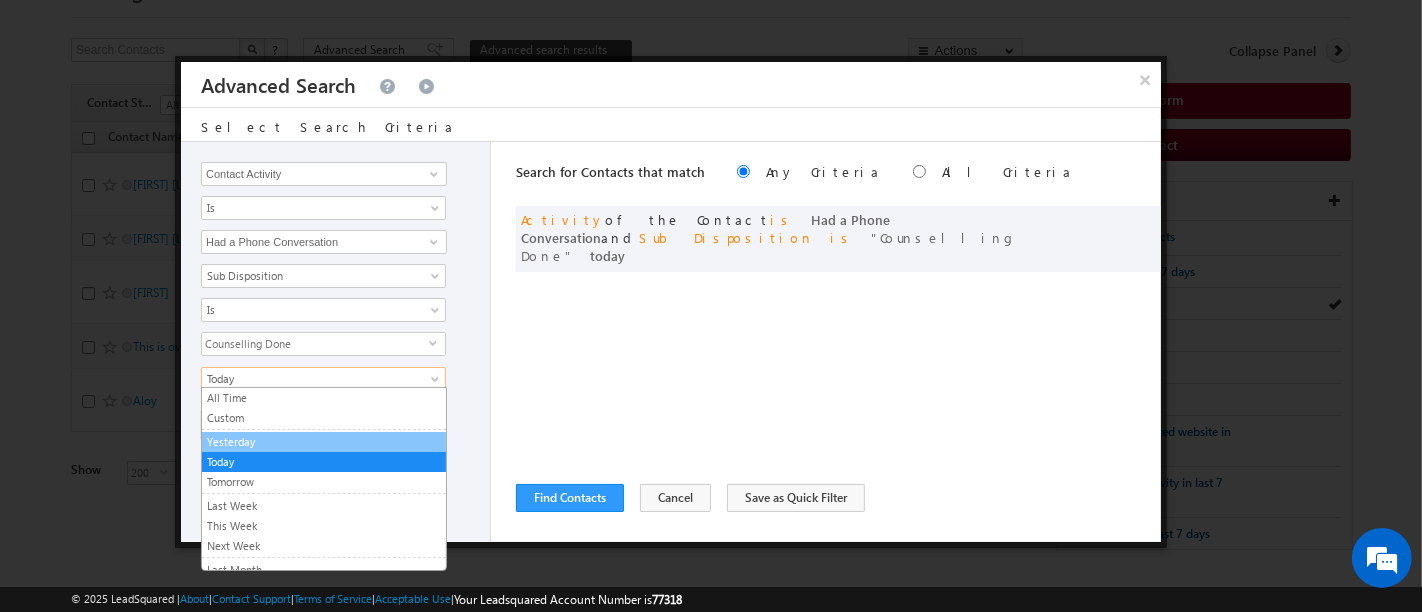 click on "Yesterday" at bounding box center (324, 442) 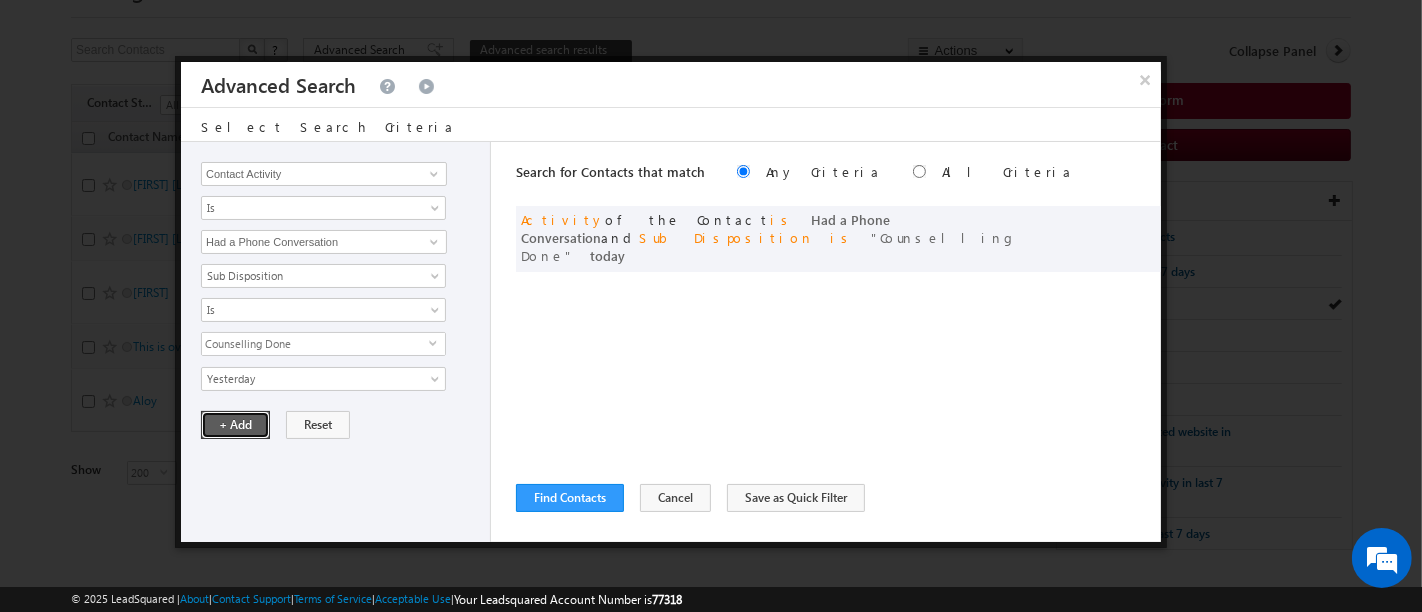 click on "+ Add" at bounding box center [235, 425] 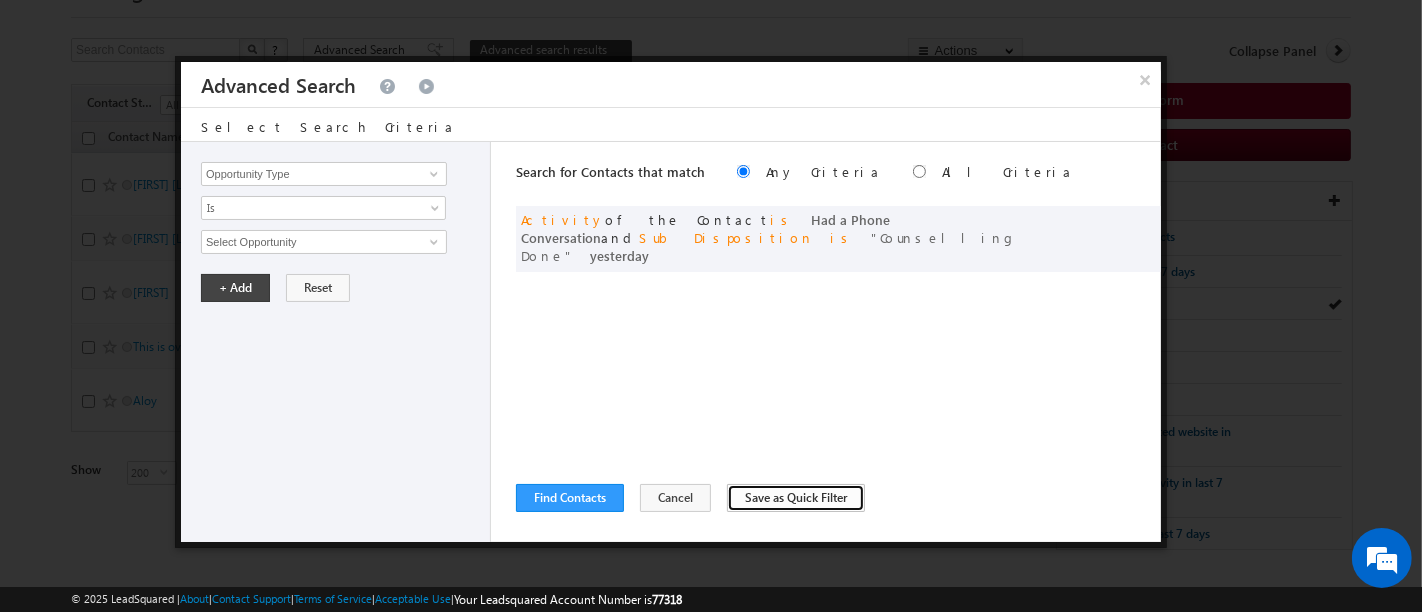 click on "Save as Quick Filter" at bounding box center (796, 498) 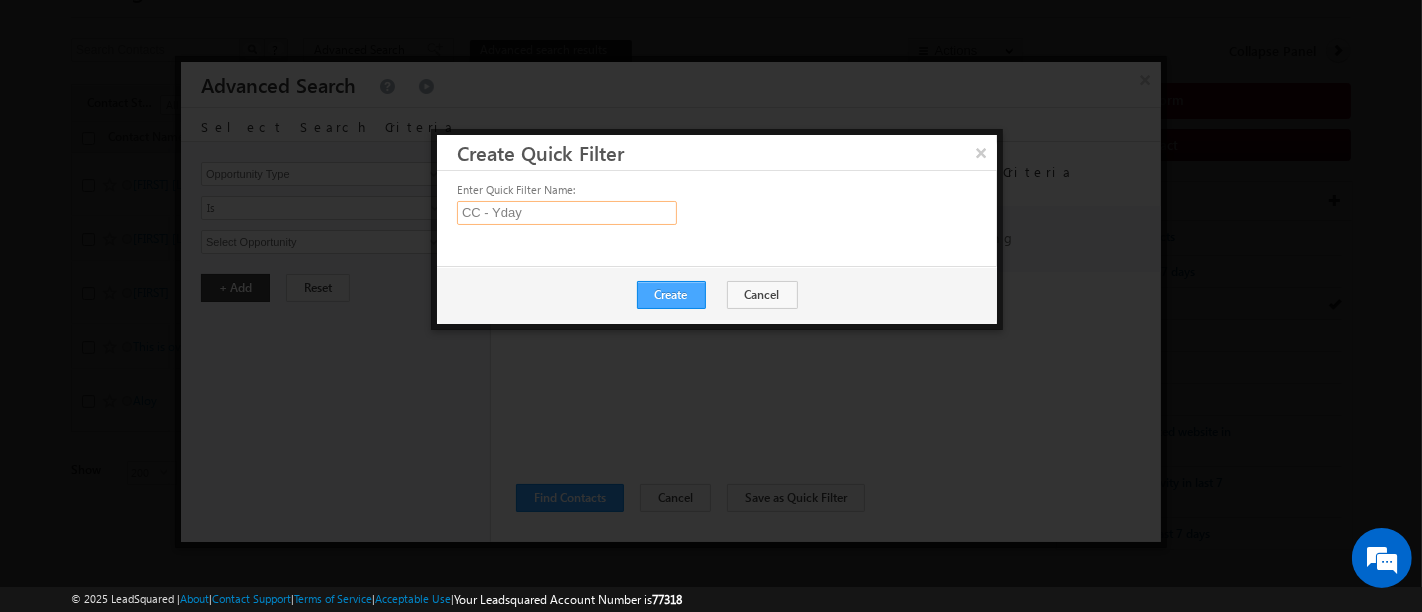 type on "CC - Yday" 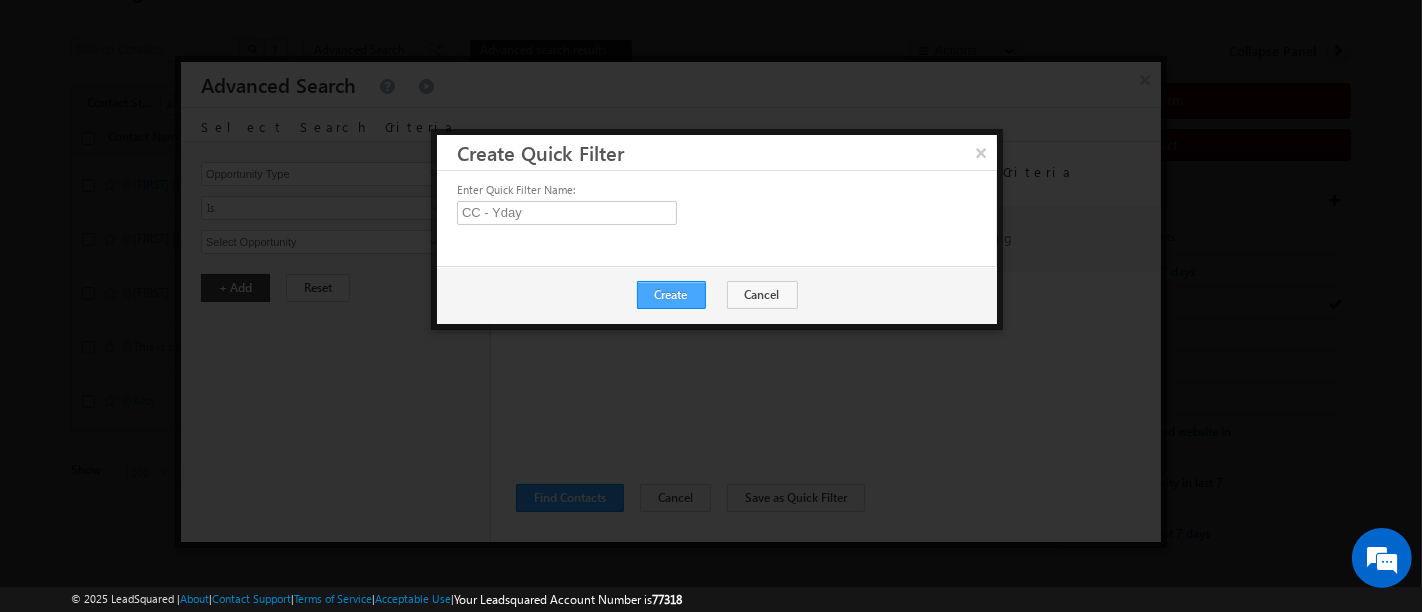 click on "Create" at bounding box center (671, 295) 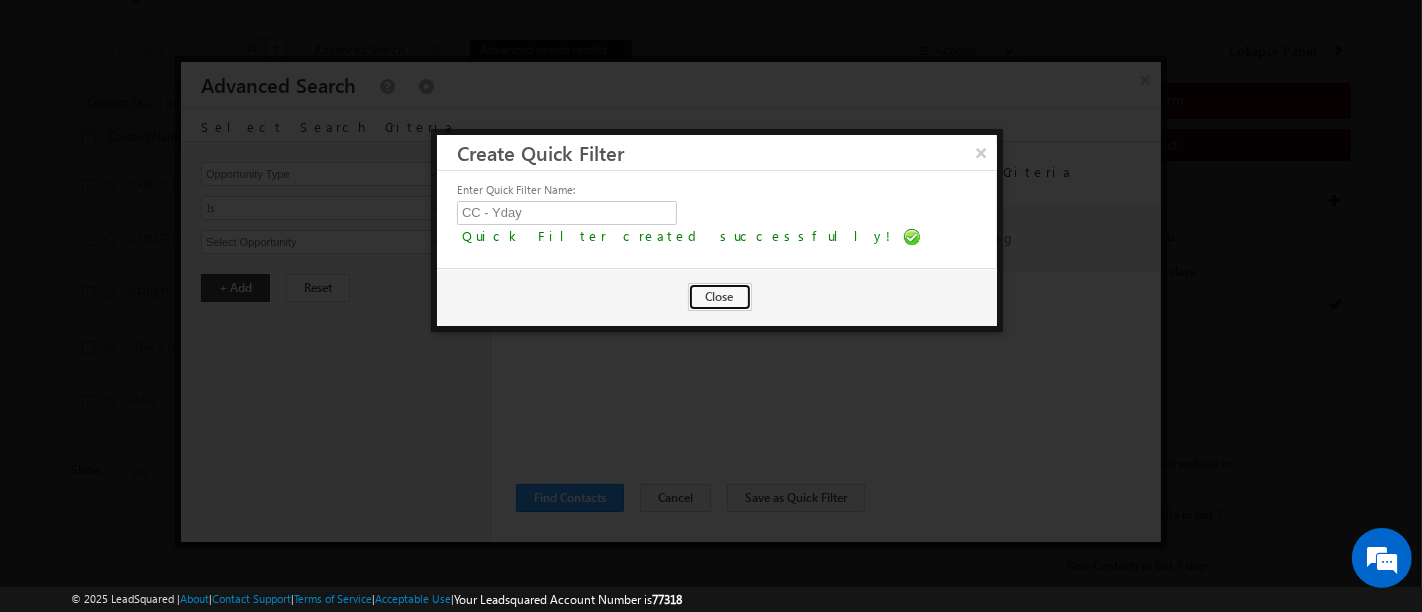 click on "Close" at bounding box center [720, 297] 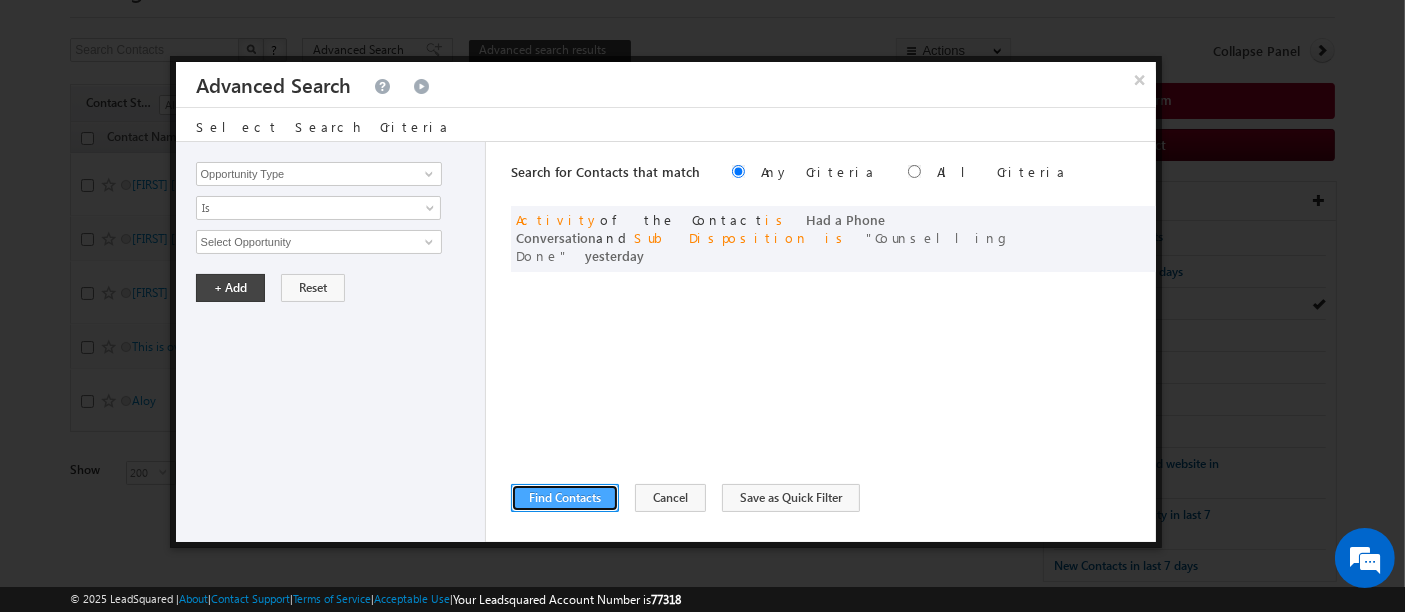 click on "Find Contacts" at bounding box center [565, 498] 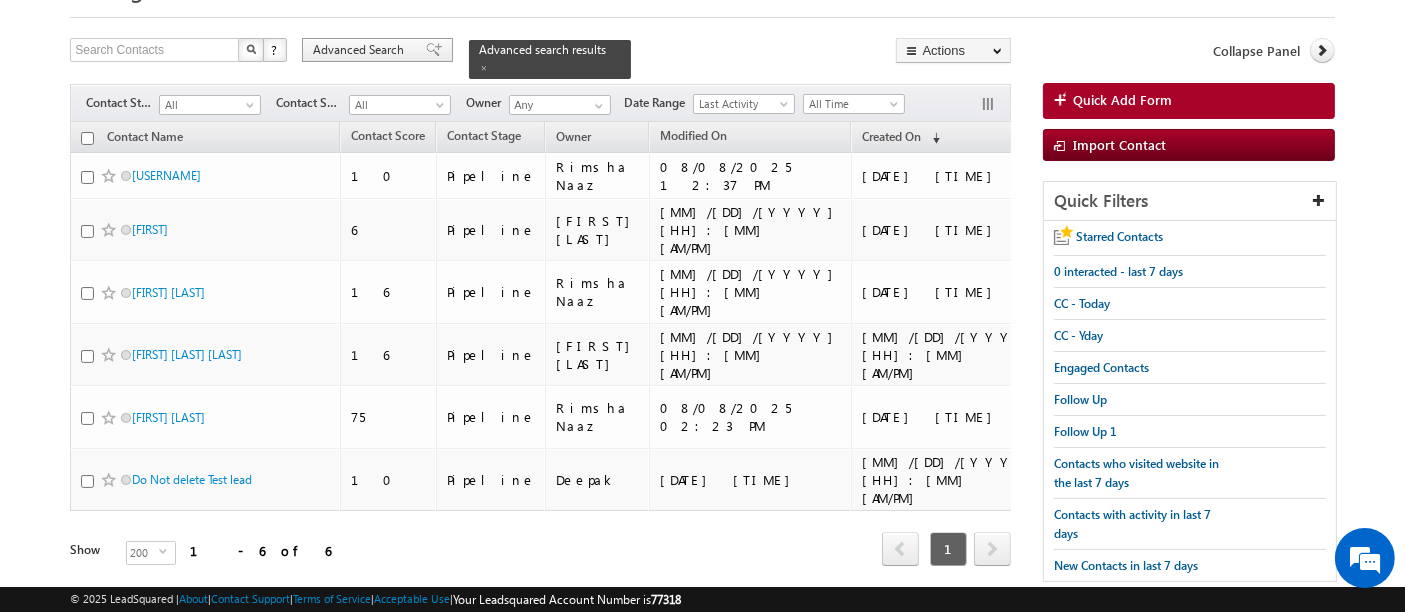 click on "Advanced Search" at bounding box center (361, 50) 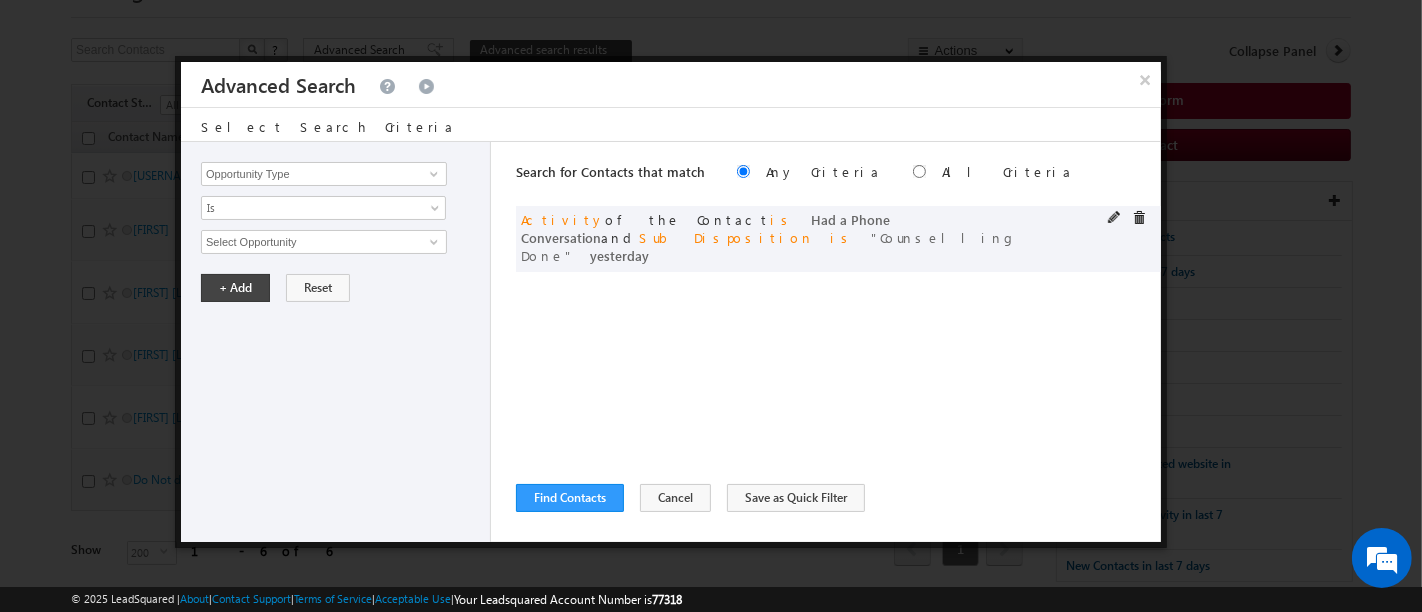 click on "or  Activity   of the Contact  is   Had a Phone Conversation   and  Sub Disposition   is   Counselling Done    yesterday" at bounding box center [838, 239] 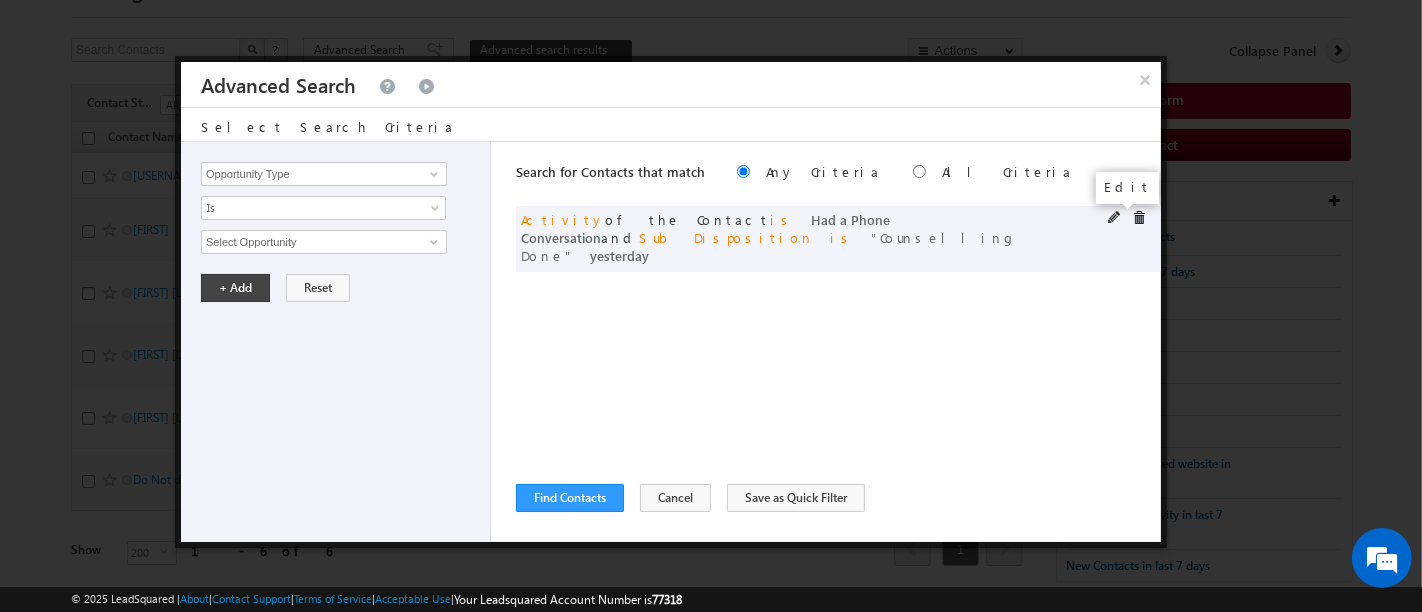 click at bounding box center [1115, 218] 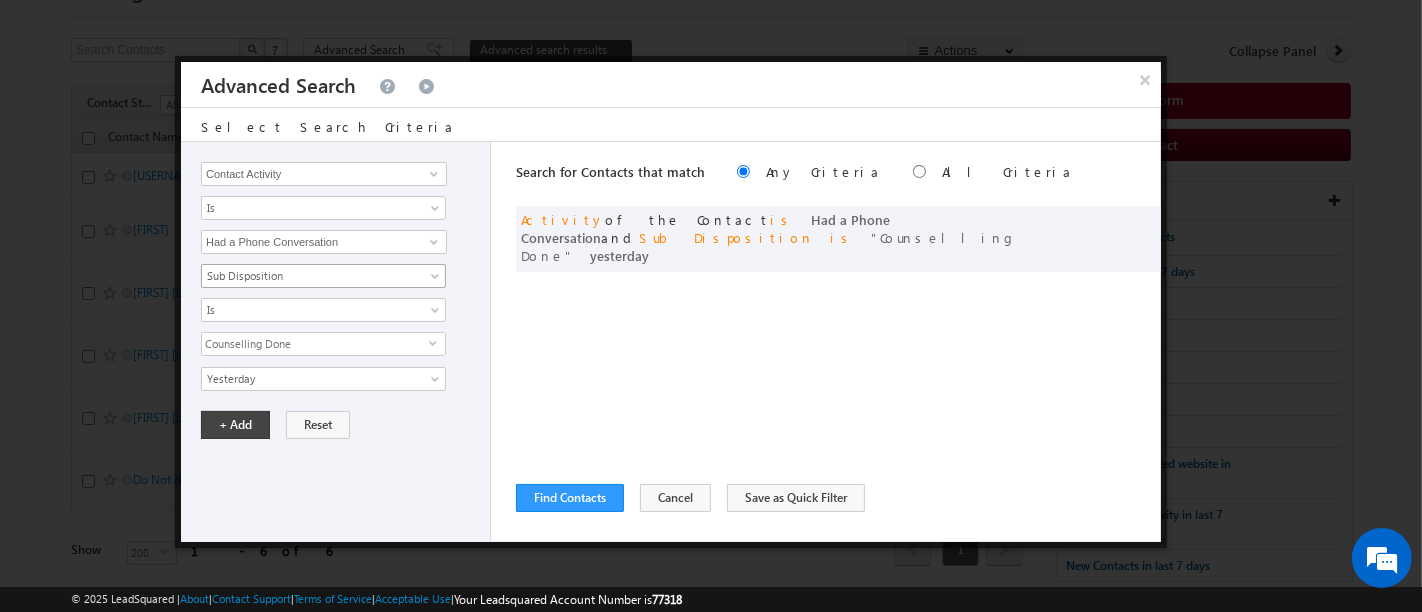click on "Sub Disposition" at bounding box center [310, 276] 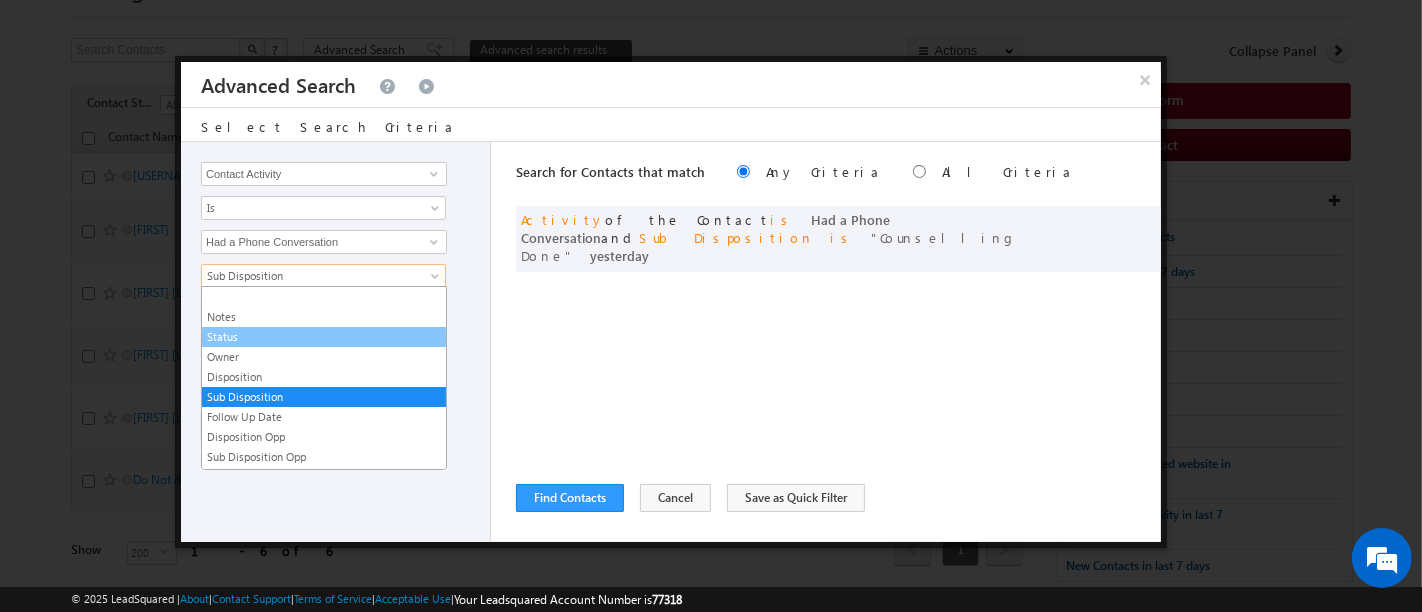 click on "Status" at bounding box center (324, 337) 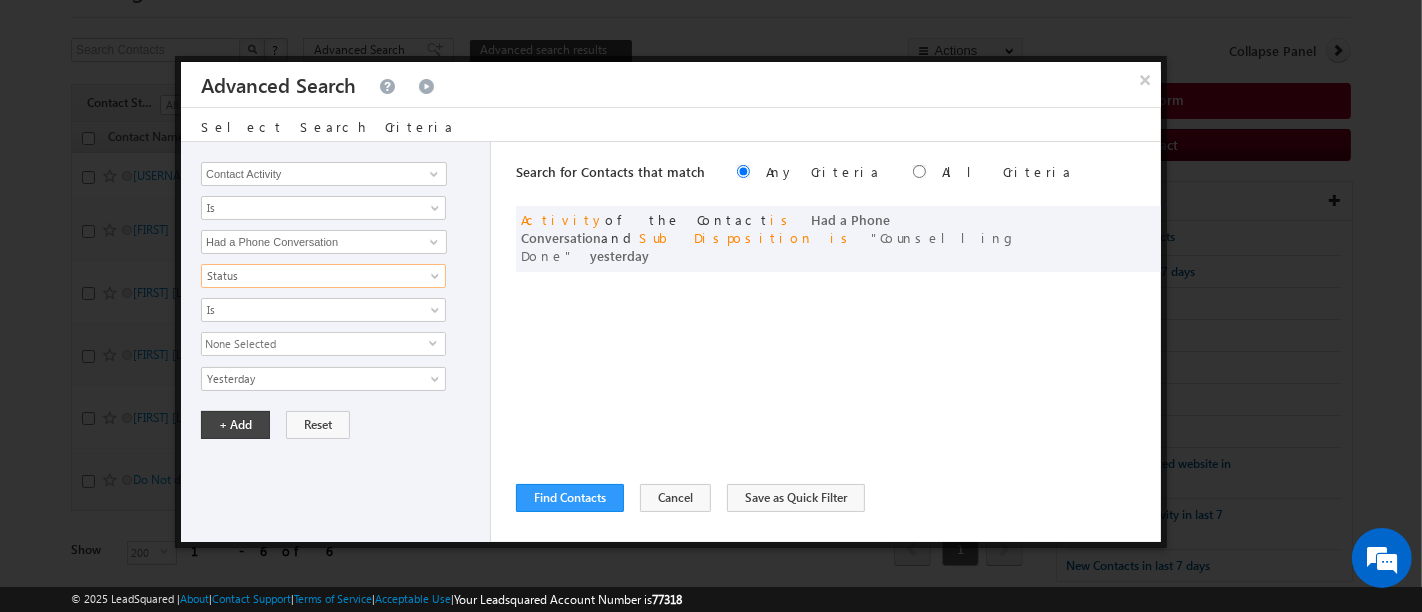 click on "None Selected" at bounding box center [315, 344] 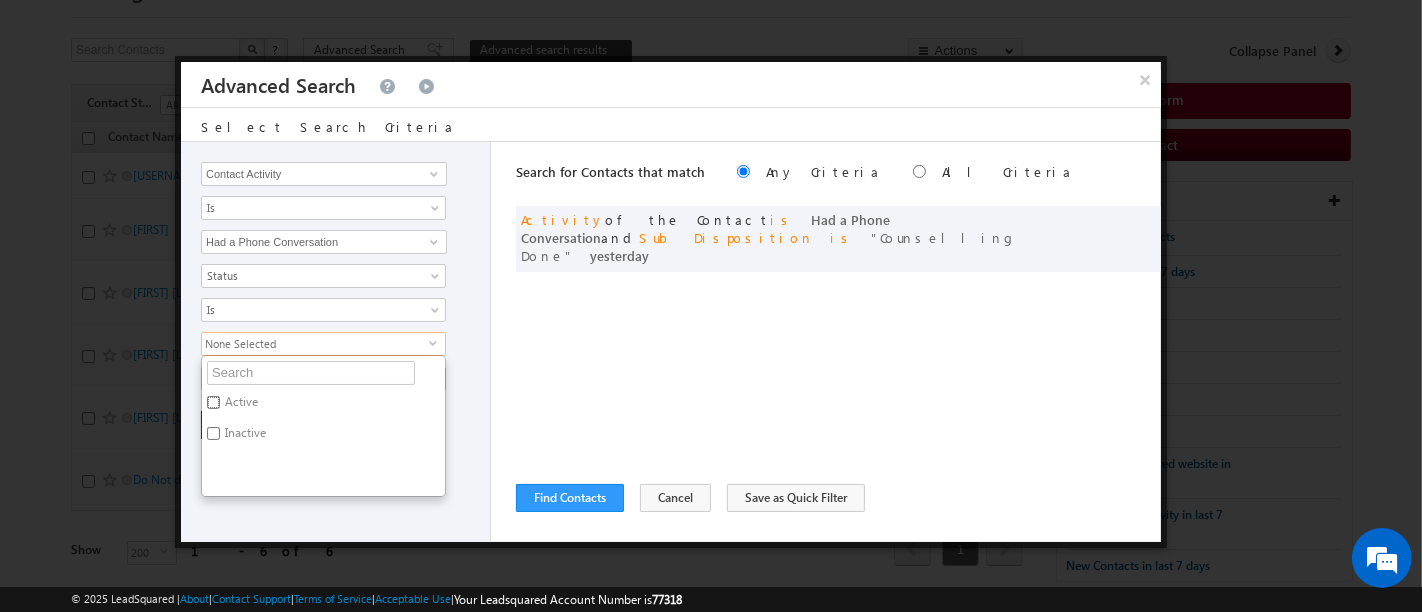 click on "Active" at bounding box center (213, 402) 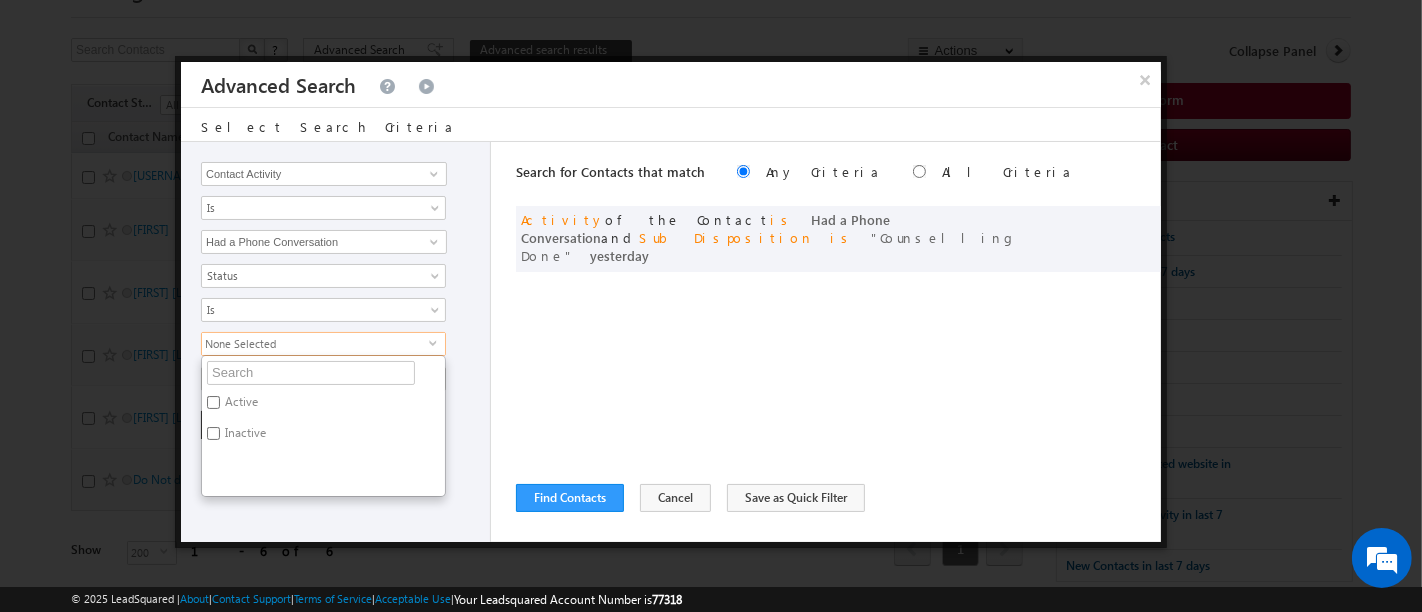 checkbox on "true" 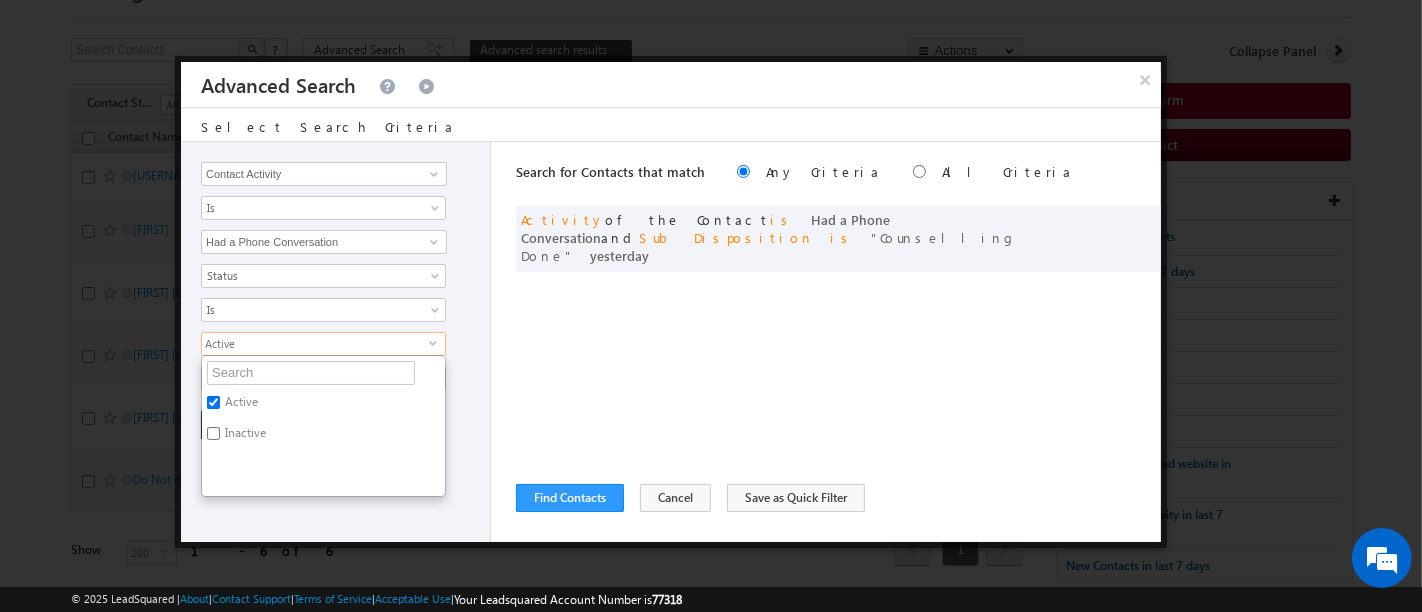click on "Opportunity Type Contact Activity Task Sales Group  Prospect Id Address 1 Address 2 Any Specific University Or Program Application Status Assignment date current owner Auto Login URL City Class XII Marks Company Concentration Contact Number Contact Origin Contact Score Contact Source Contact Stage Conversion Referrer URL Counselling Done Date Counselling mode Country Country Interested In New Country Interested In Old Course Course Priority Created By Id Created On Created On Old Current Opt In Status Do Not Call Do Not Email Do Not SMS Do Not Track Do You Have Scholarships Do You Have Valid Passport Documents - Status Documents - University Proof Doc Documents - 10th Marksheet Documents - 12th Marksheet Documents - UG Degree Documents - UG Marksheets Documents - PG Degree Documents - PG Marksheets Documents - Resume/CV Documents - LOR Documents - SOP Documents - Passport Documents - ELT Documents - Amity Pathway Certificate Documents - COL Documents - Deposit fee Email Intake" at bounding box center [336, 342] 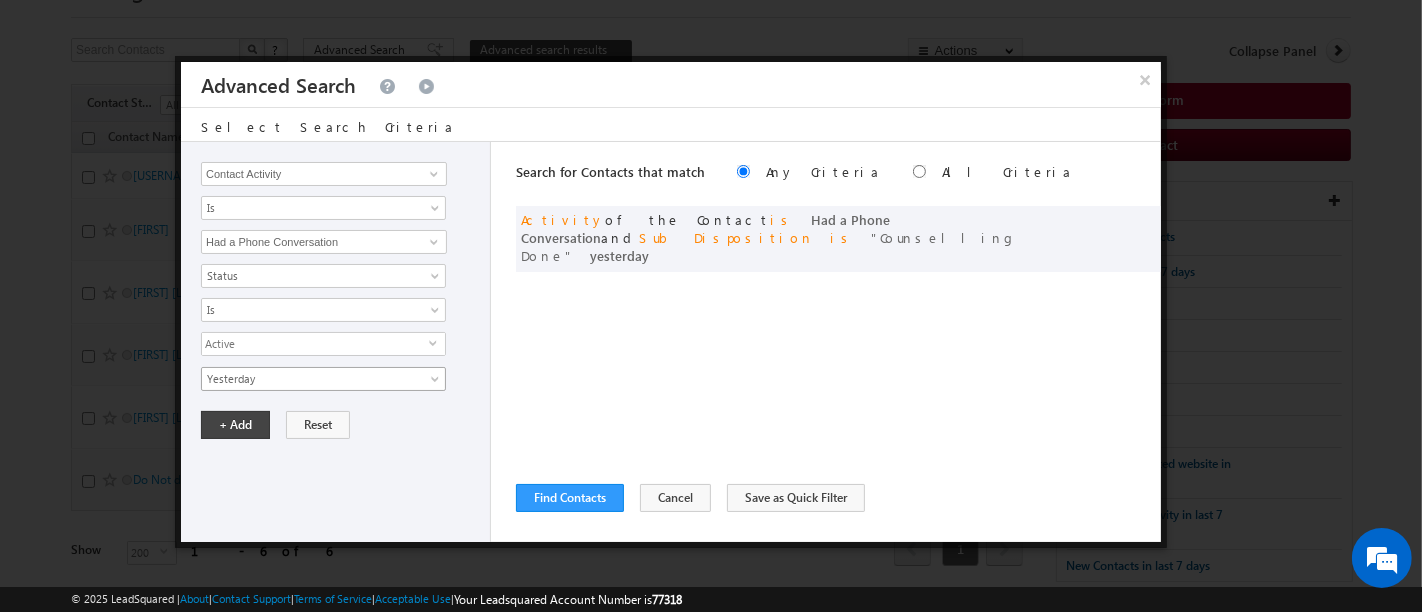click on "Yesterday" at bounding box center [310, 379] 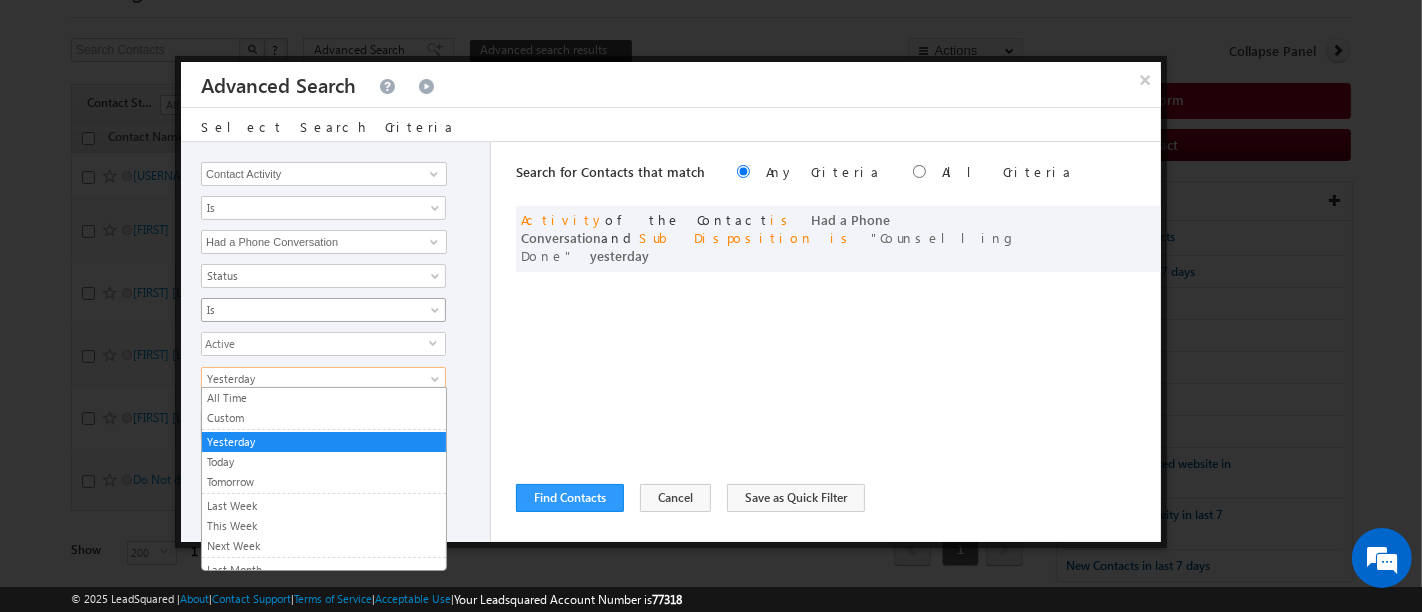click on "Is" at bounding box center (310, 310) 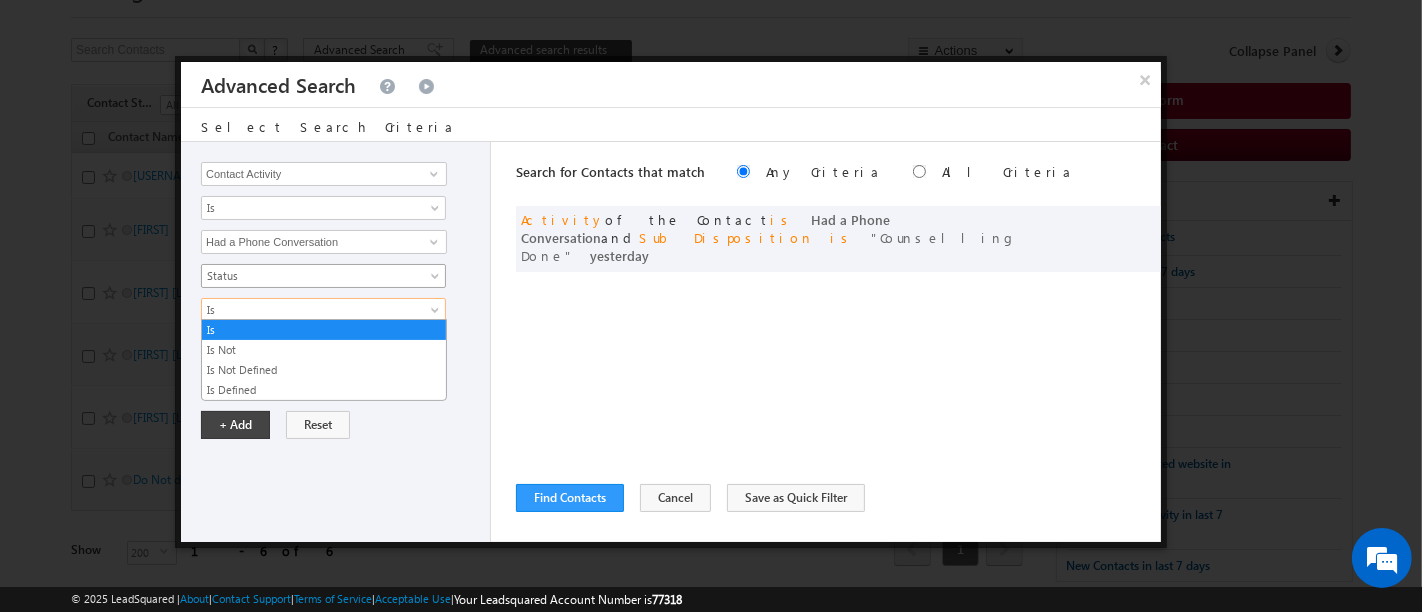 click on "Status" at bounding box center [310, 276] 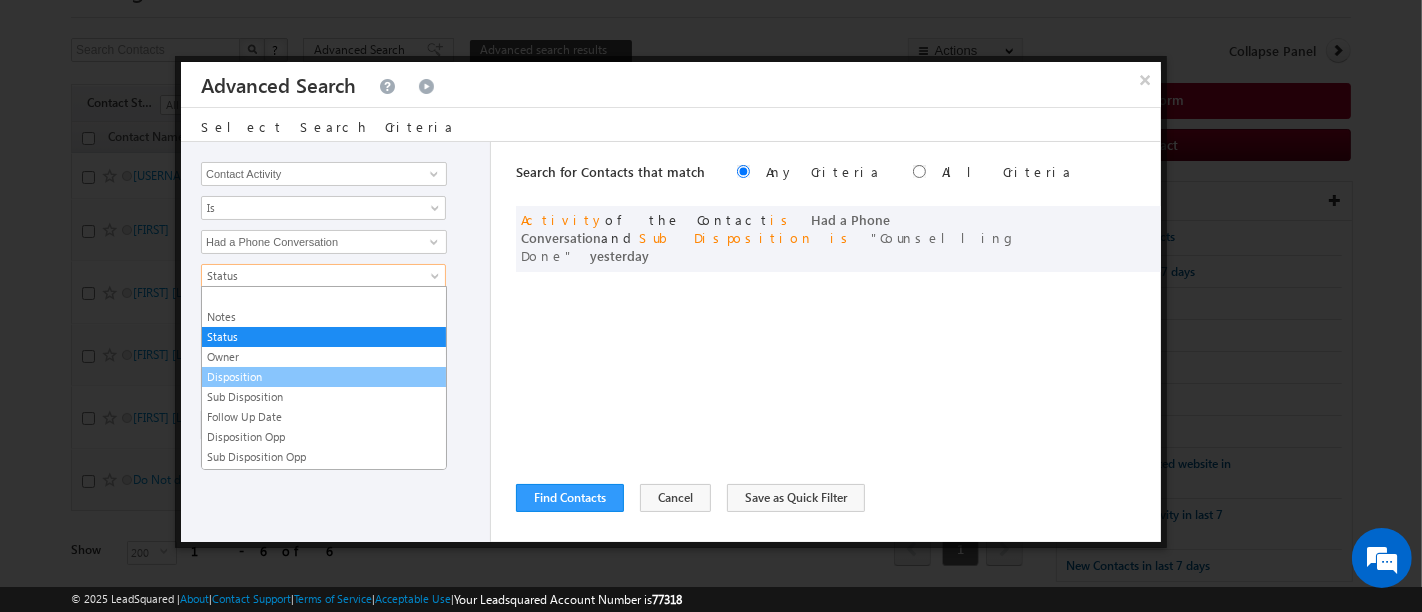 click on "Disposition" at bounding box center (324, 377) 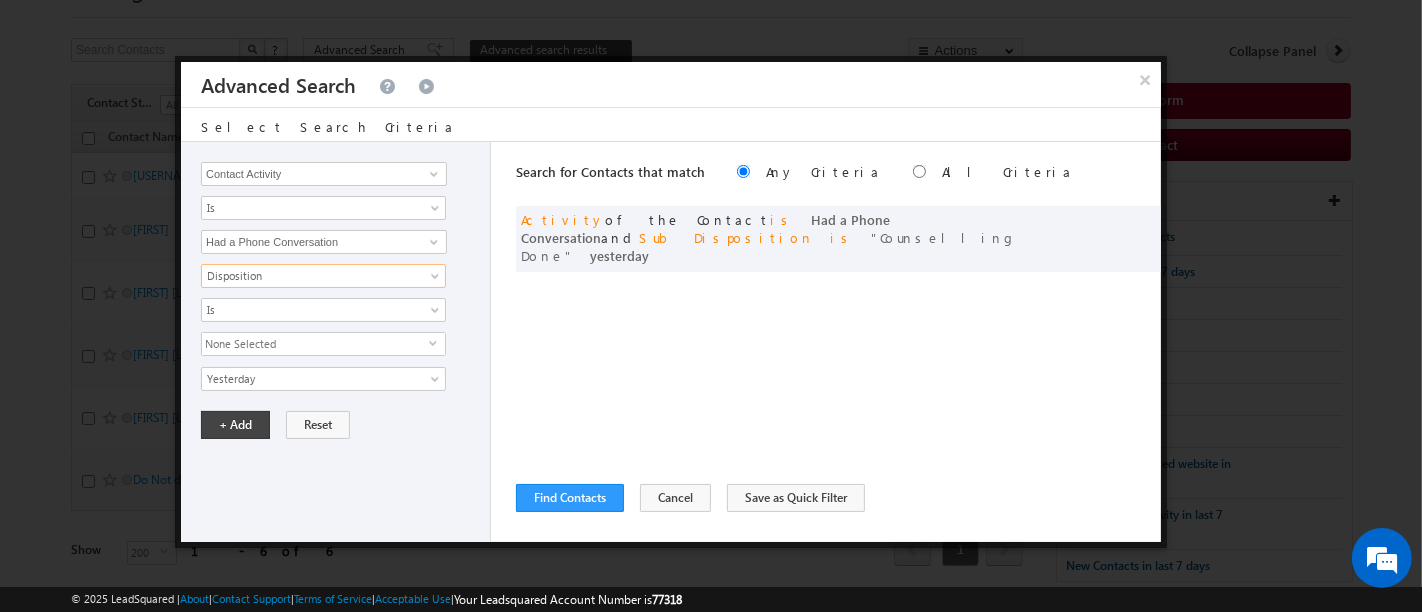 click on "None Selected" at bounding box center (315, 344) 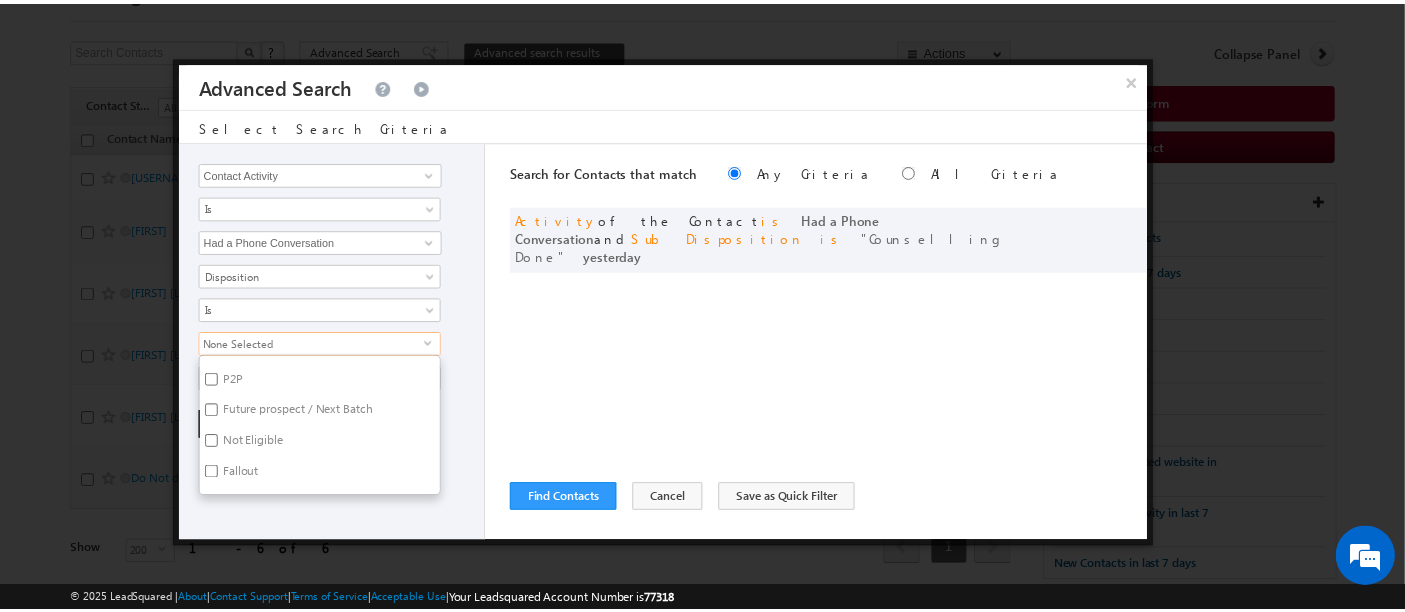 scroll, scrollTop: 420, scrollLeft: 0, axis: vertical 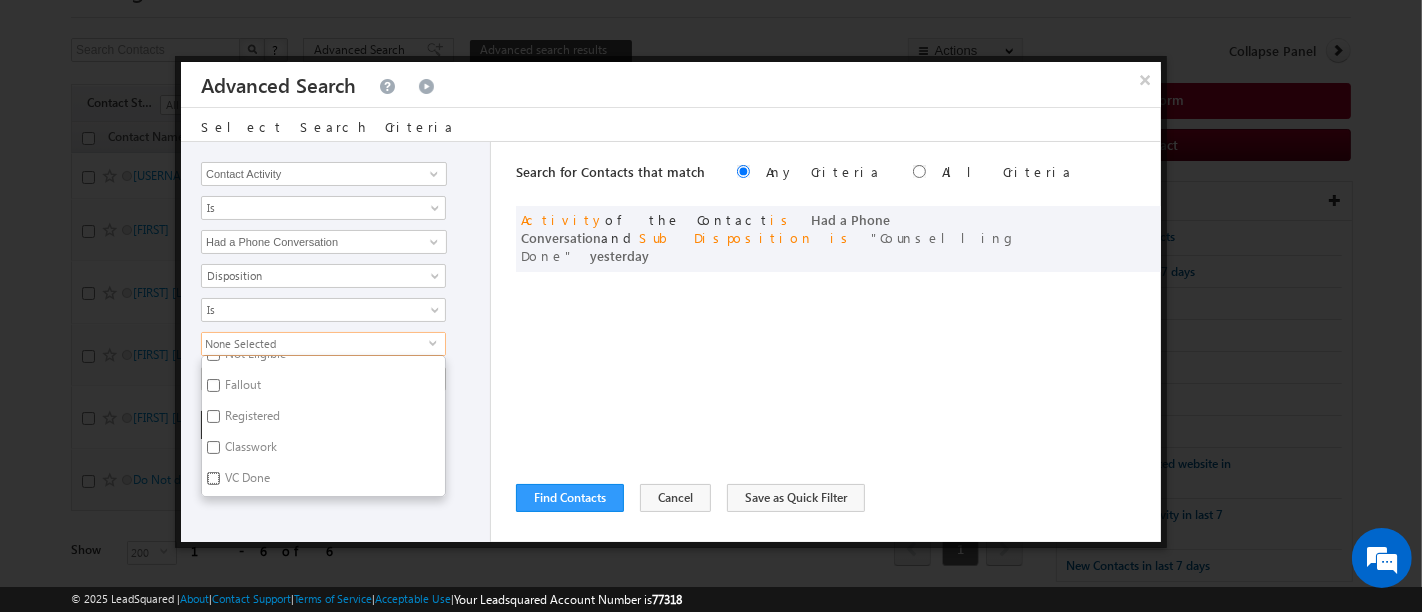 click on "VC Done" at bounding box center (213, 478) 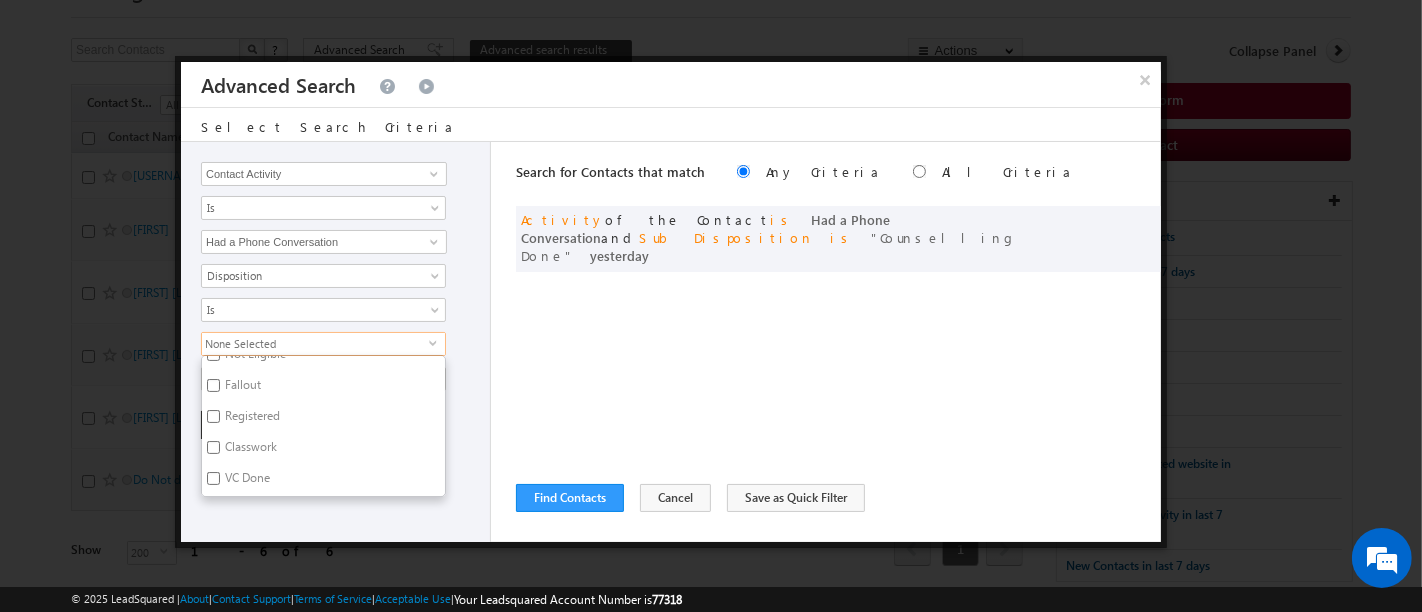 checkbox on "true" 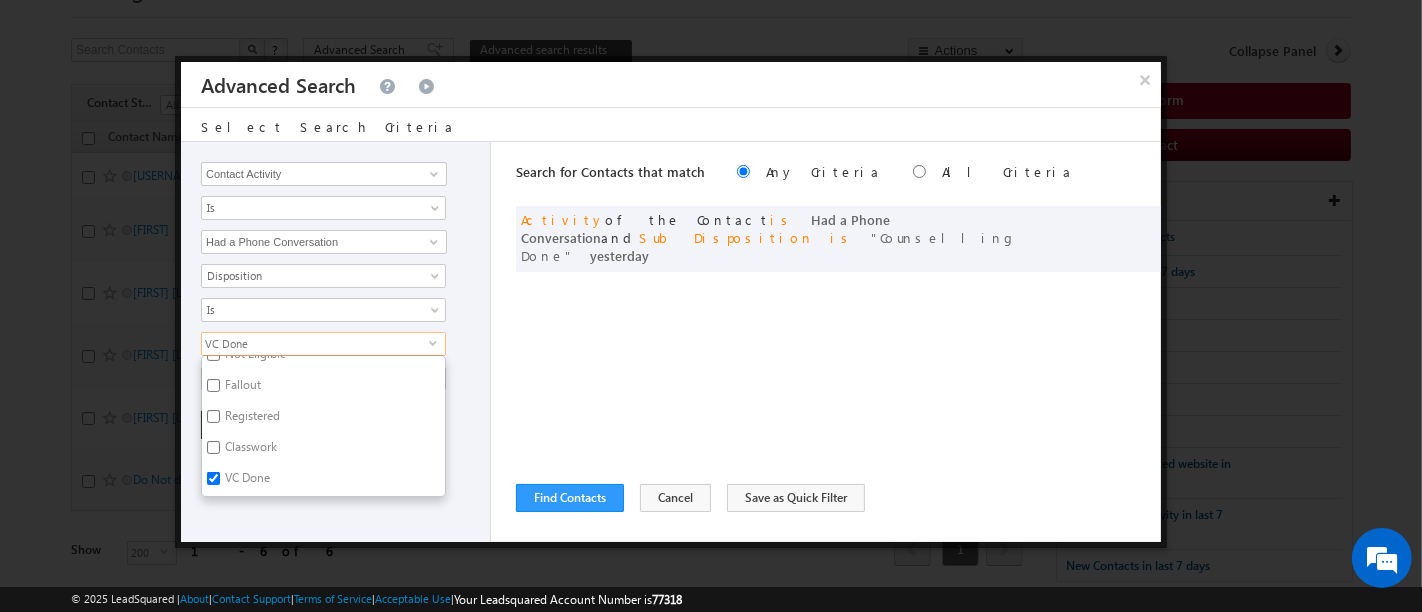 click on "+ Add
Reset" at bounding box center (340, 425) 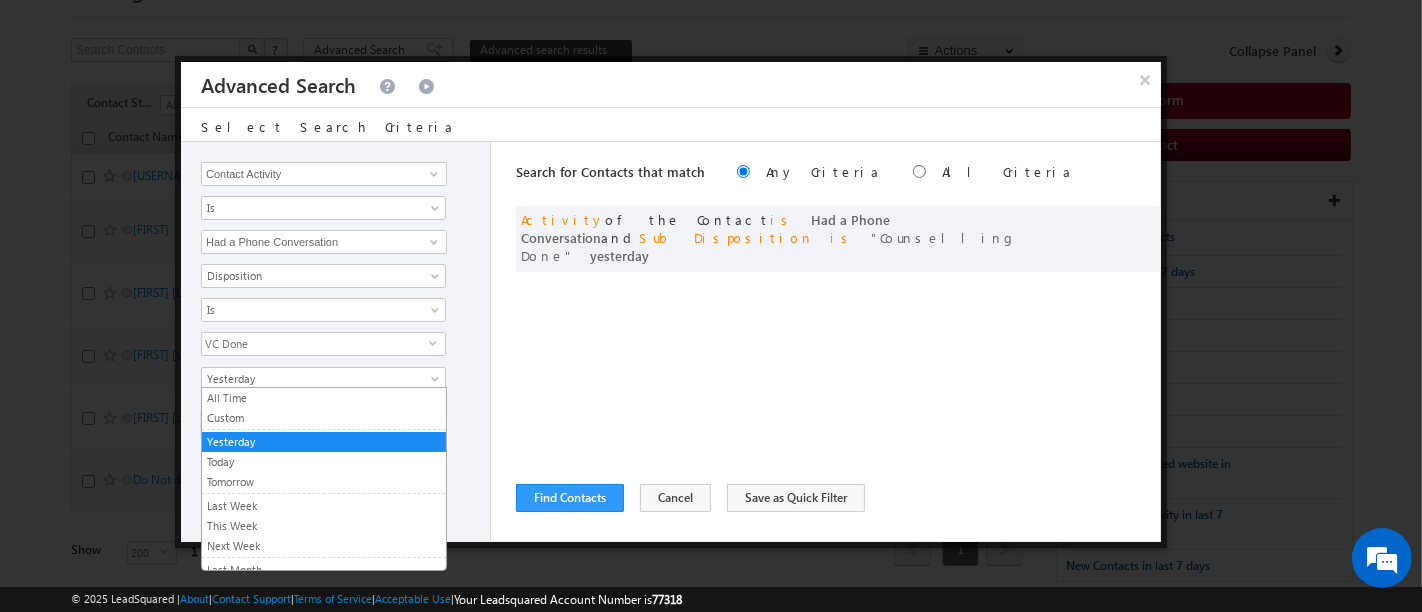 click on "Yesterday" at bounding box center (310, 379) 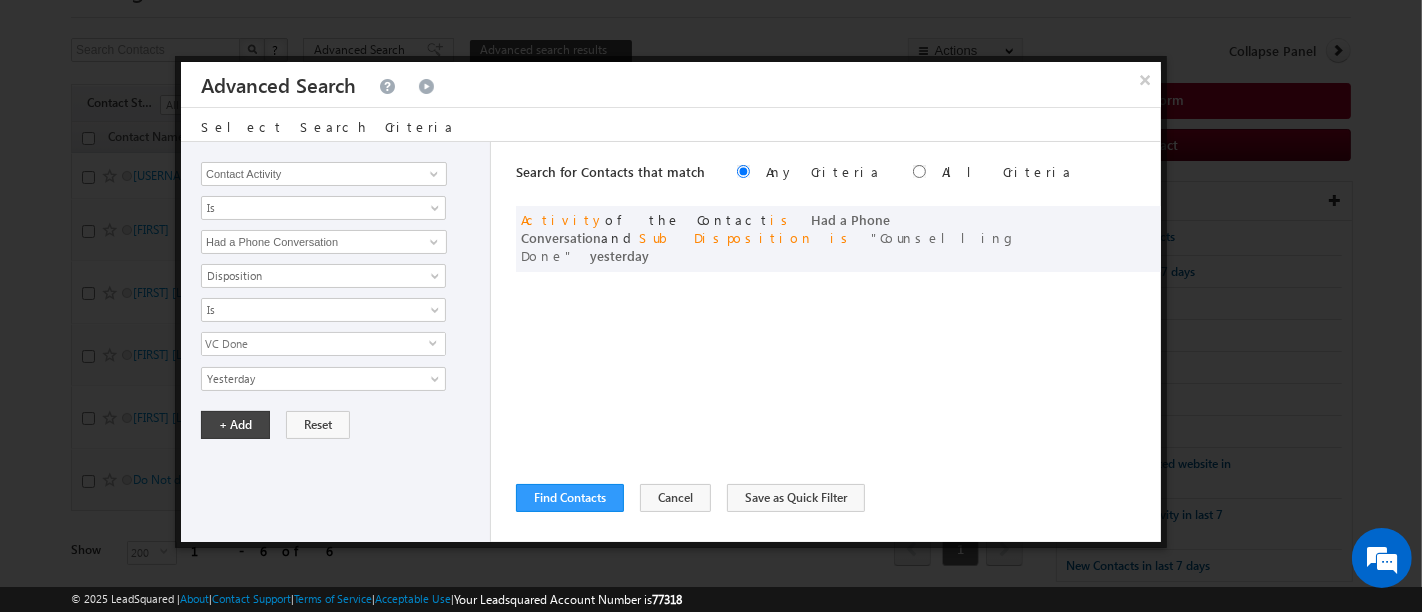 click on "Notes Status Owner Disposition Sub Disposition Follow Up Date Disposition Opp Sub Disposition Opp Interested Country Fallout Interested Course Fallout Interested University Fallout Other Agency Priority Country 1 Priority Country 2 Priority Country 3 Company Name Other FO VC Status Referral Pitched Type of Session Session Duration Disposition Is Is Not Is Not Defined Is Defined Is No Response Call back Wrong Number Do Not Call Not Interested (First Call) Not Enquired In process with other Not Connected Follow Up Prospect P2P Future prospect / Next Batch Not Eligible Fallout Registered Classwork VC Done VC Done select  No Response  Call back  Wrong Number  Do Not Call  Not Interested (First Call)  Not Enquired  In process with other  Not Connected  Follow Up  Prospect  P2P  Future prospect / Next Batch  Not Eligible  Fallout  Registered  Classwork  VC Done All Time Custom Yesterday Today Tomorrow Last Week This Week Next Week Last Month This Month Next Month Last 7 Days Last 30 Days Last N Next N Days Days Go" at bounding box center [340, 327] 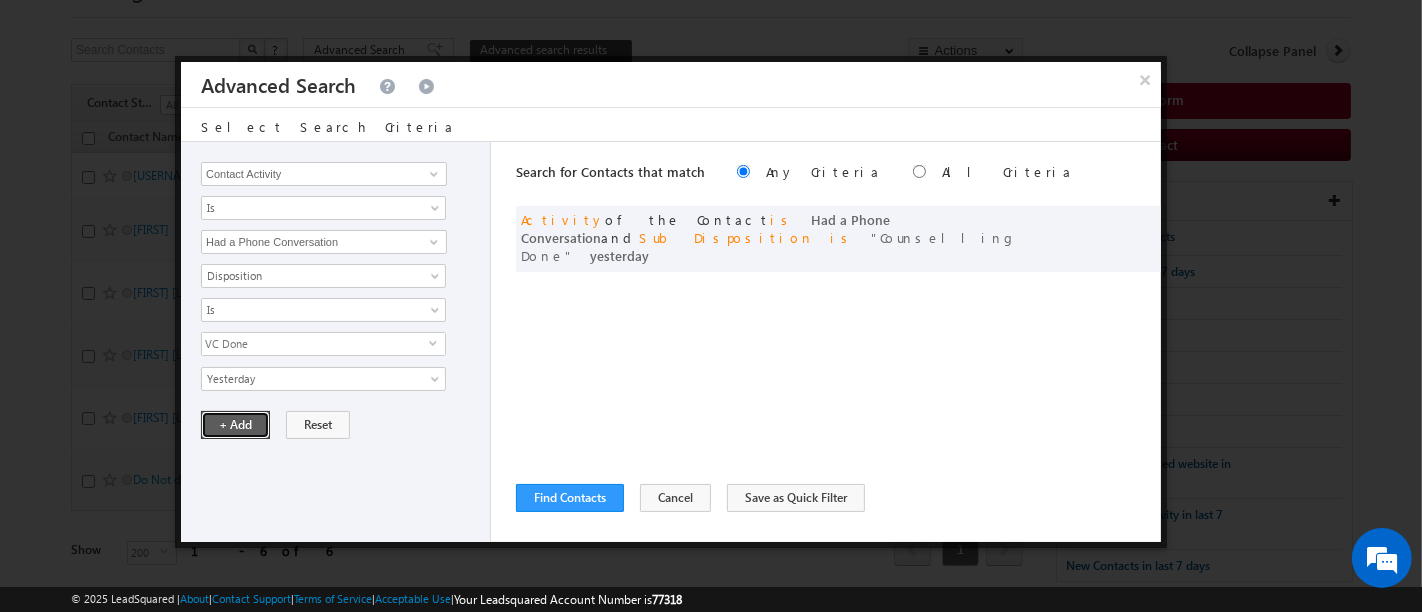 click on "+ Add" at bounding box center (235, 425) 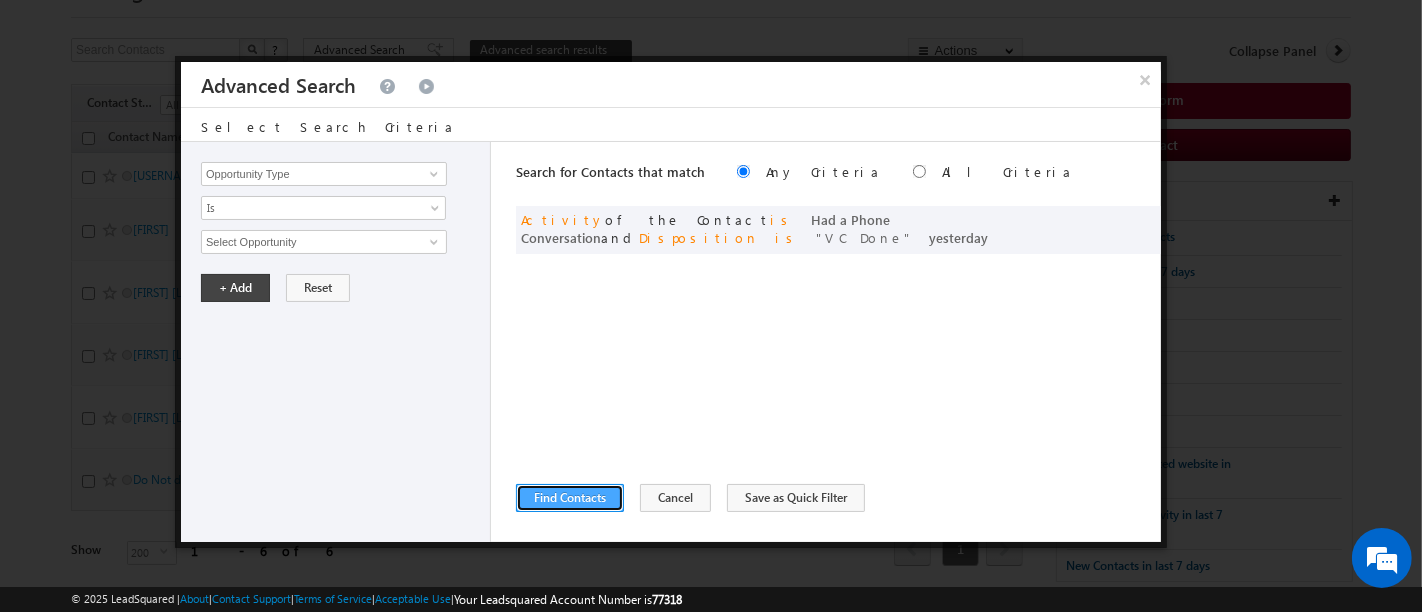 click on "Find Contacts" at bounding box center [570, 498] 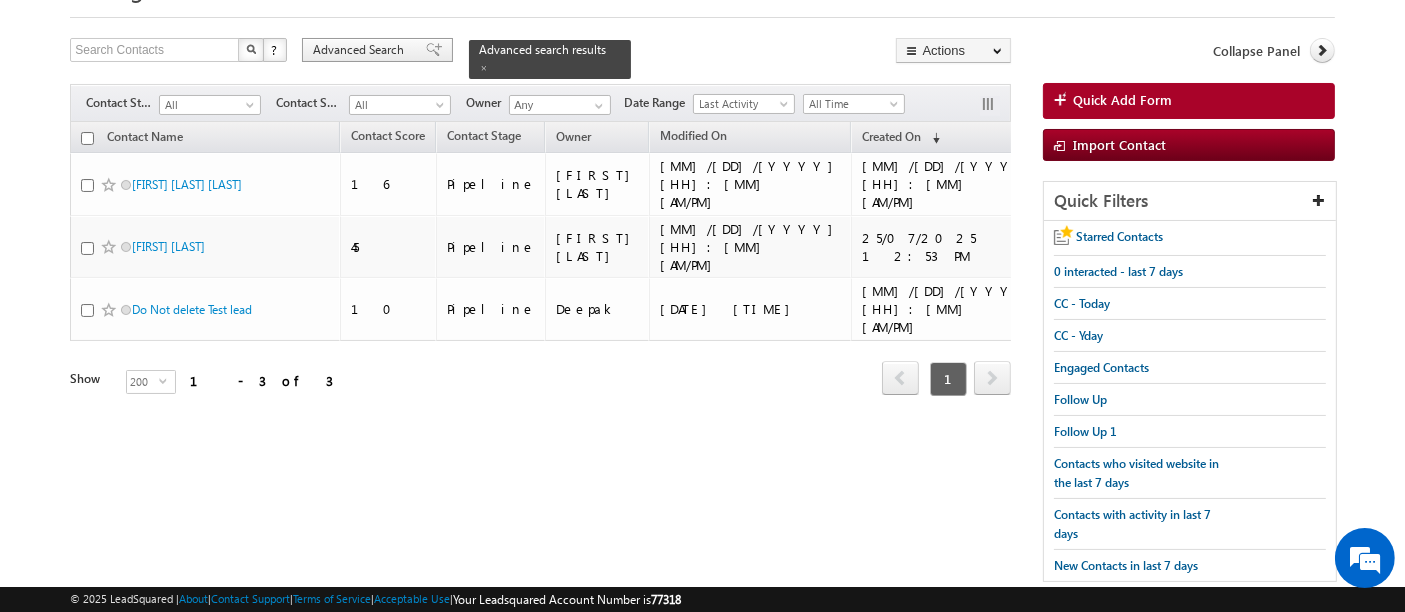 click on "Advanced Search" at bounding box center [361, 50] 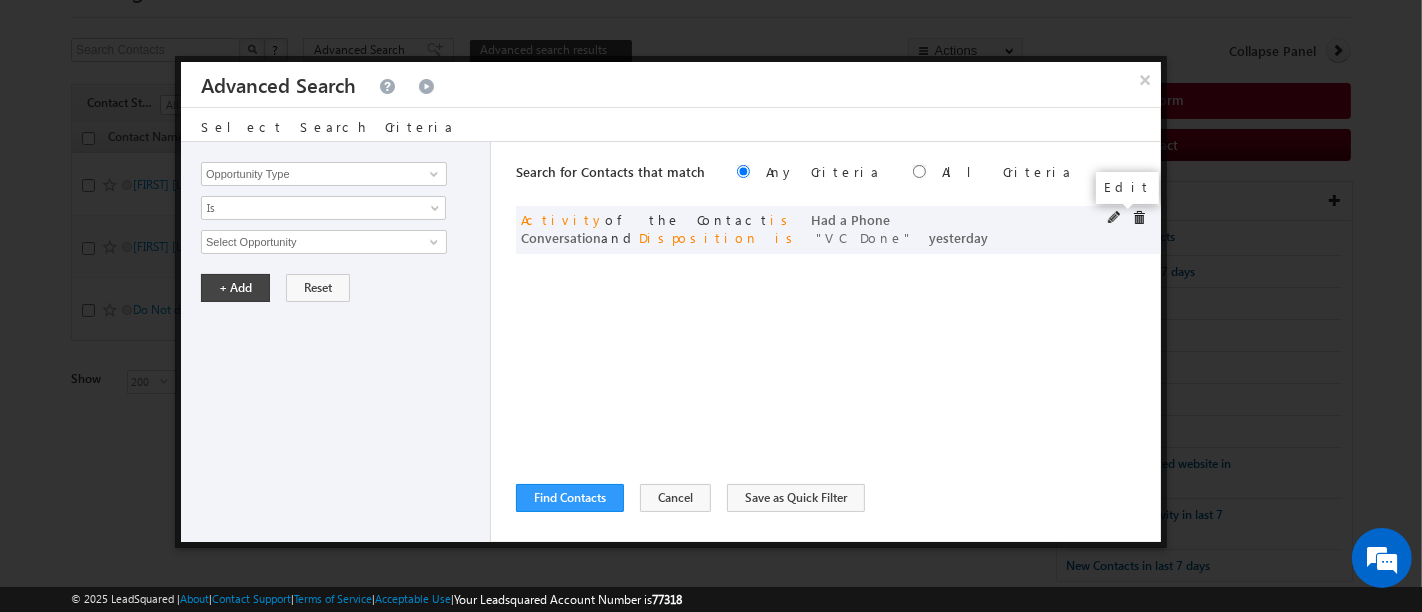 click at bounding box center (1115, 218) 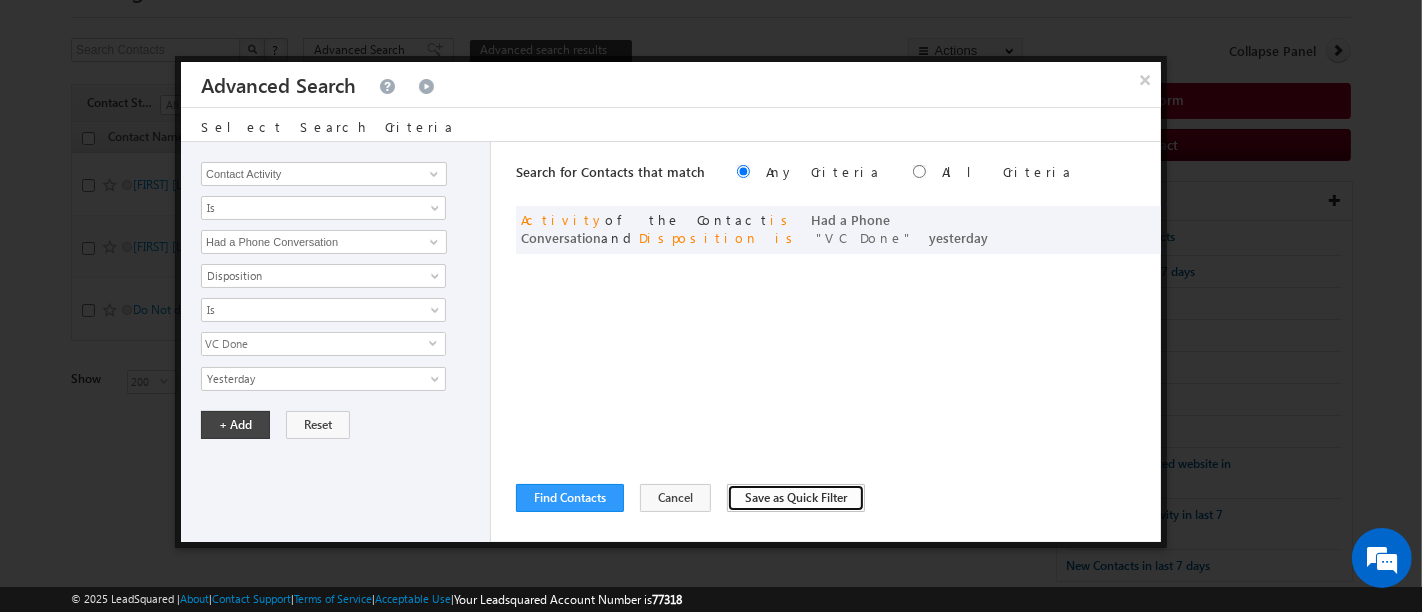 click on "Save as Quick Filter" at bounding box center [796, 498] 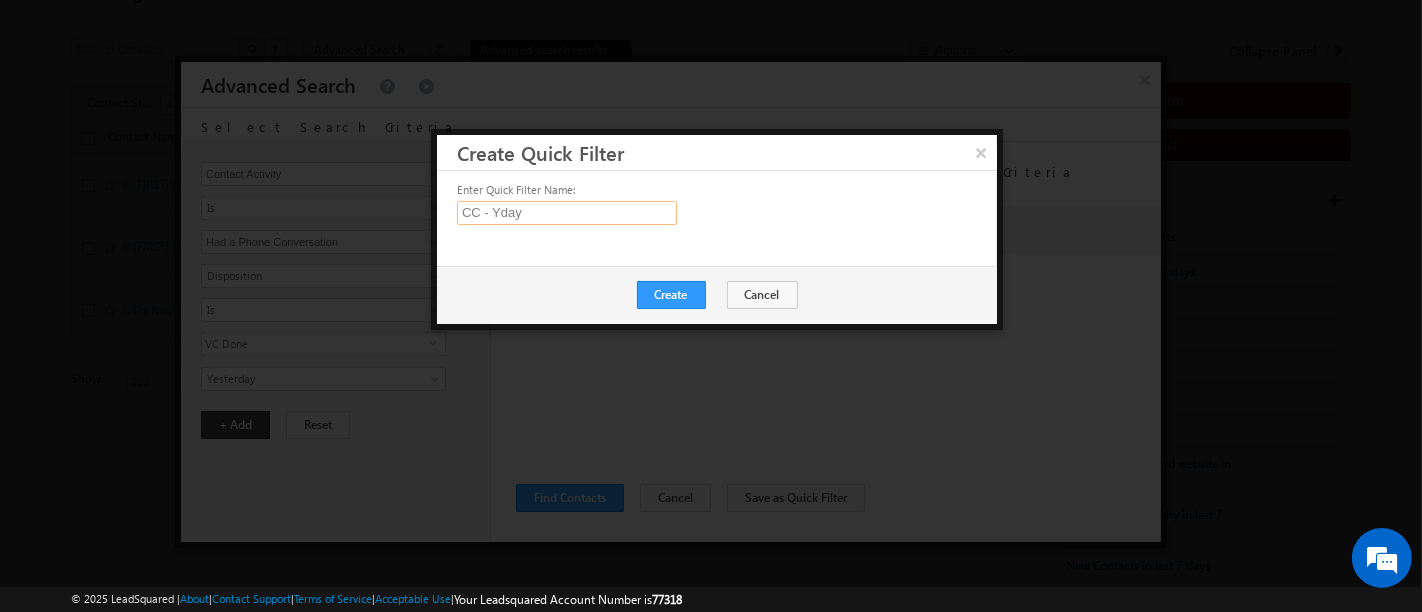 drag, startPoint x: 477, startPoint y: 210, endPoint x: 454, endPoint y: 206, distance: 23.345236 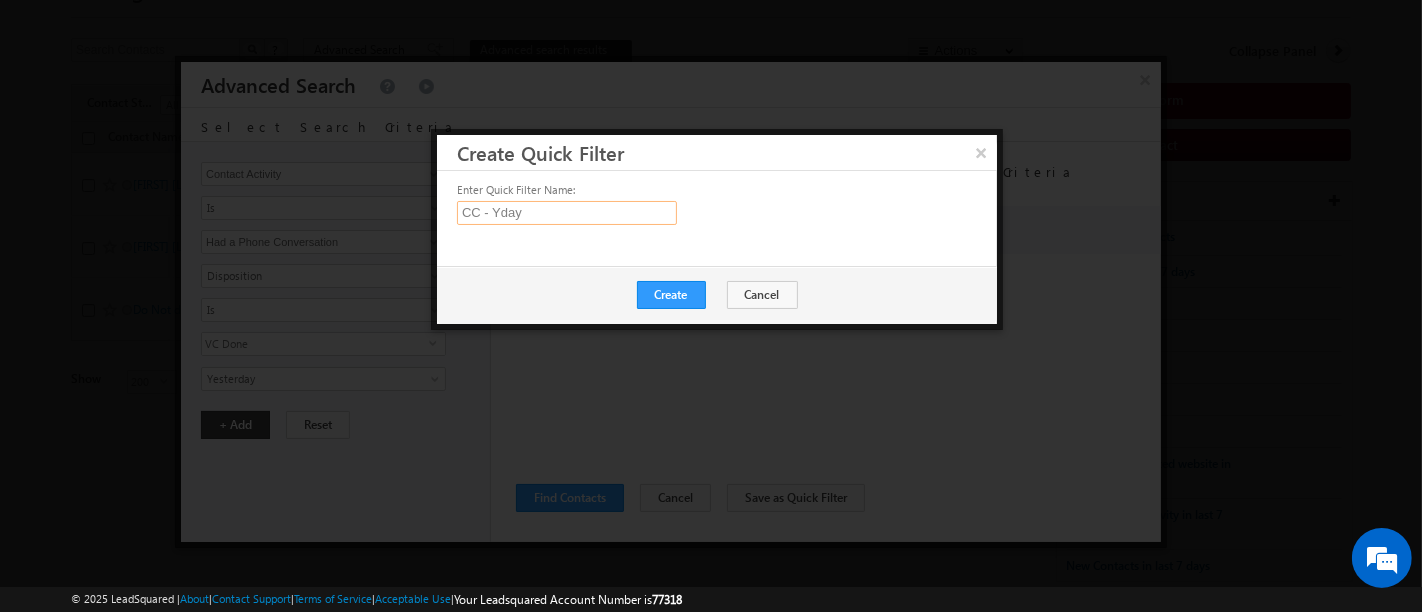 click on "Enter Quick Filter Name:
CC - Yday
Quick Filter created successfully!" at bounding box center (717, 218) 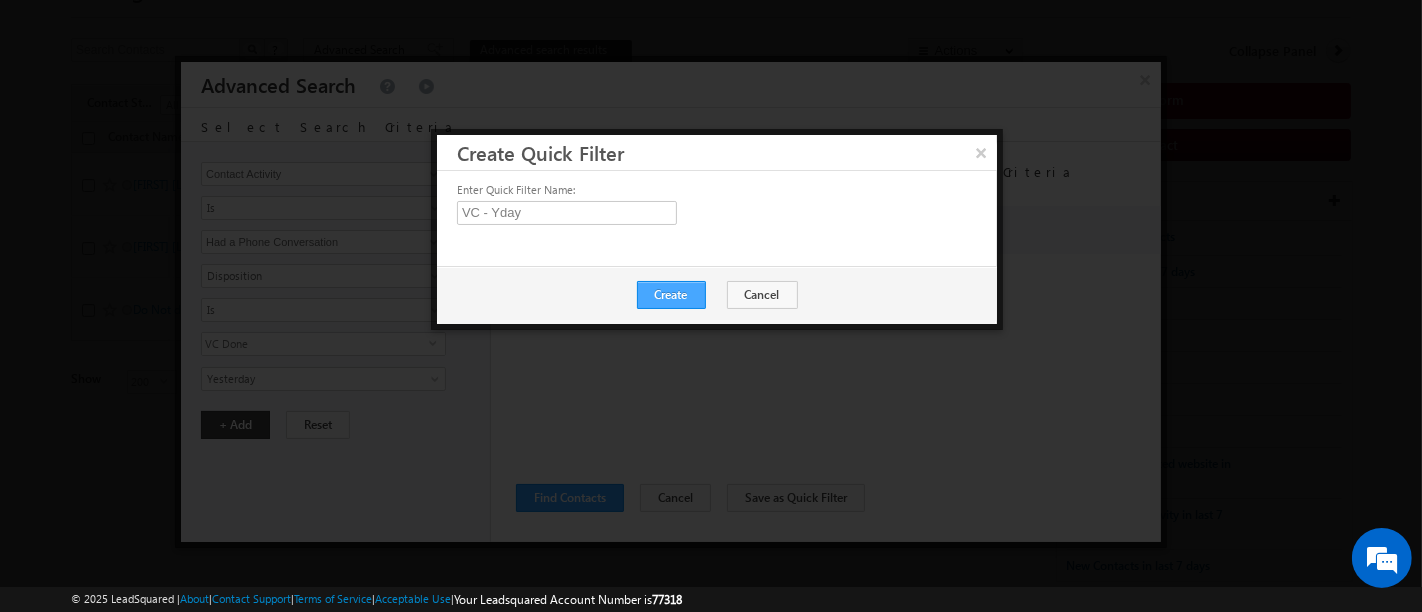 click on "Create" at bounding box center (671, 295) 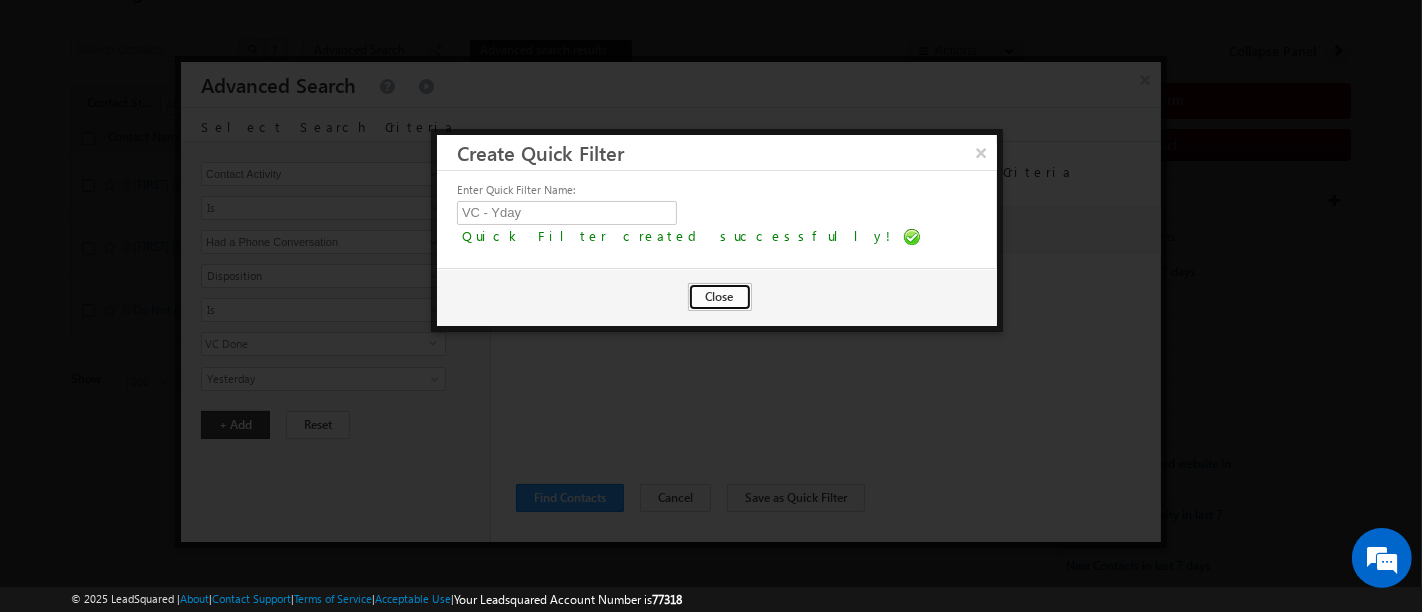 click on "Close" at bounding box center [720, 297] 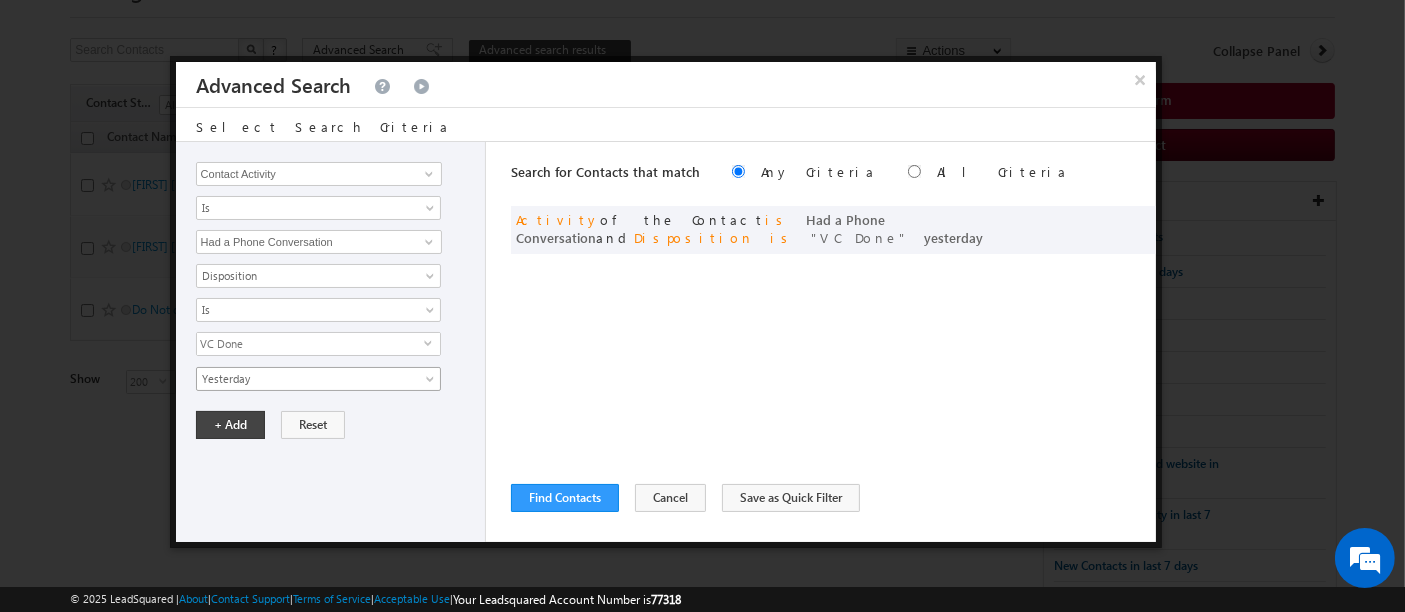click on "Yesterday" at bounding box center [305, 379] 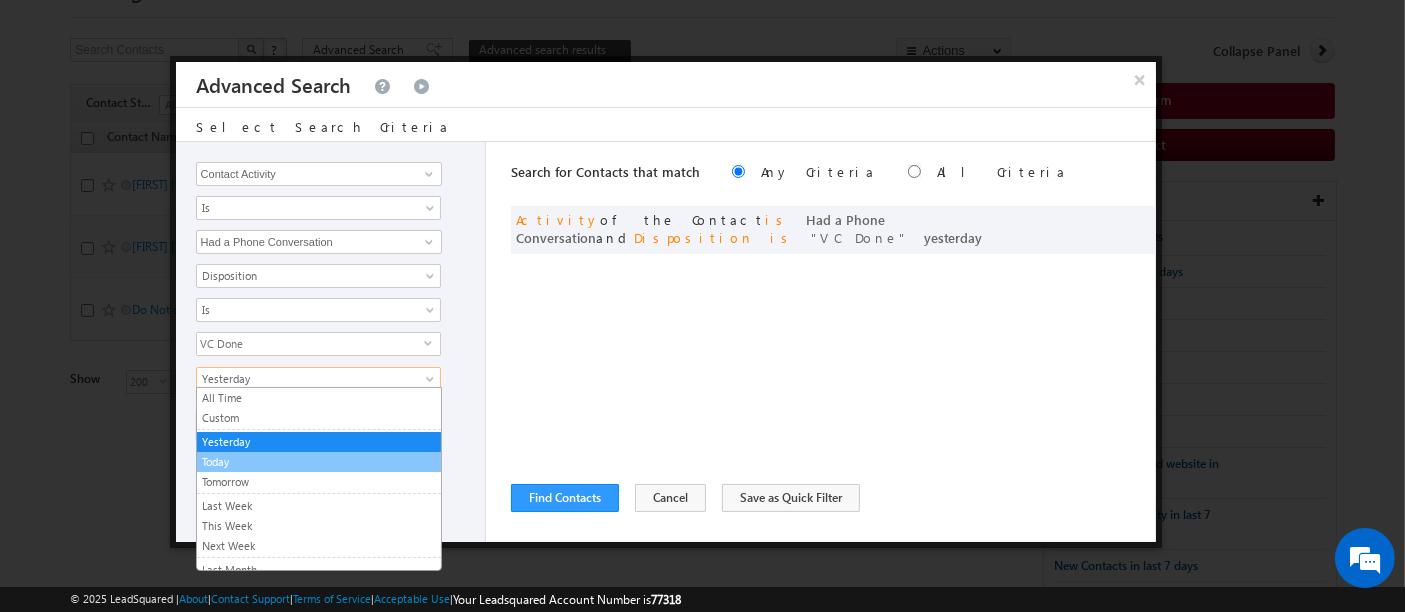 click on "Today" at bounding box center (319, 462) 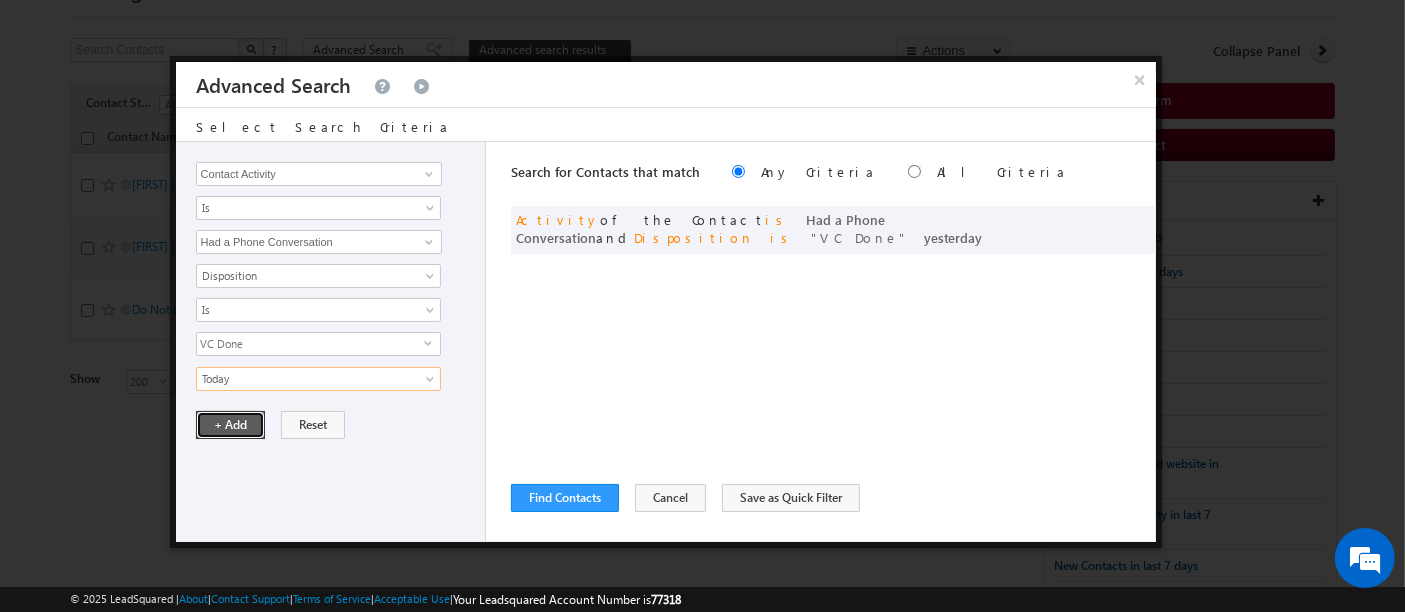 click on "+ Add" at bounding box center [230, 425] 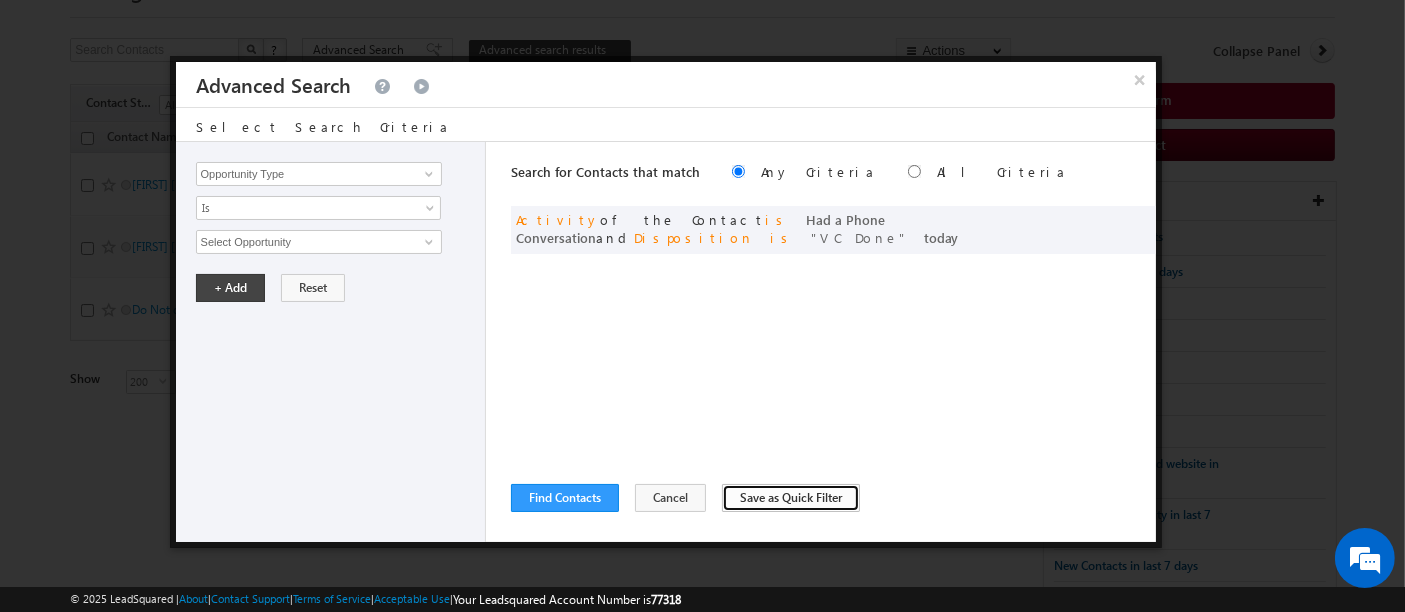 click on "Save as Quick Filter" at bounding box center (791, 498) 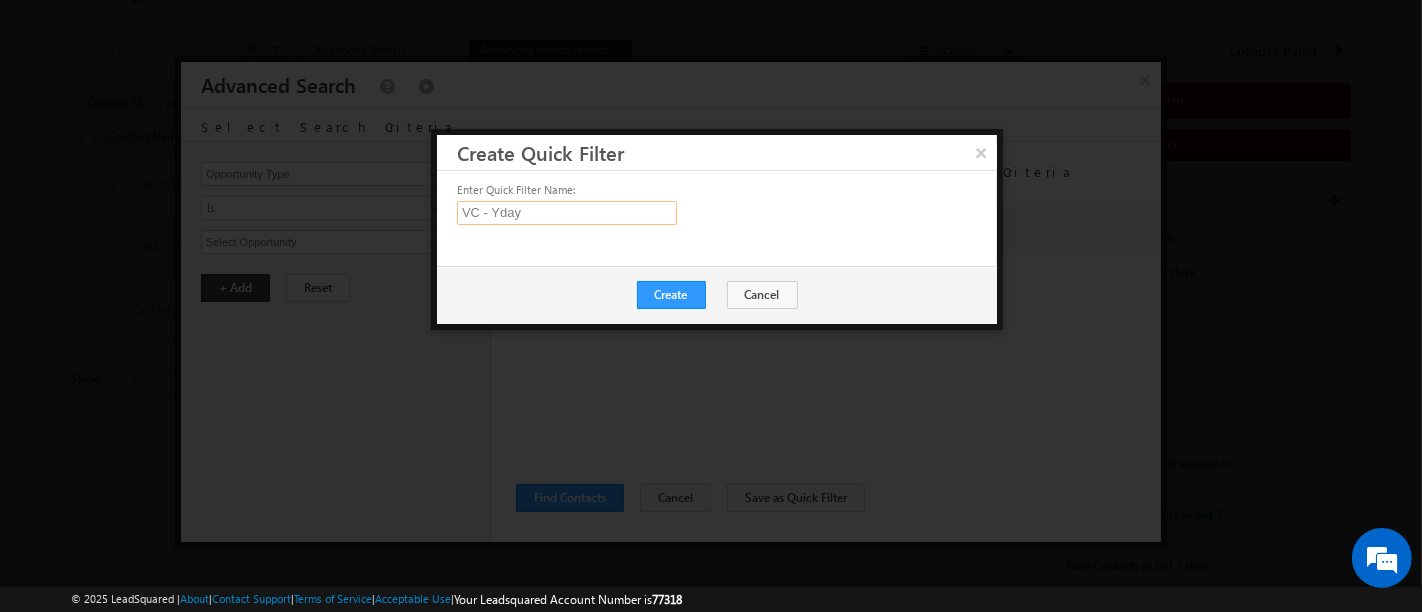 drag, startPoint x: 490, startPoint y: 206, endPoint x: 548, endPoint y: 218, distance: 59.22837 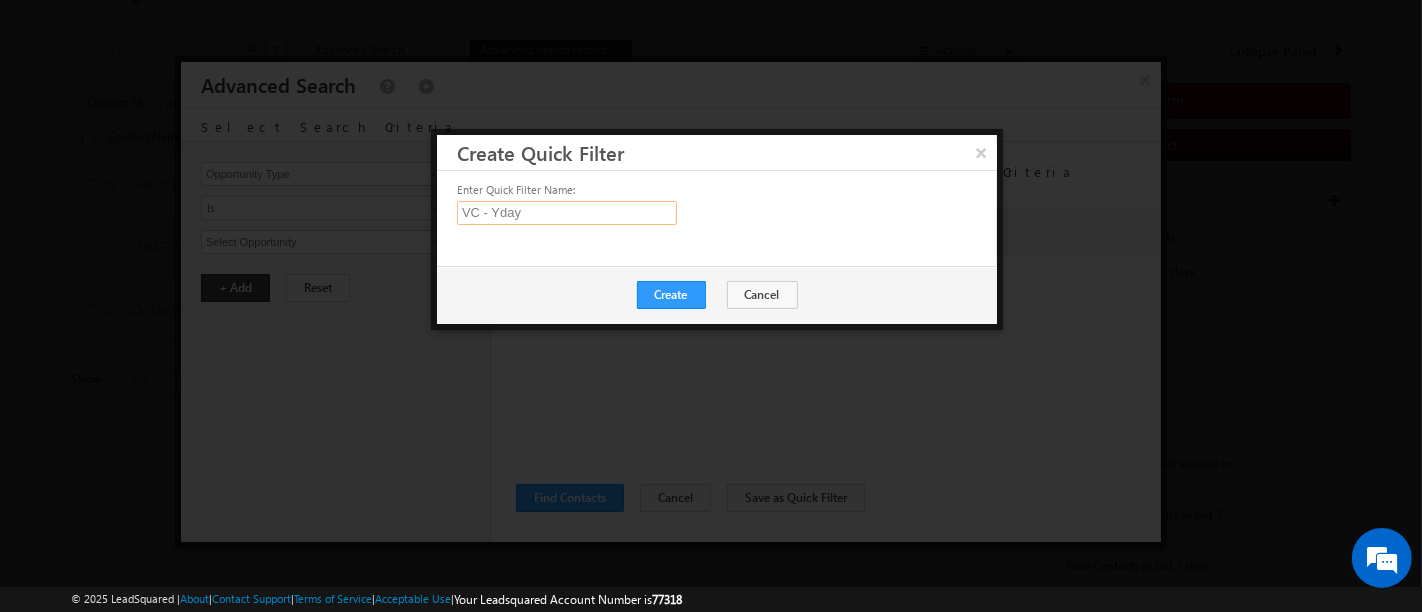 click on "VC - Yday" at bounding box center (567, 213) 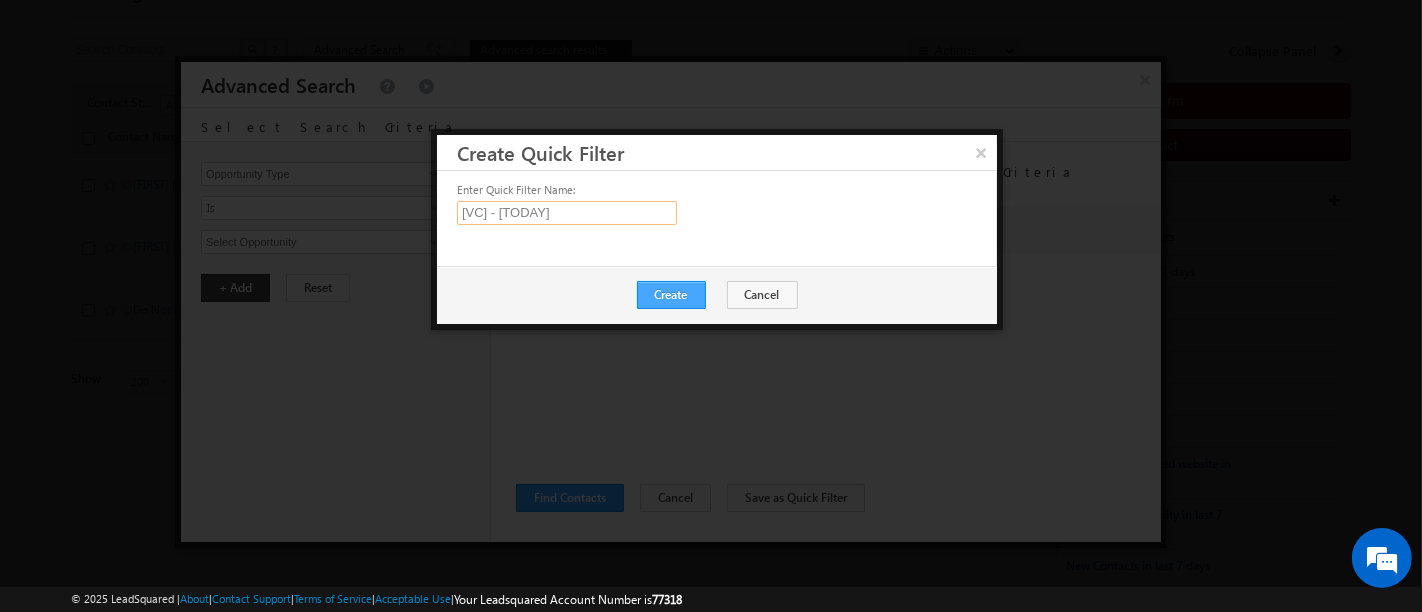 type on "VC - Today" 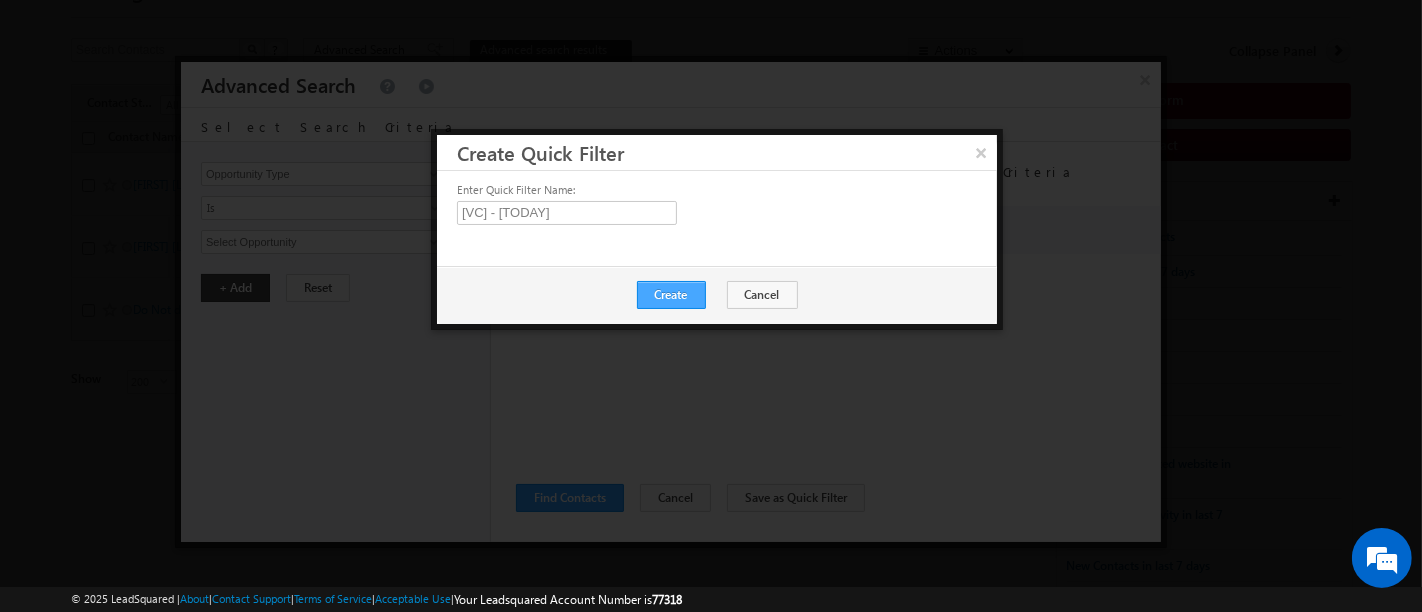 click on "Create" at bounding box center [671, 295] 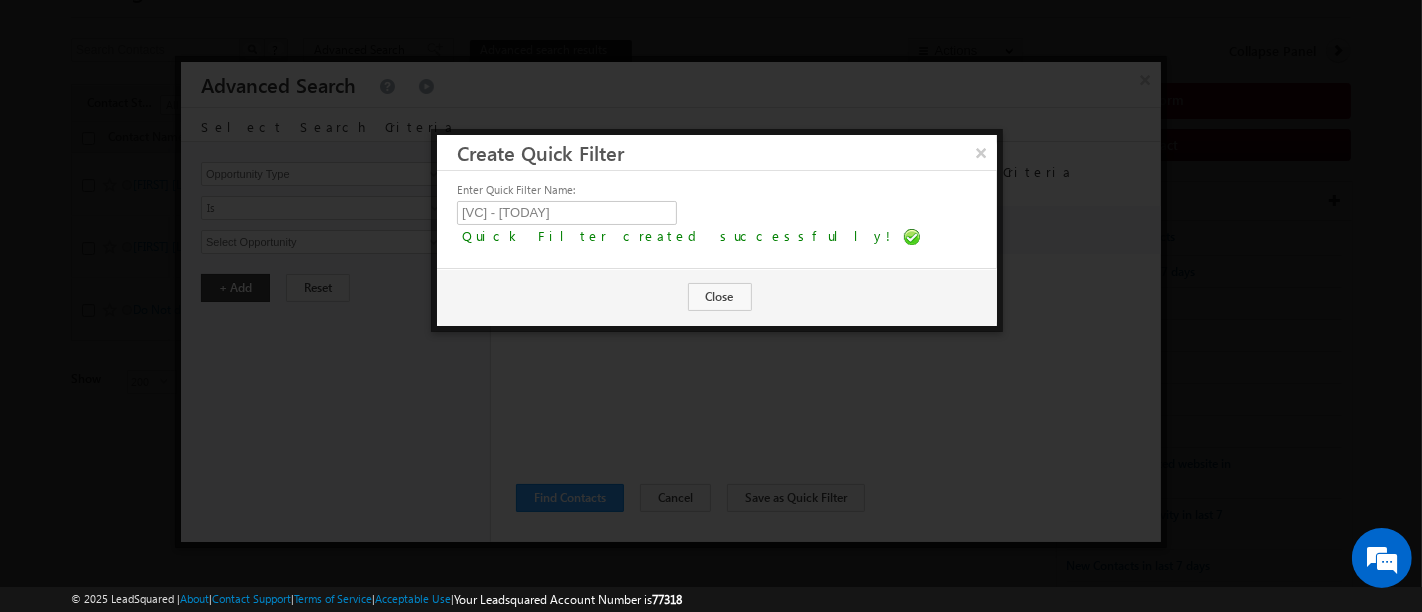 click on "Create
Close" at bounding box center (717, 297) 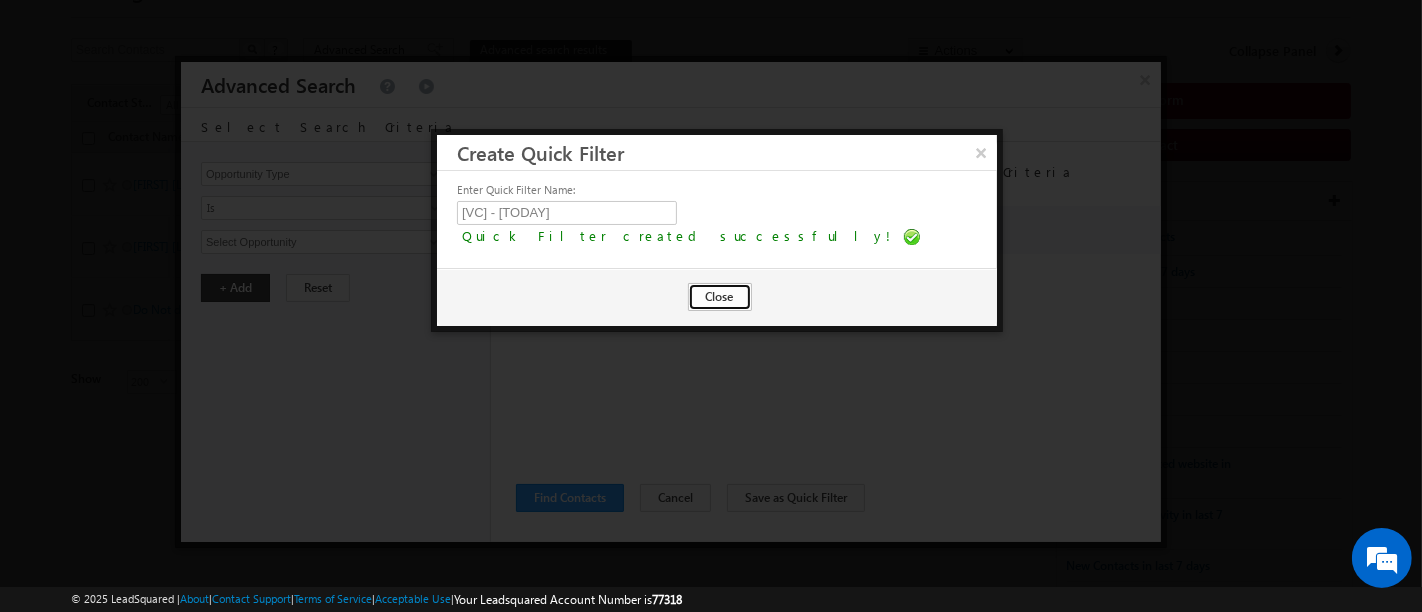 click on "Close" at bounding box center (720, 297) 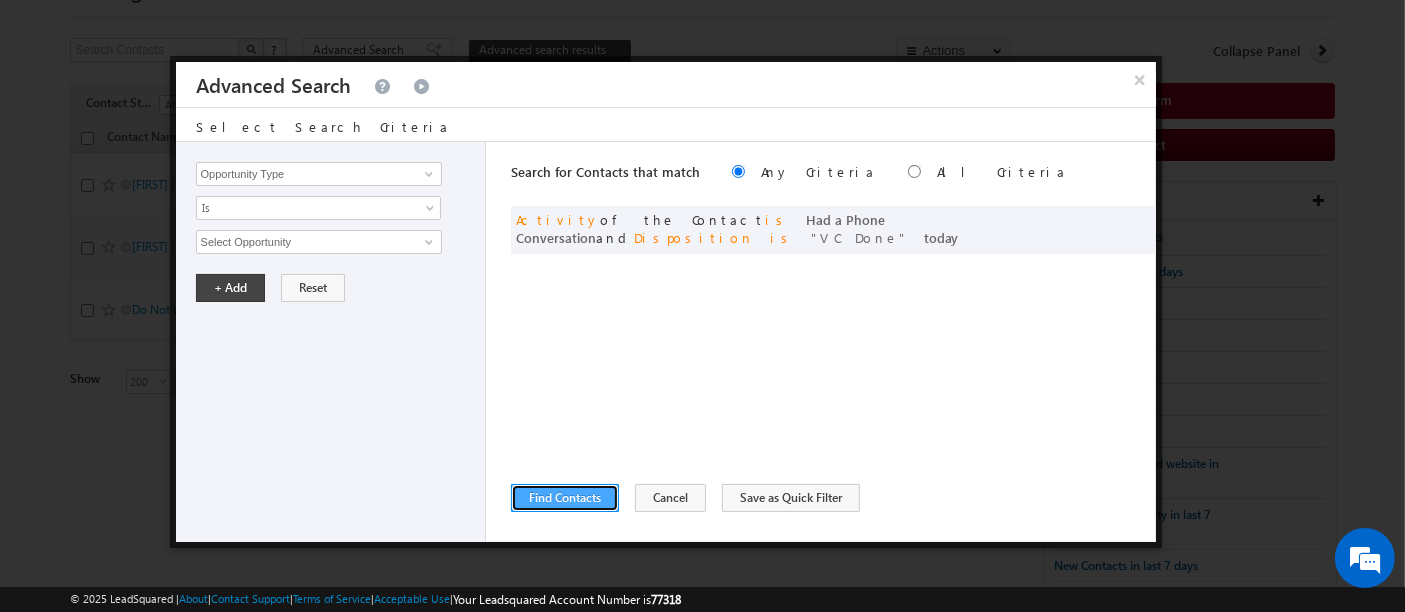 click on "Find Contacts" at bounding box center (565, 498) 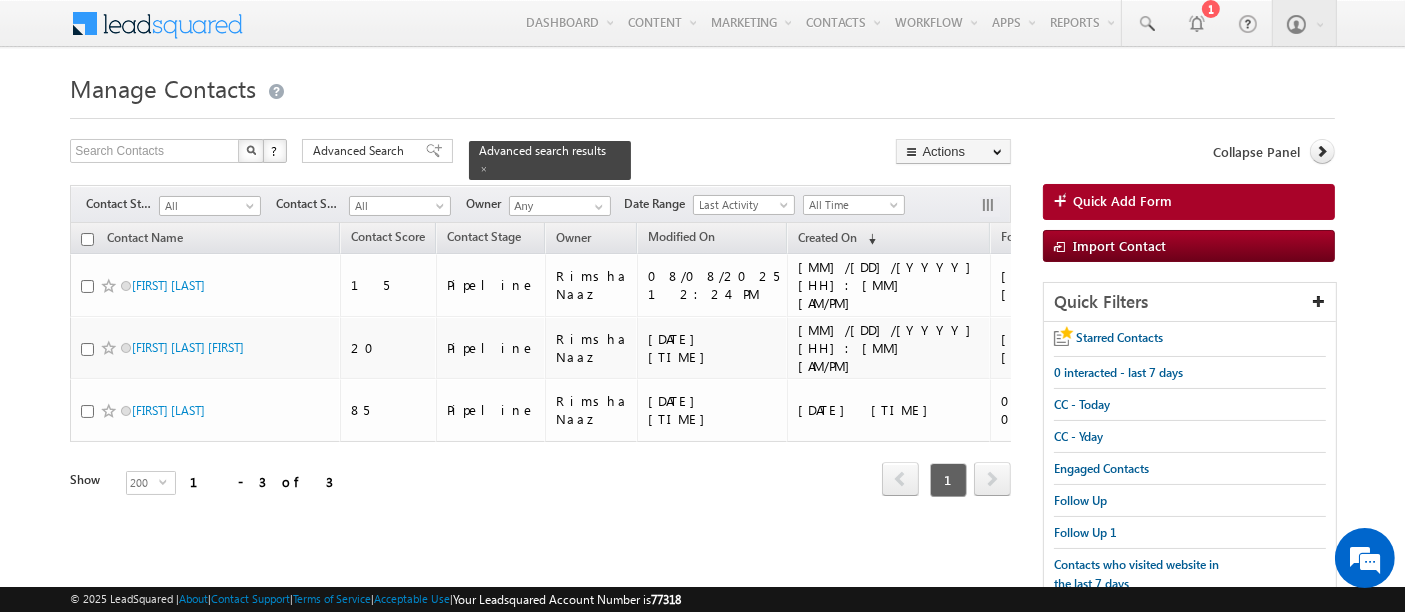 scroll, scrollTop: 195, scrollLeft: 0, axis: vertical 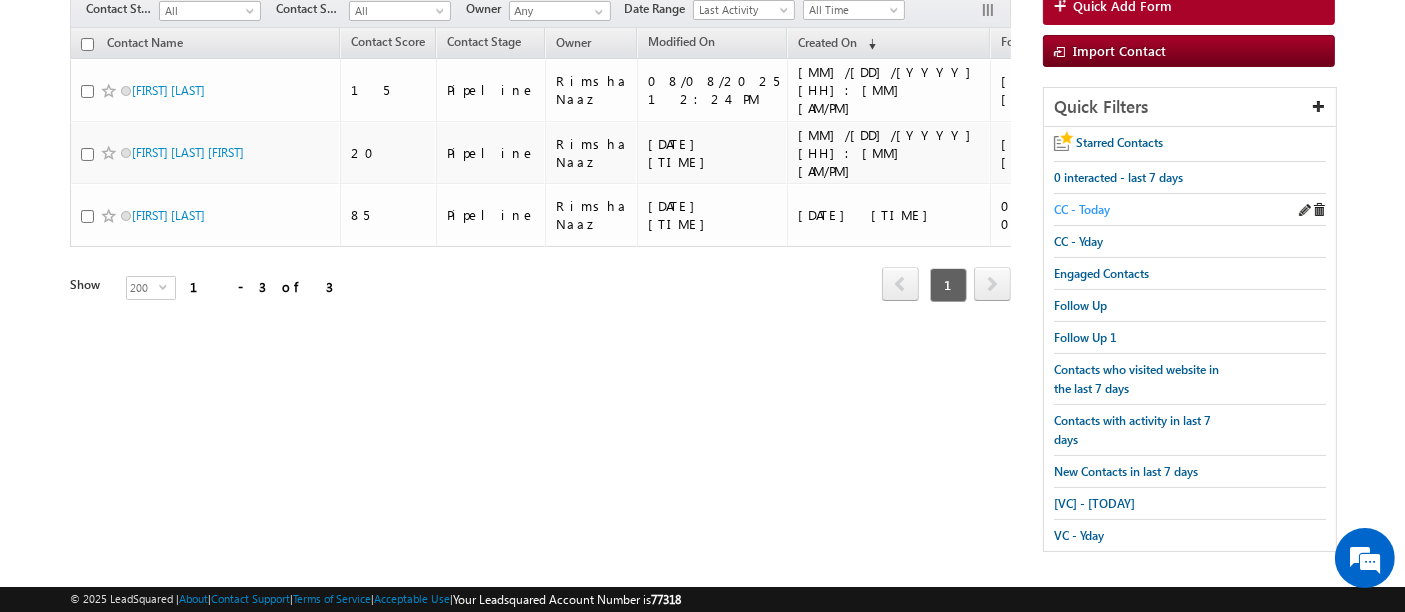 click on "CC - Today" at bounding box center [1082, 209] 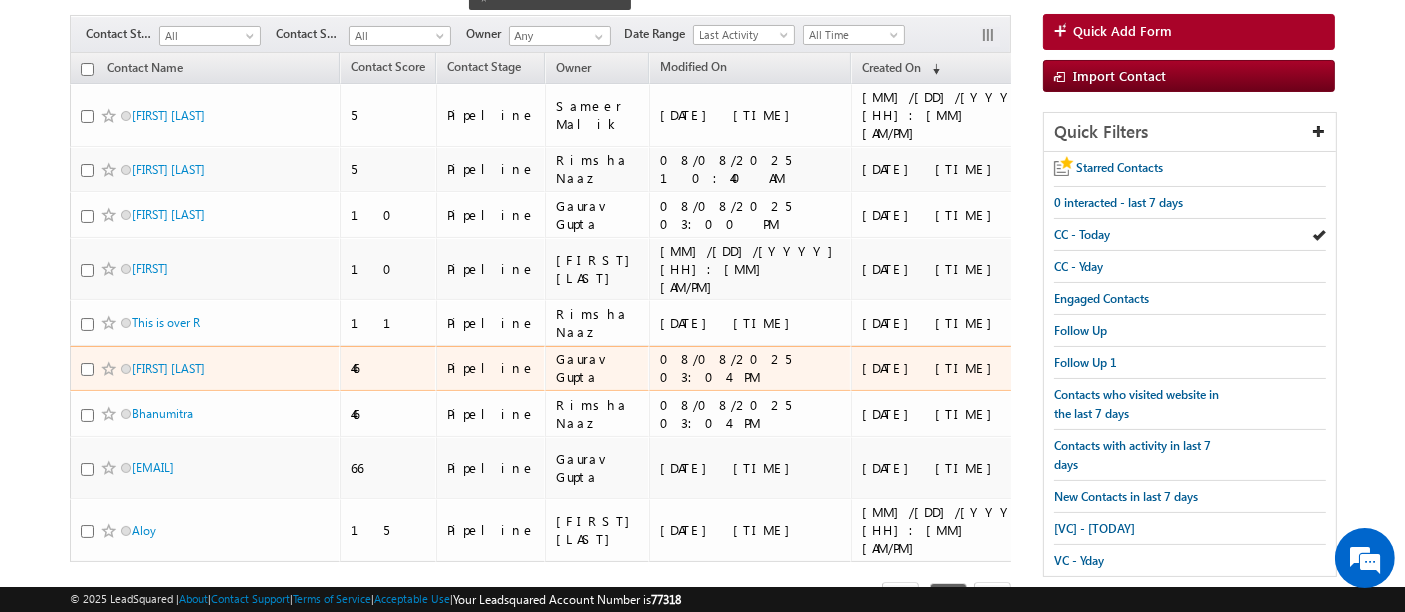 scroll, scrollTop: 0, scrollLeft: 0, axis: both 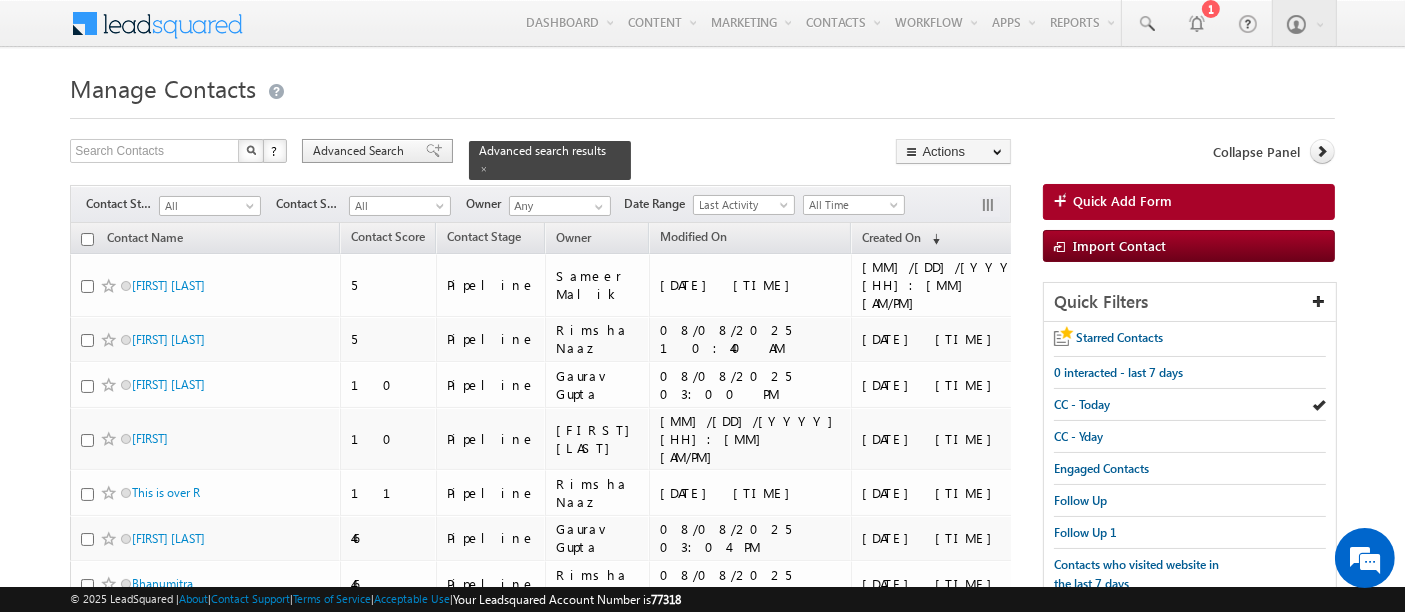 click on "Advanced Search" at bounding box center (361, 151) 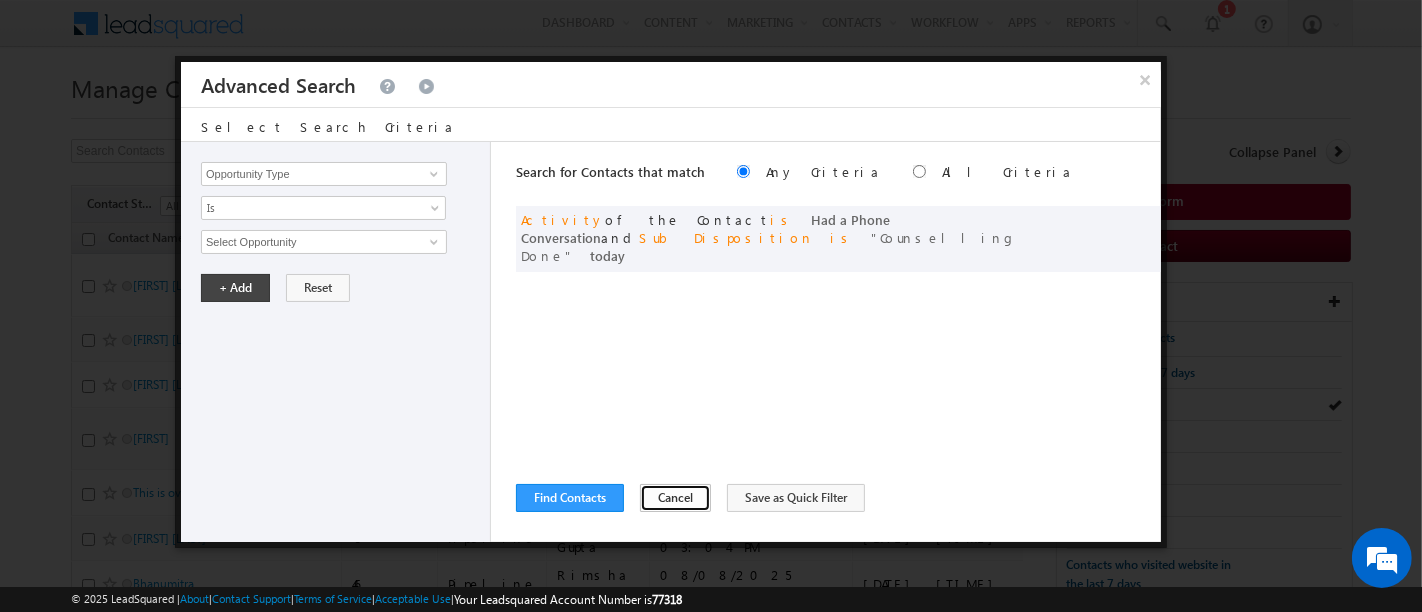 click on "Cancel" at bounding box center (675, 498) 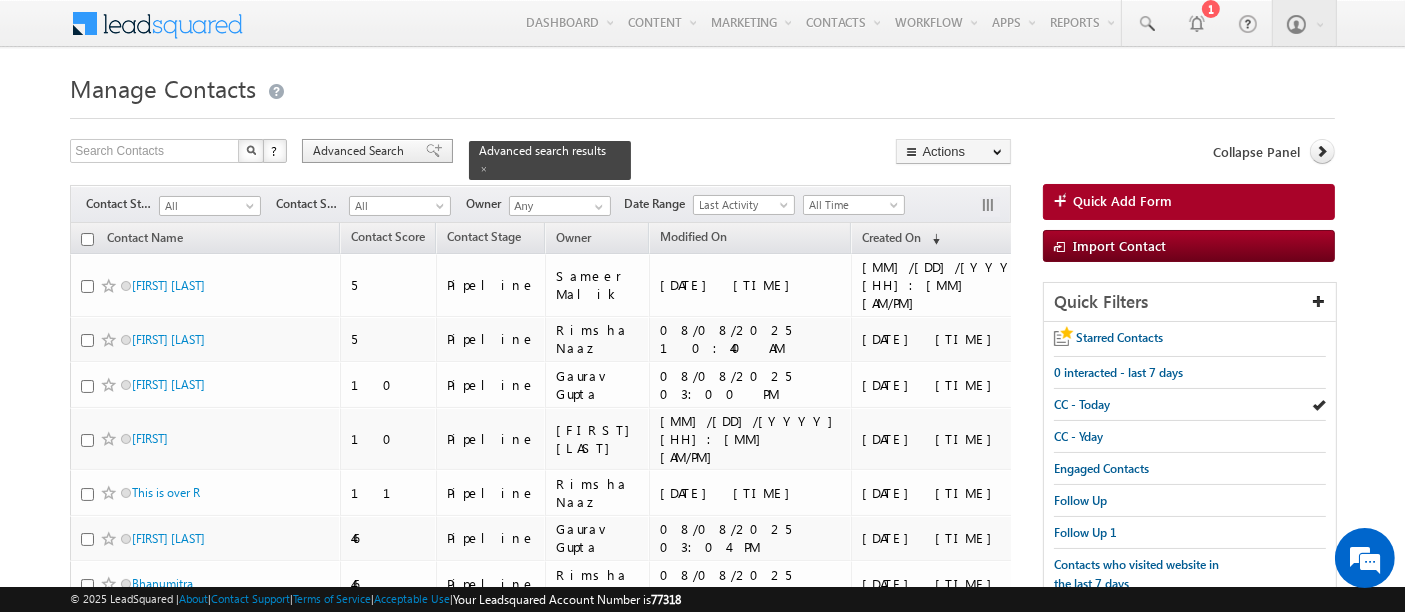 click on "Advanced Search" at bounding box center [361, 151] 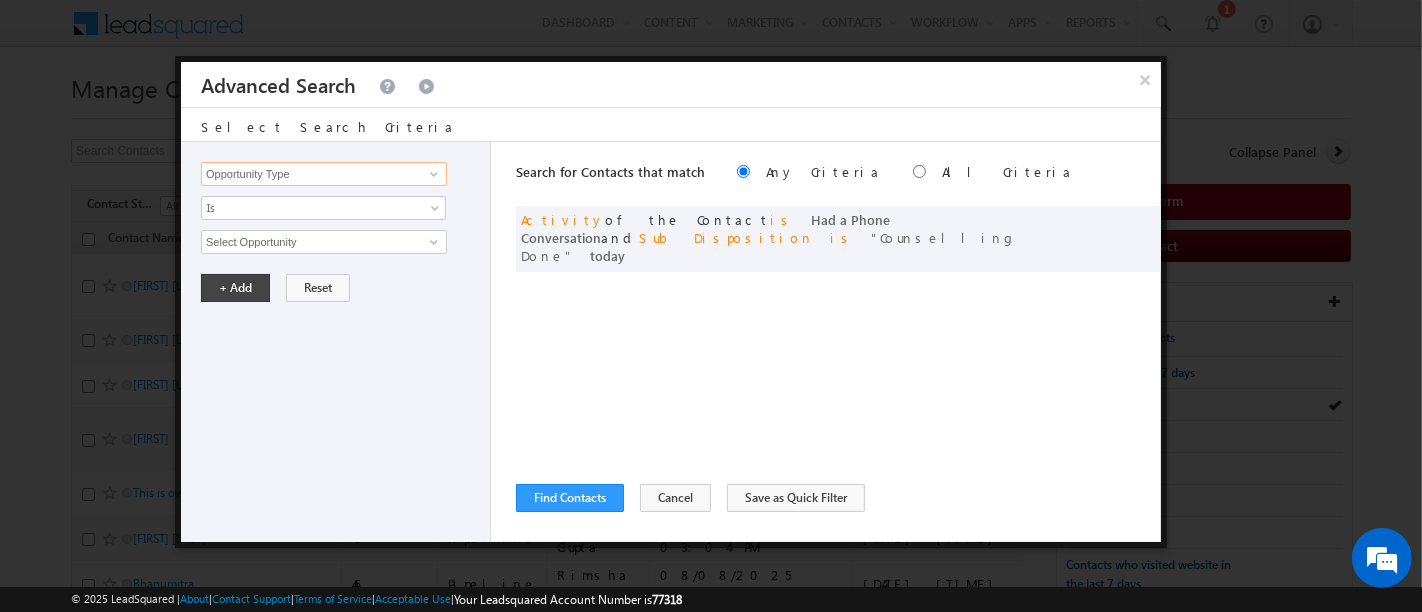 click on "Opportunity Type" at bounding box center (324, 174) 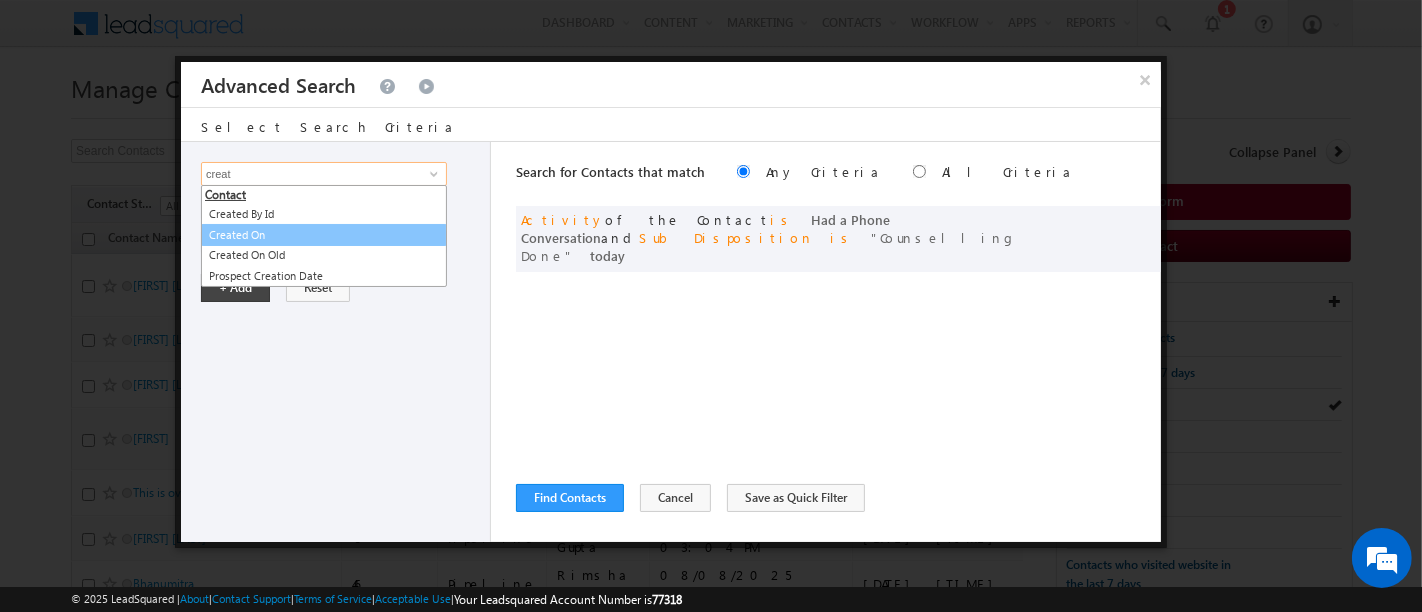 click on "Created On" at bounding box center (324, 235) 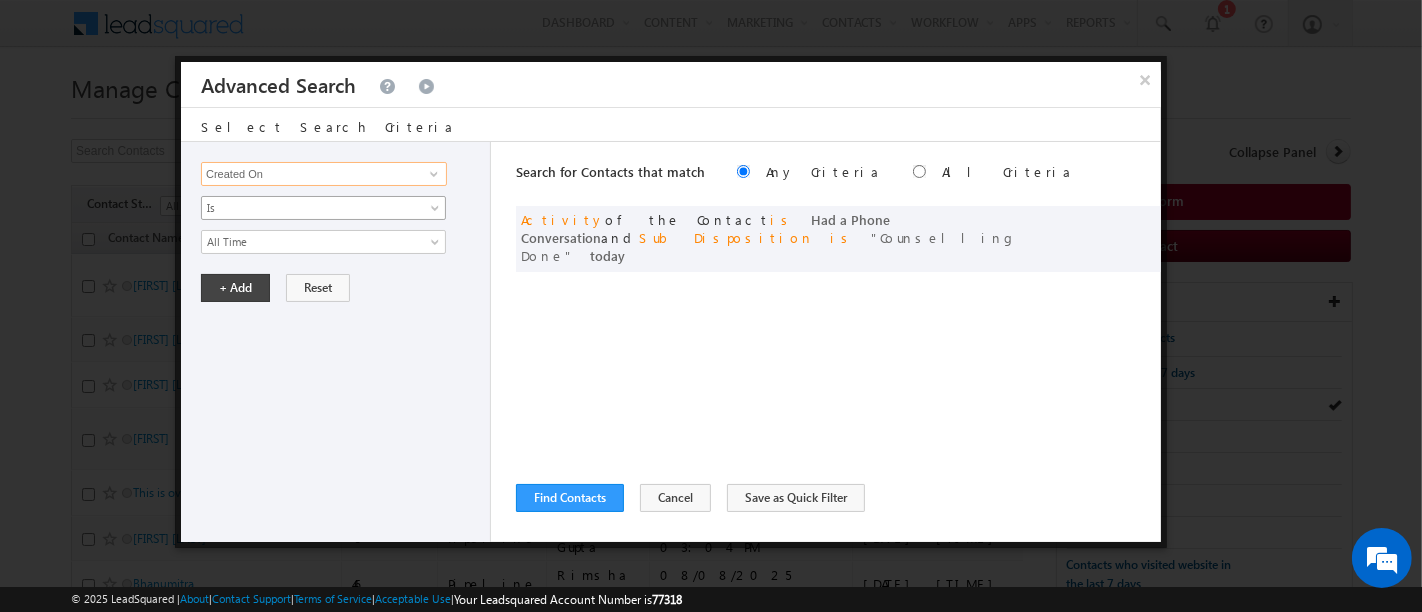 type on "Created On" 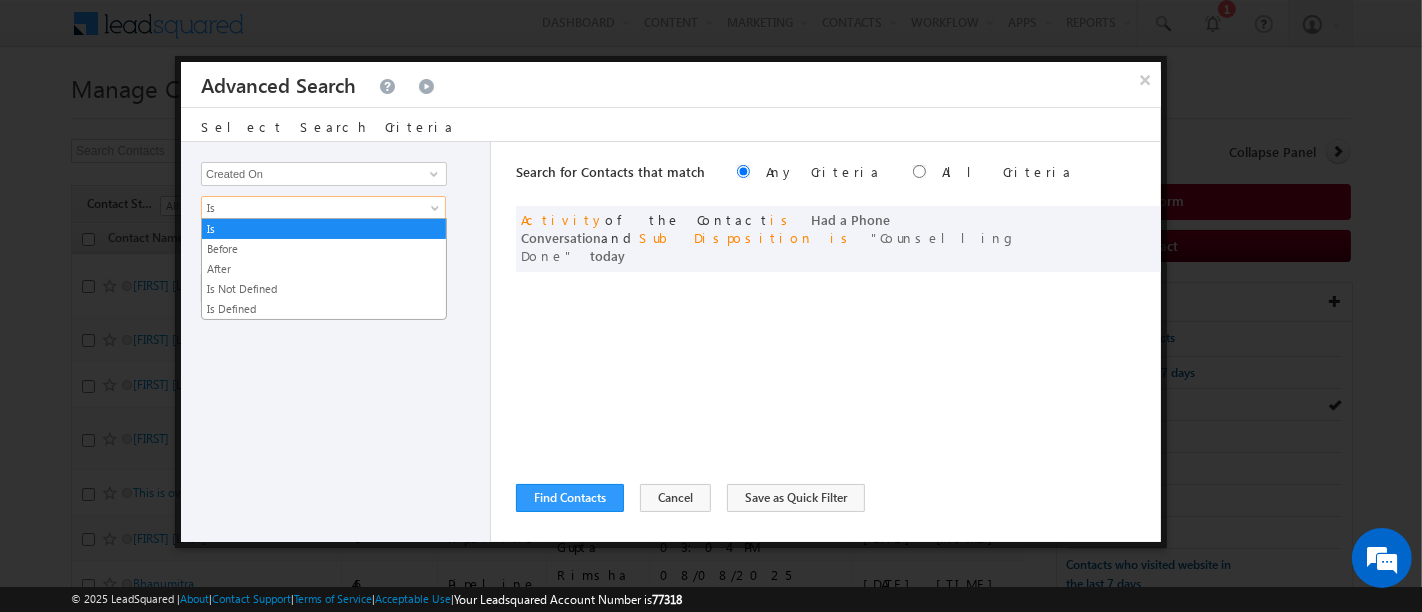 click on "Is" at bounding box center (310, 208) 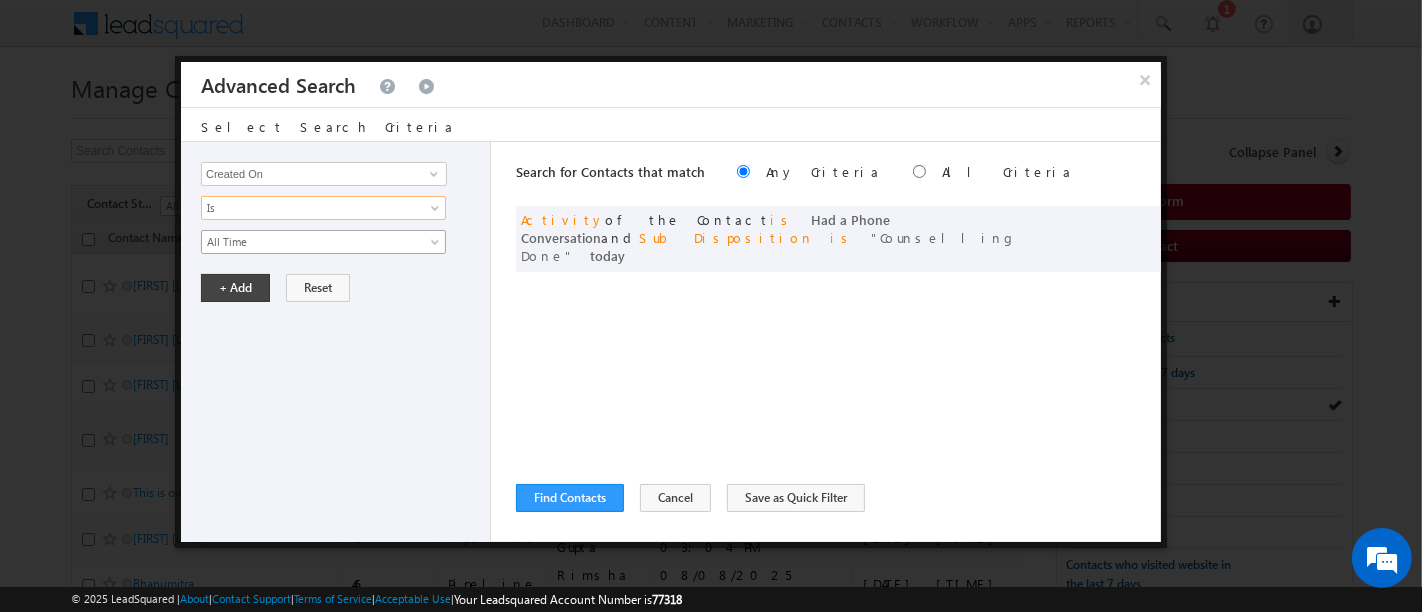 click on "All Time" at bounding box center [310, 242] 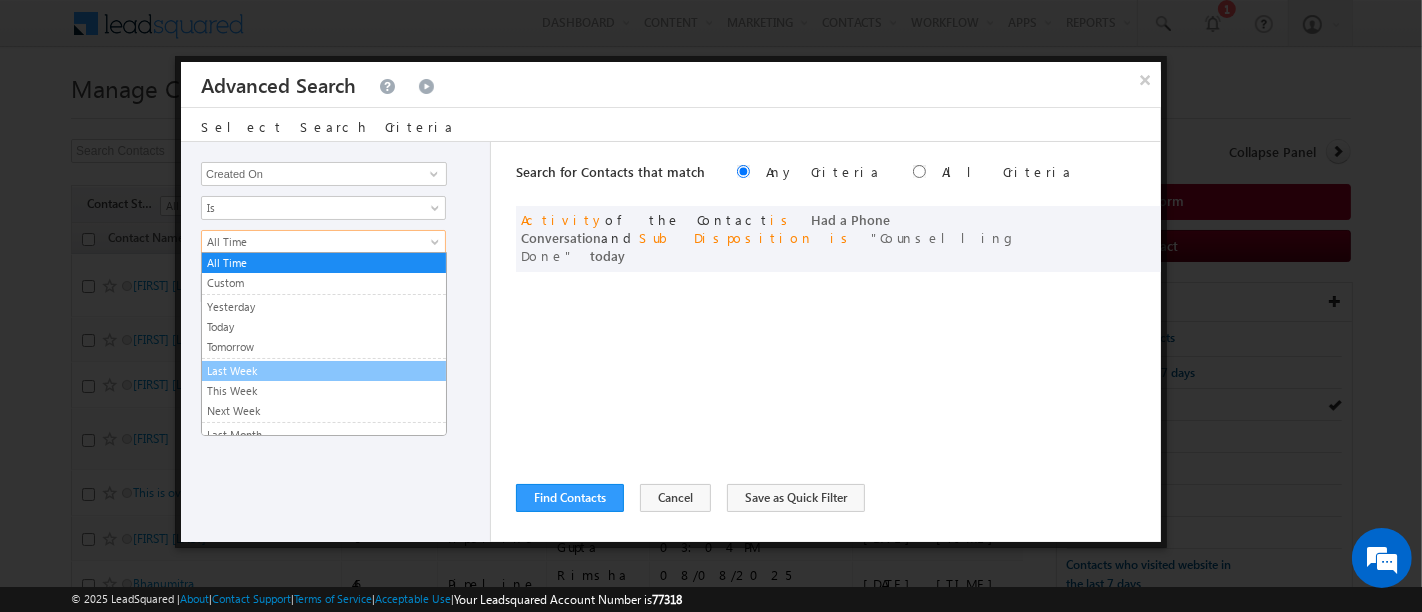 click on "Last Week" at bounding box center [324, 371] 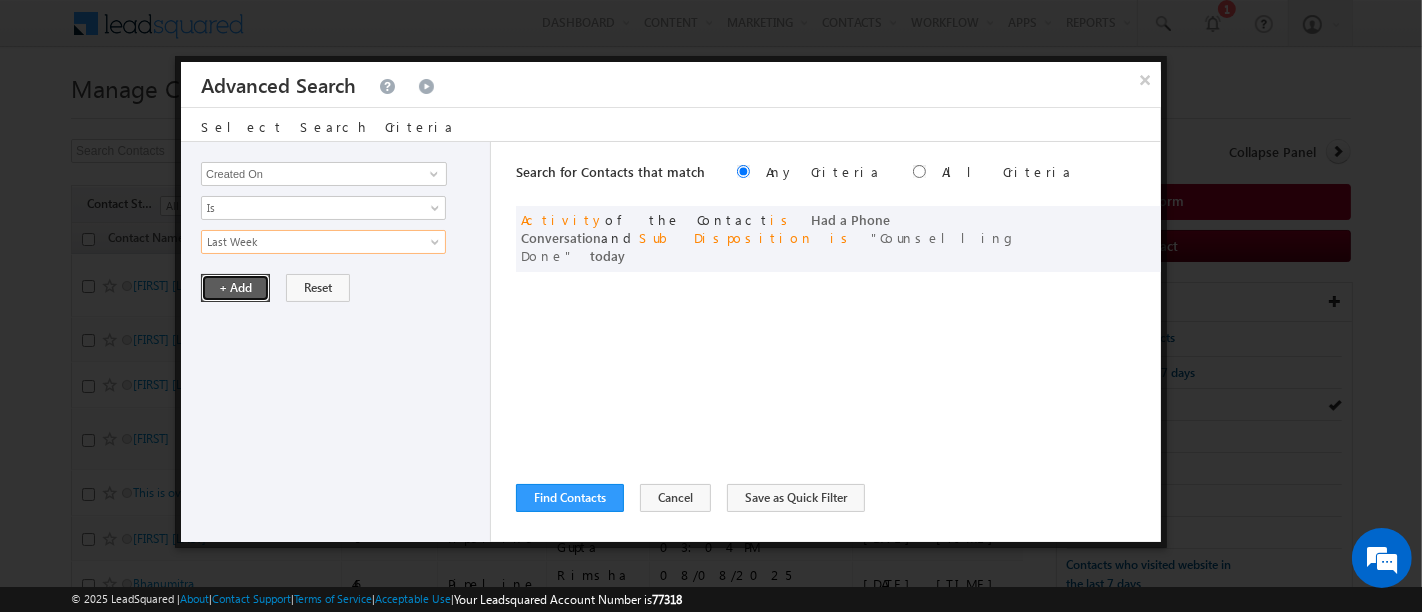 click on "+ Add" at bounding box center (235, 288) 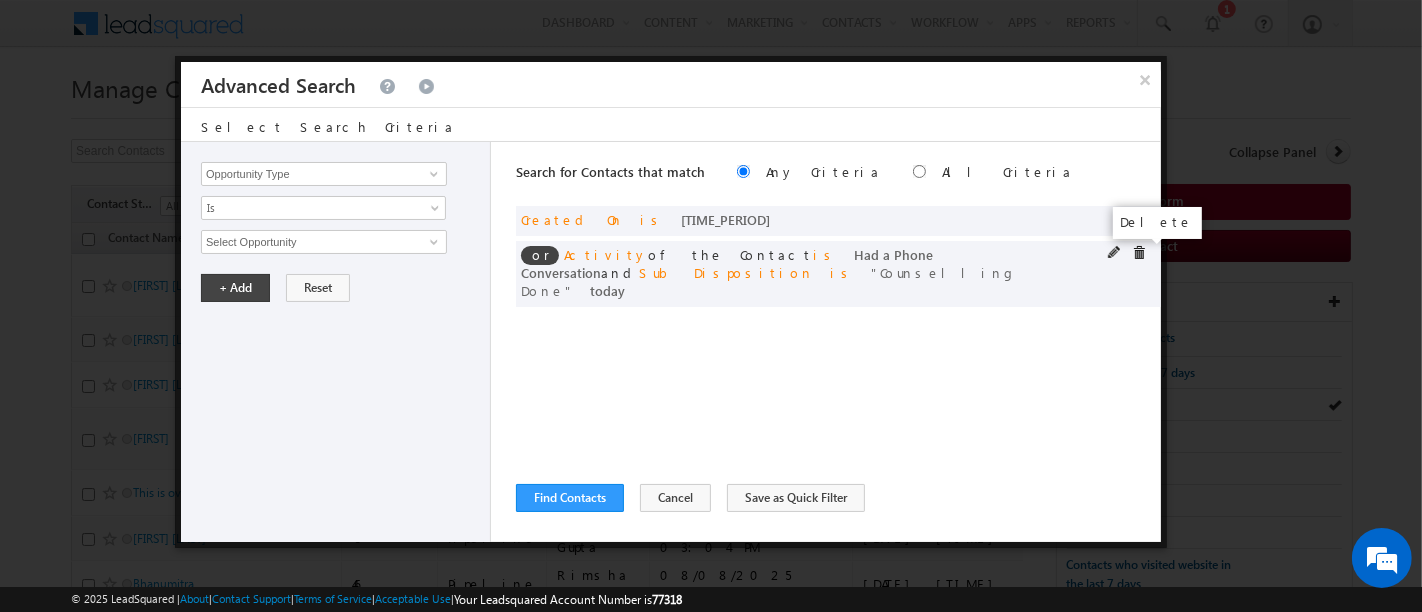 click at bounding box center (1139, 253) 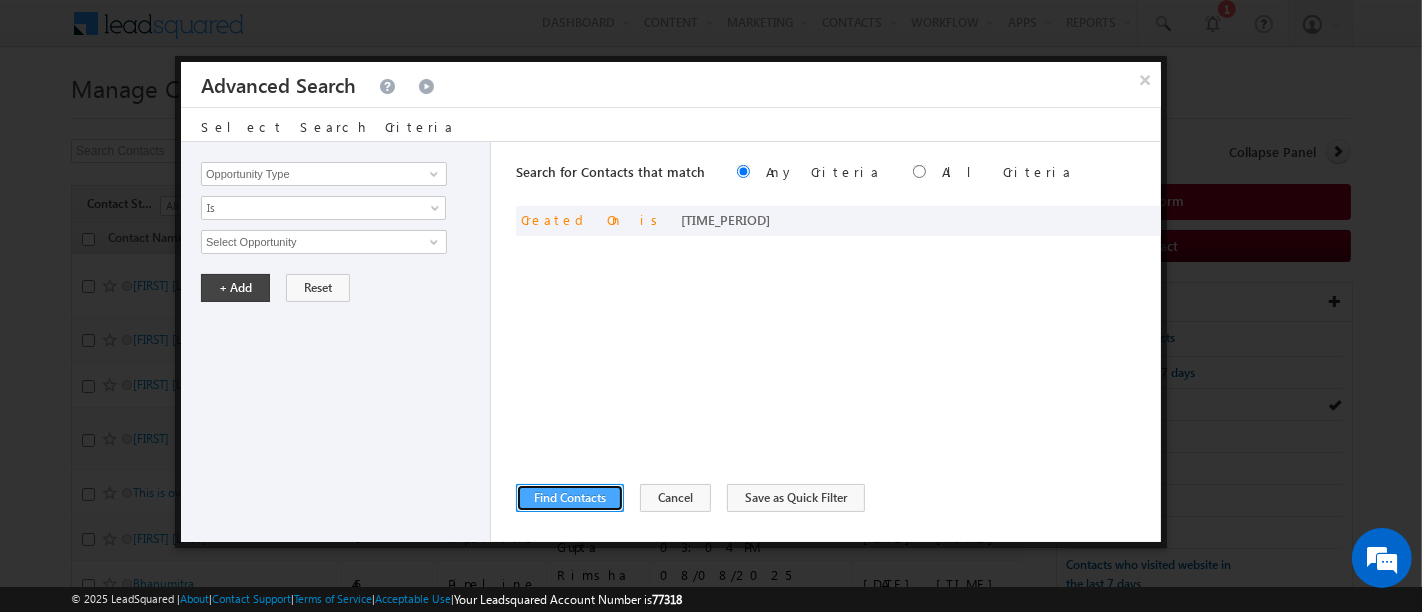 click on "Find Contacts" at bounding box center (570, 498) 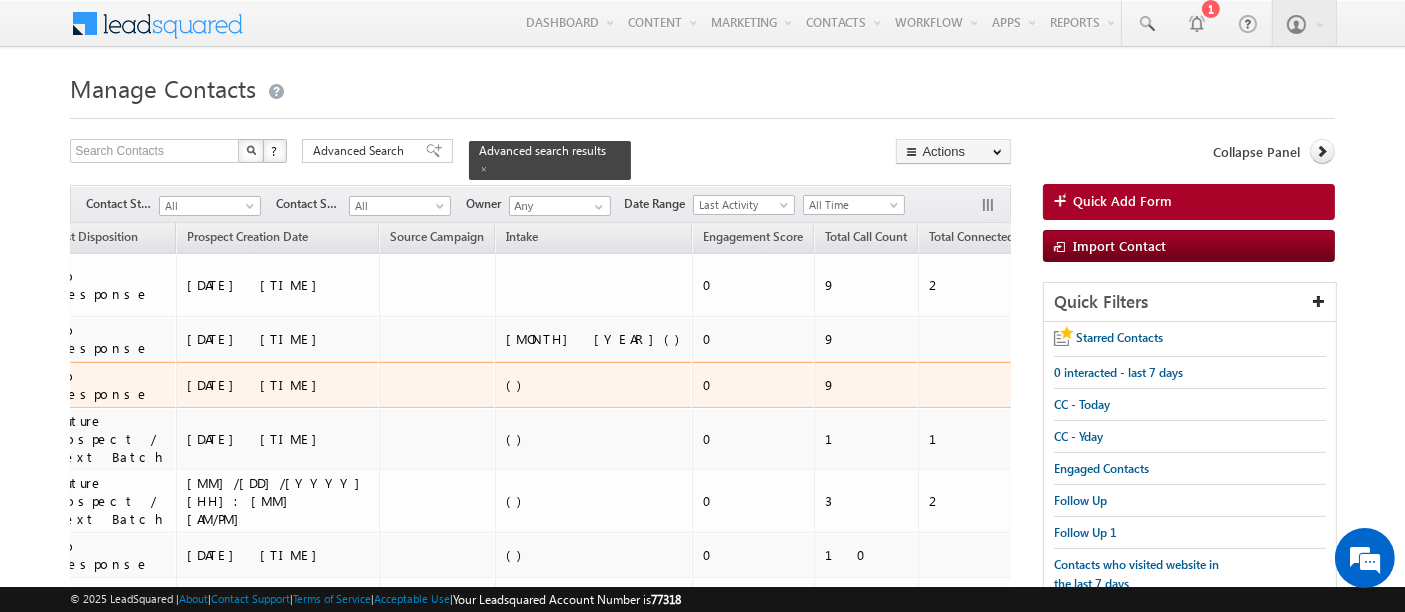 scroll, scrollTop: 0, scrollLeft: 1222, axis: horizontal 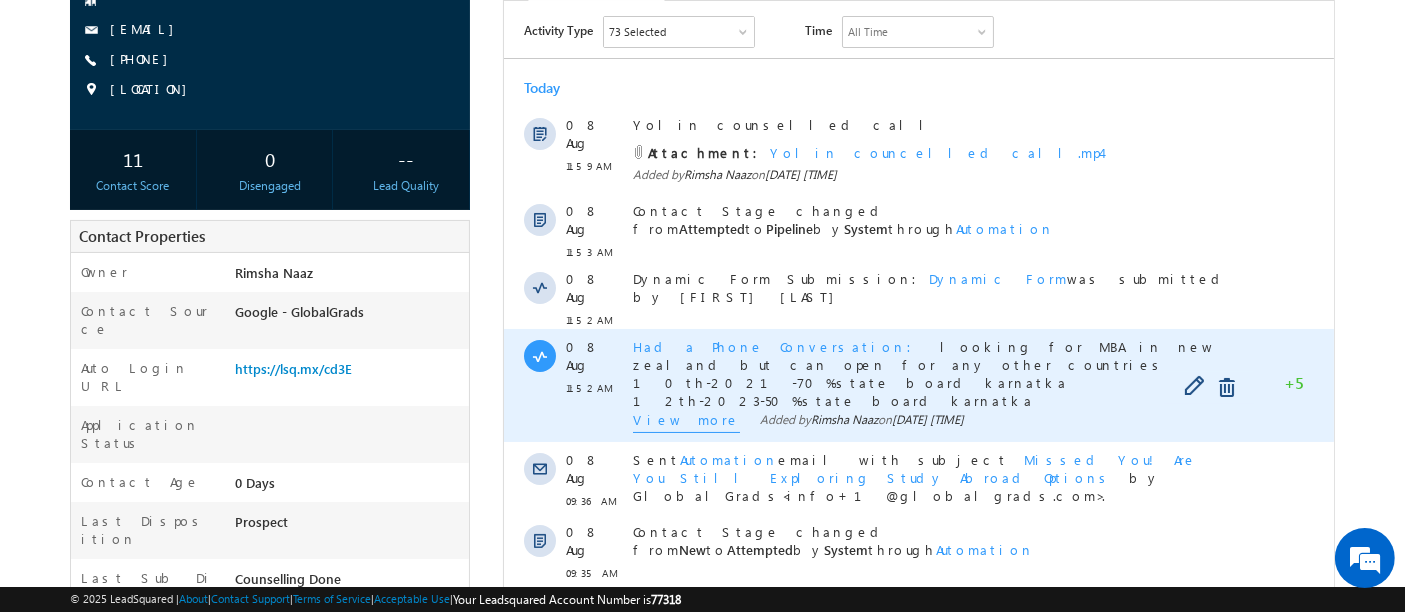 click on "View more" at bounding box center [685, 421] 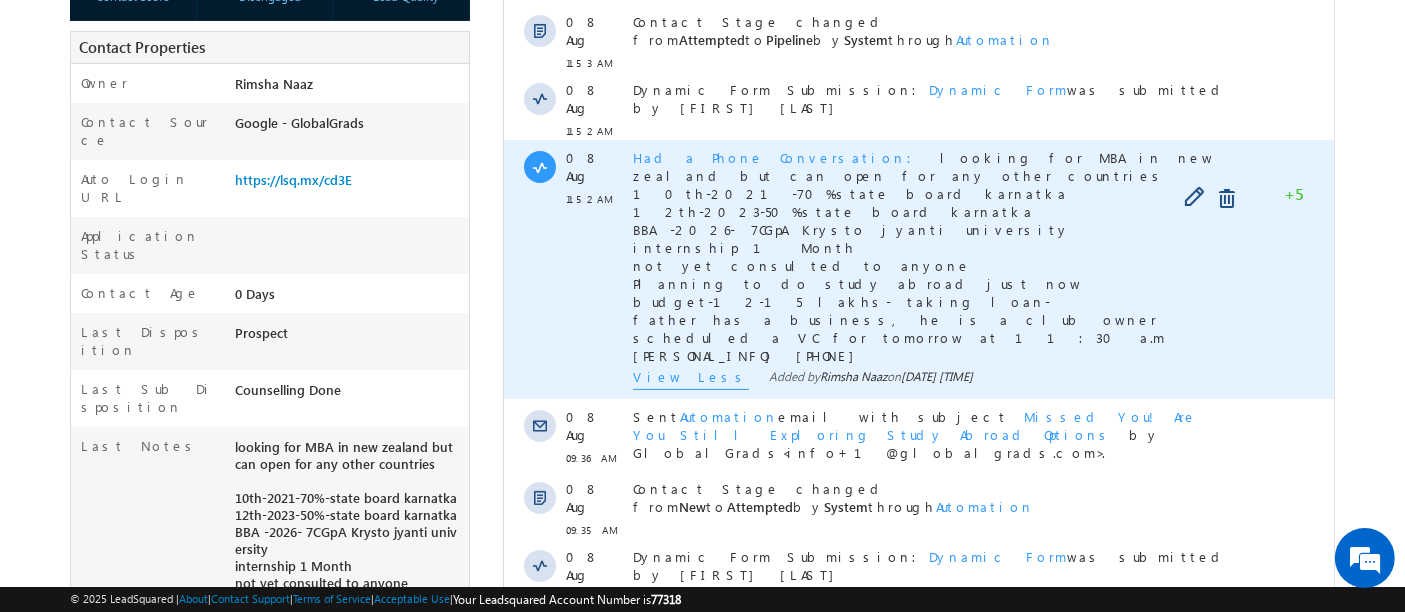 scroll, scrollTop: 444, scrollLeft: 0, axis: vertical 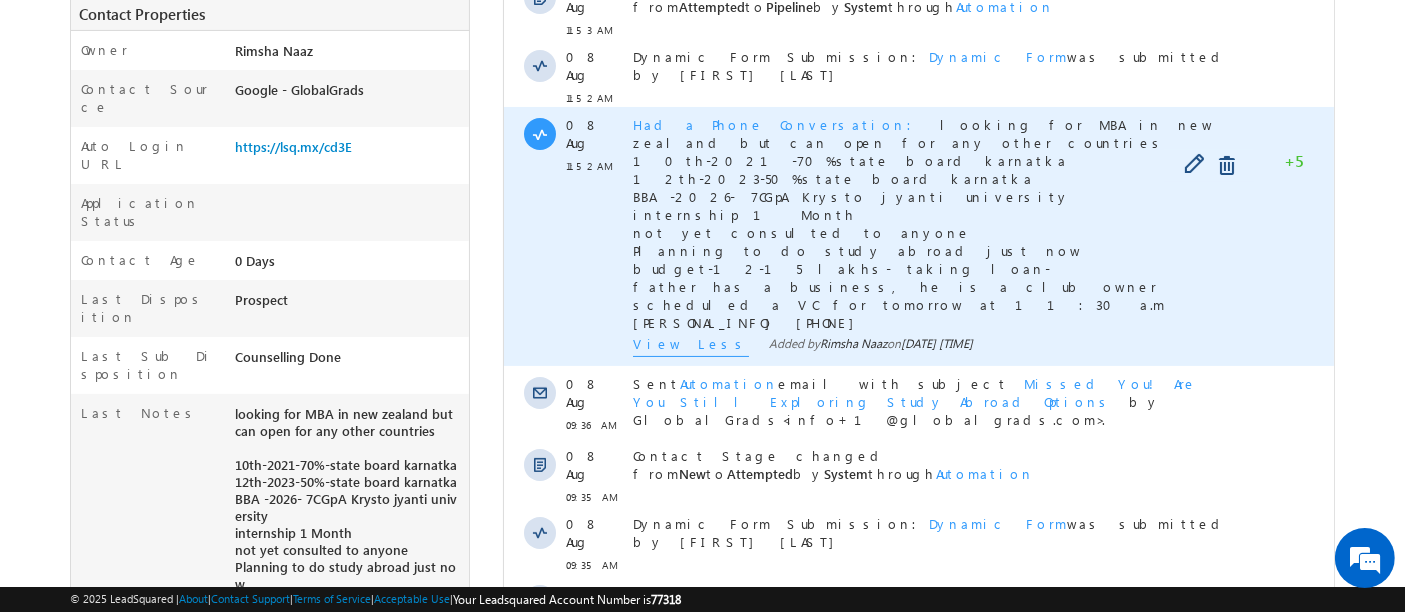 click on "Had a Phone Conversation" at bounding box center (777, 124) 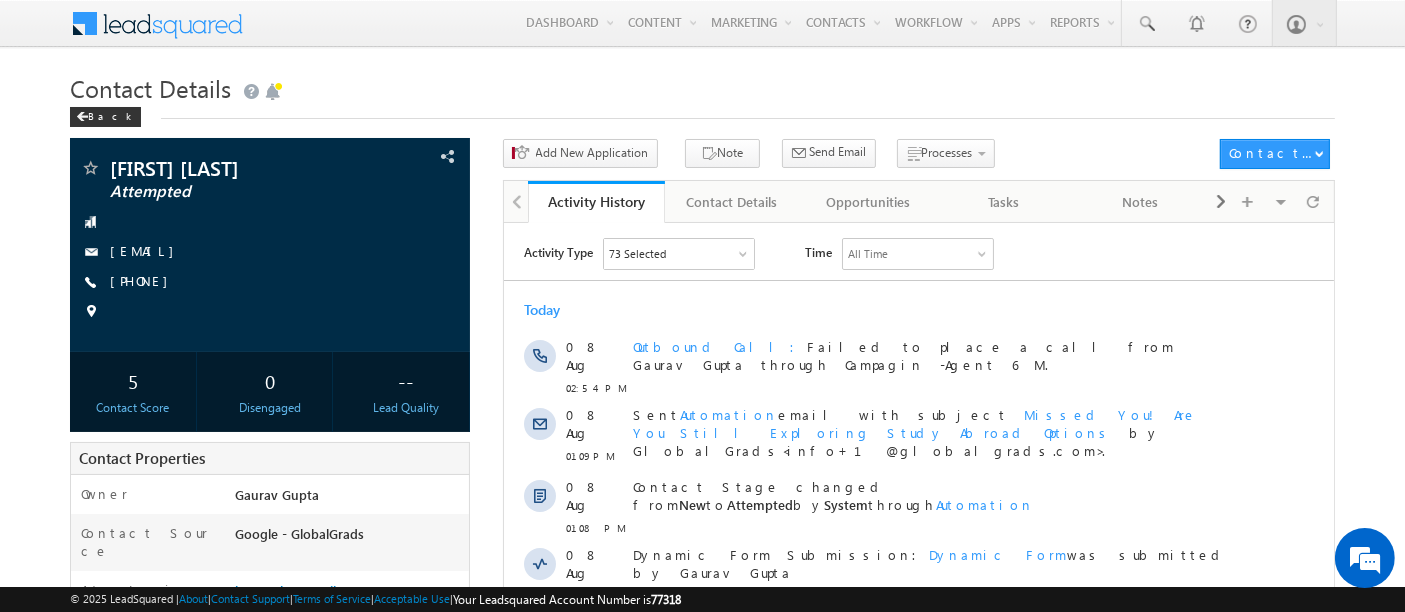 scroll, scrollTop: 0, scrollLeft: 0, axis: both 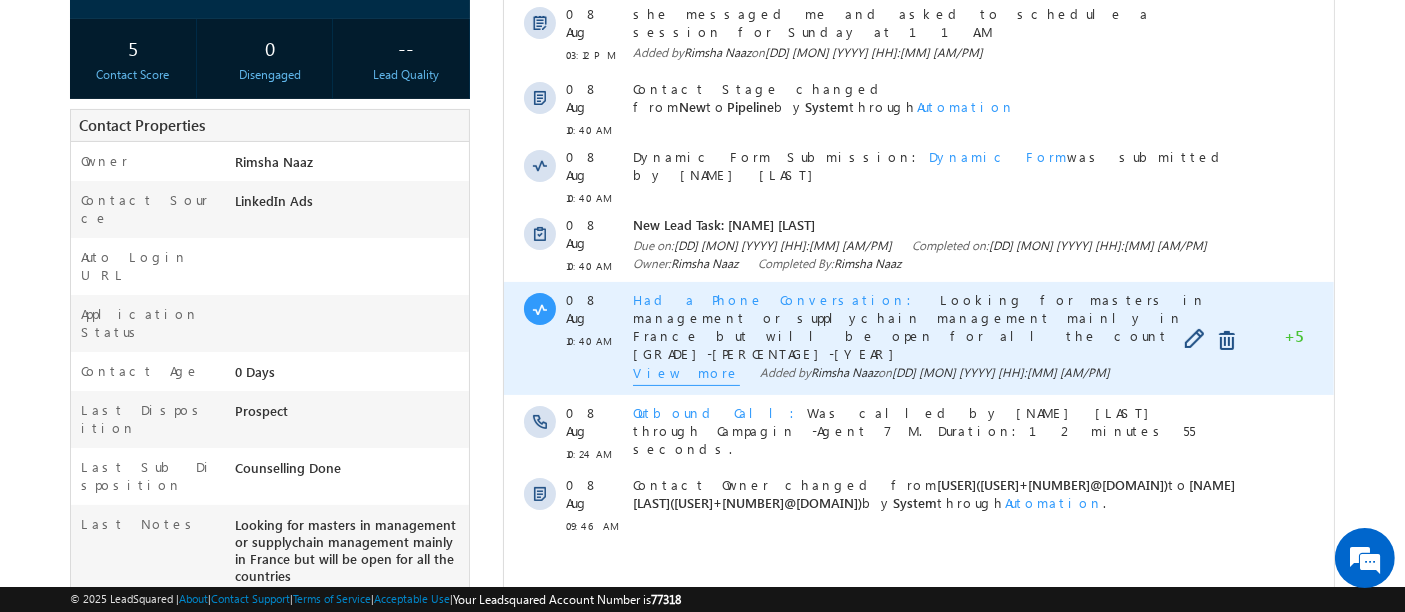 click on "View more" at bounding box center (685, 375) 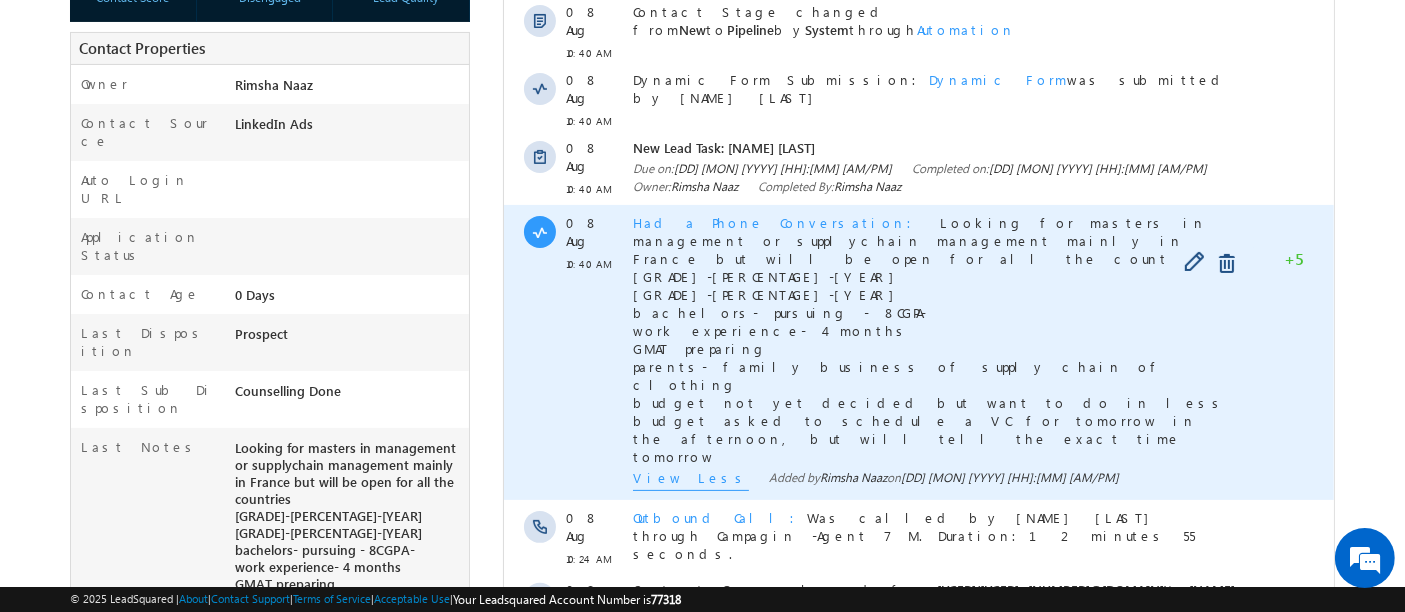 scroll, scrollTop: 444, scrollLeft: 0, axis: vertical 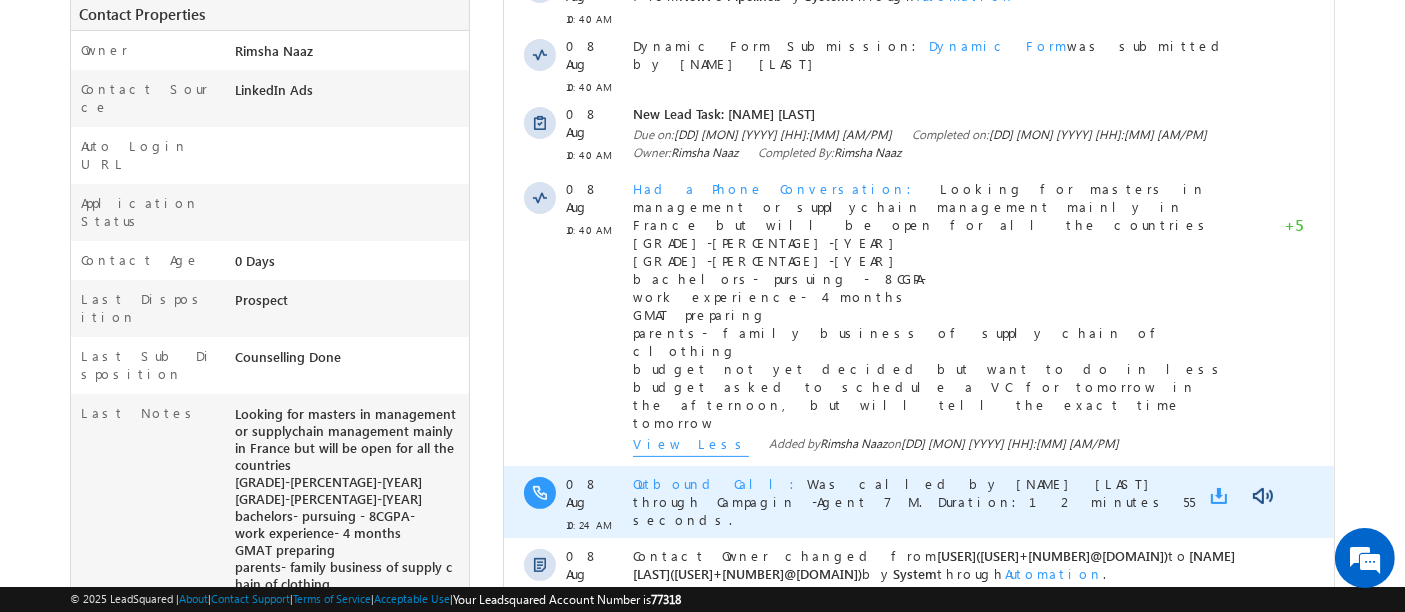 click at bounding box center [1222, 496] 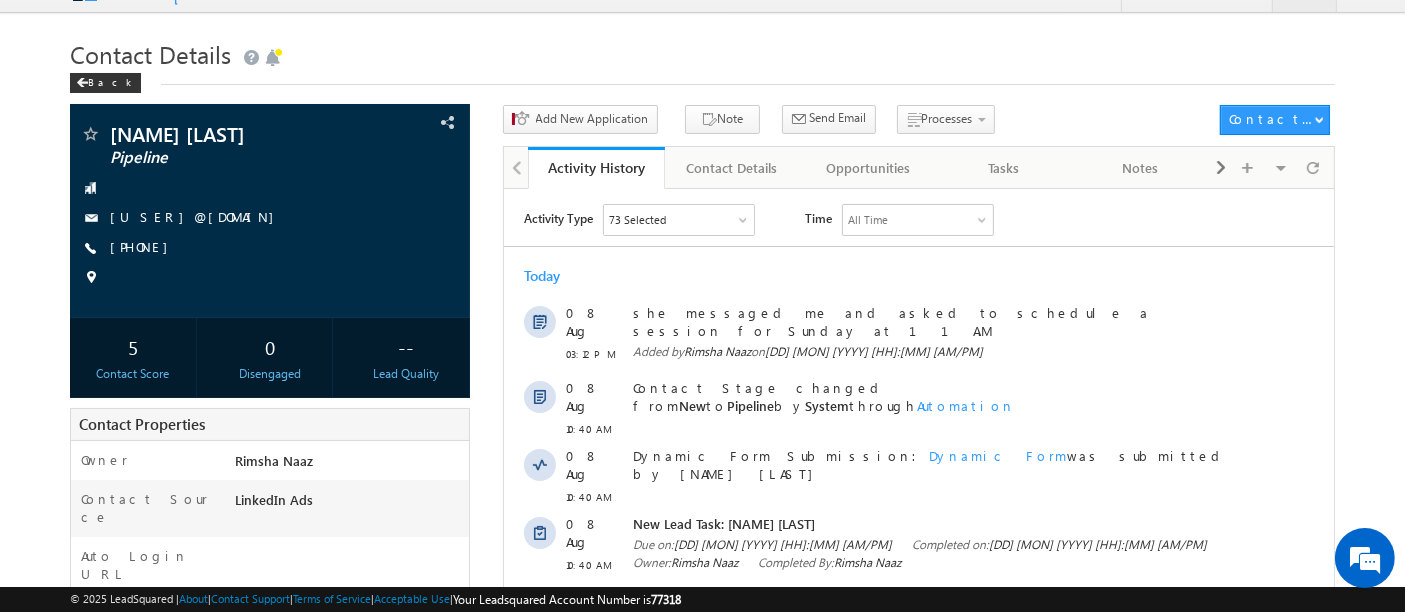 scroll, scrollTop: 0, scrollLeft: 0, axis: both 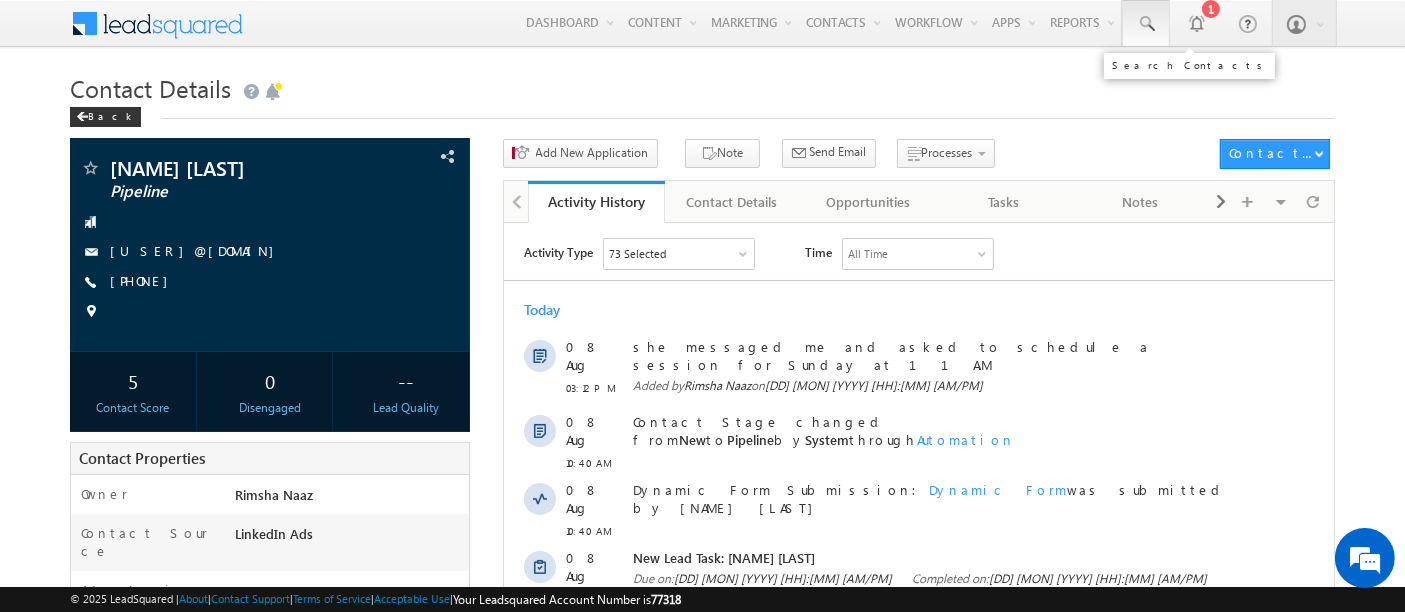 click at bounding box center (1146, 24) 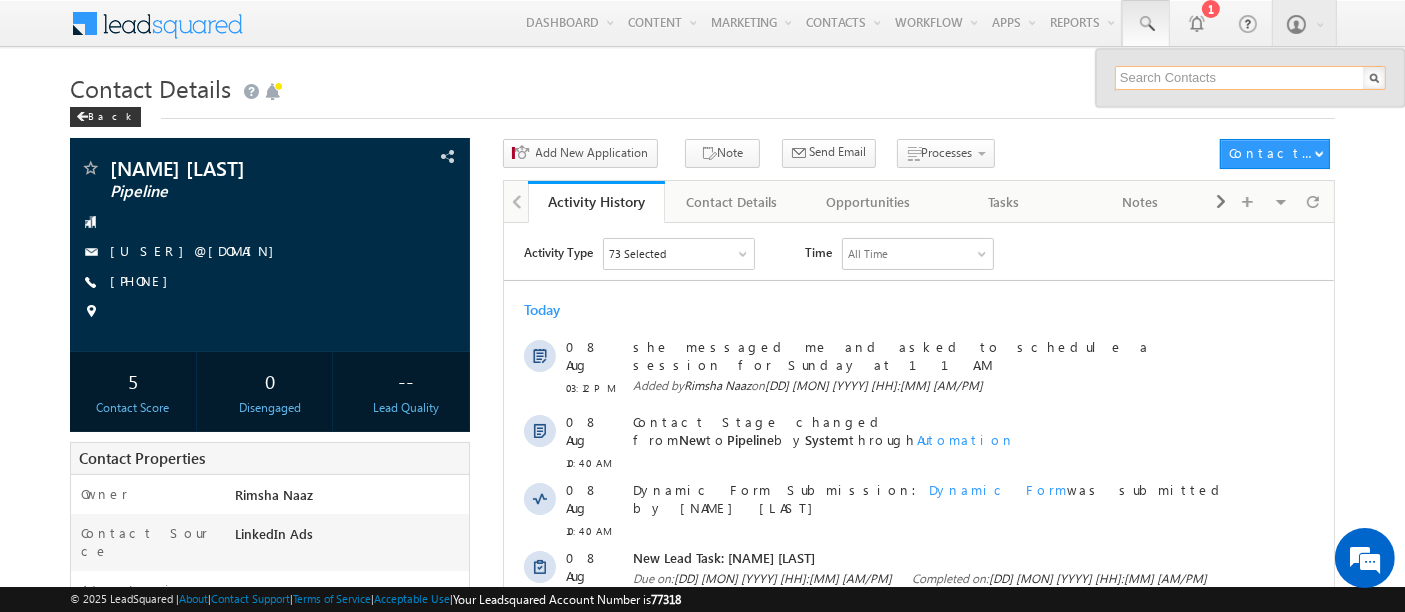 paste on "[PHONE]" 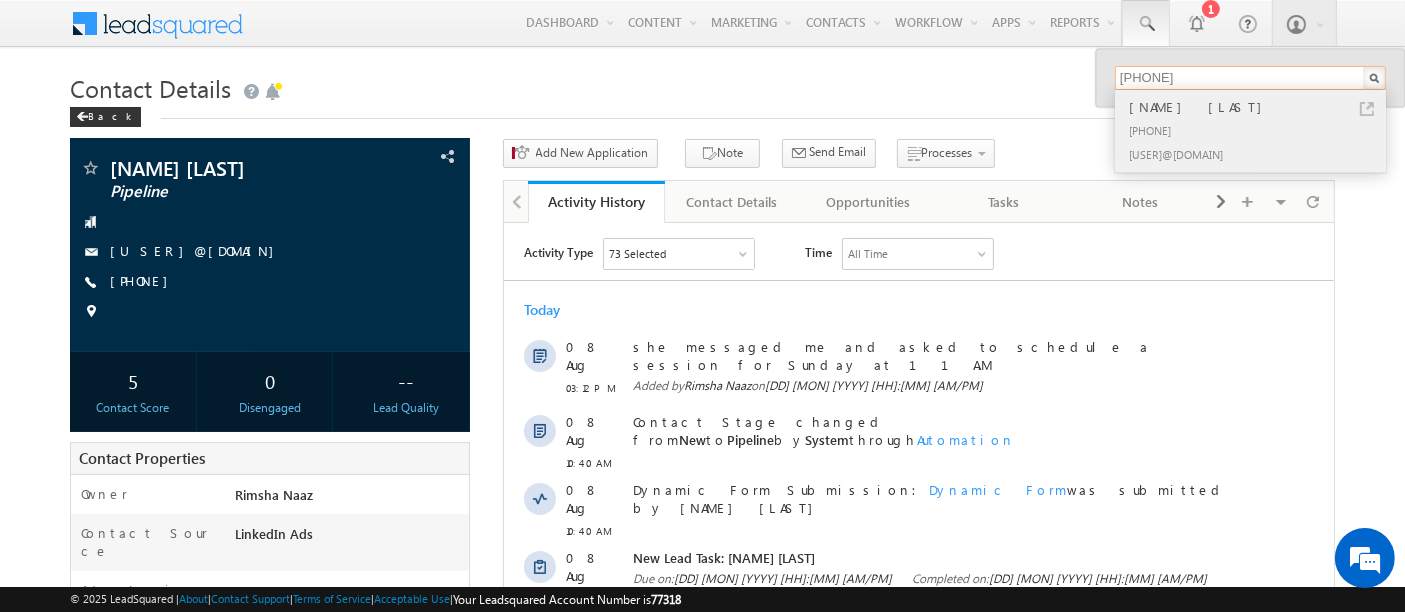 type on "[PHONE]" 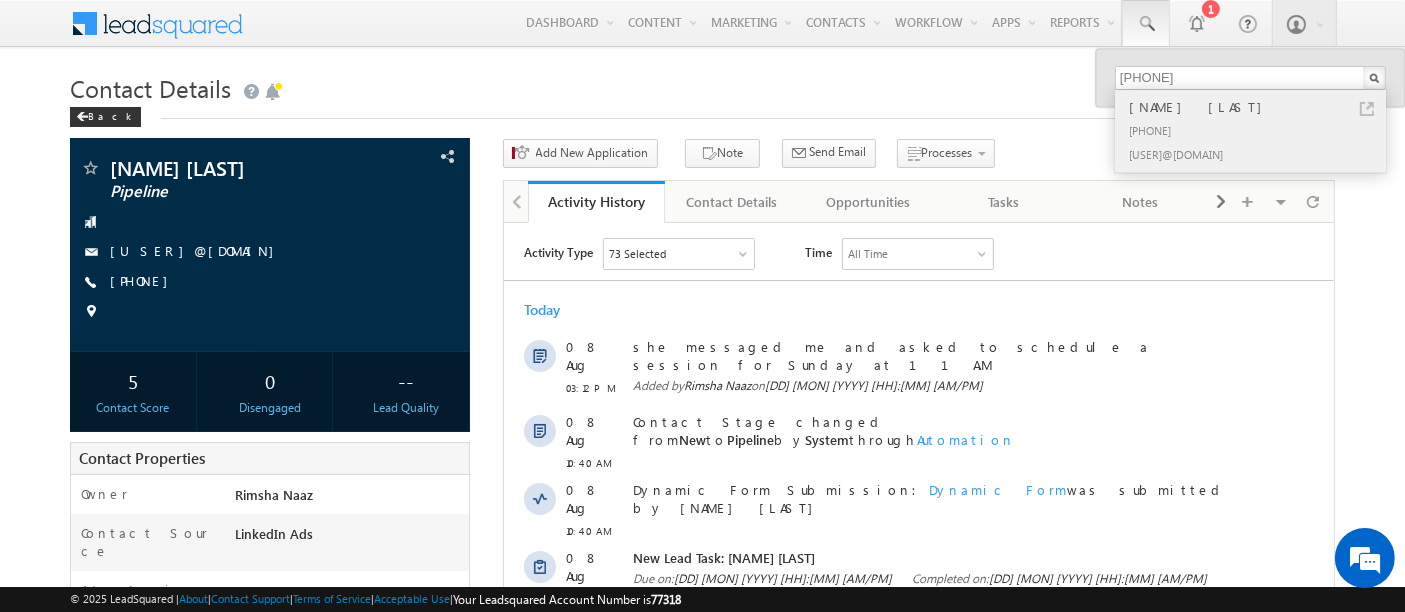 click on "[PHONE]" at bounding box center (1259, 130) 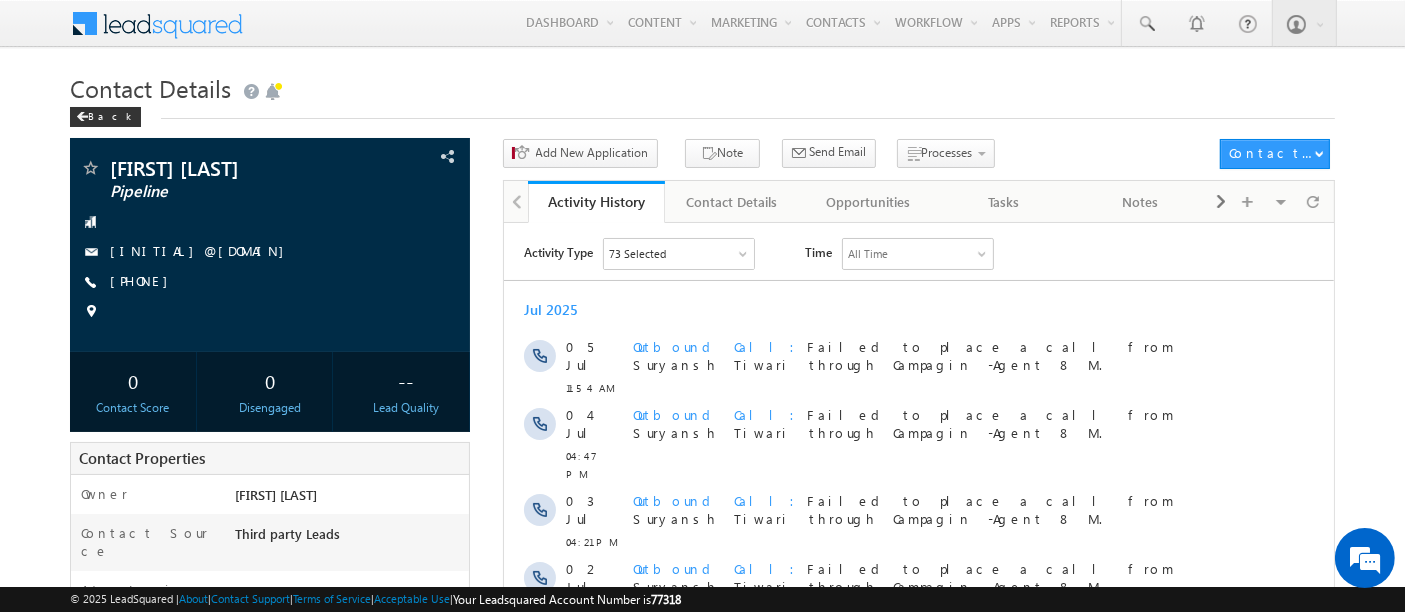 scroll, scrollTop: 0, scrollLeft: 0, axis: both 